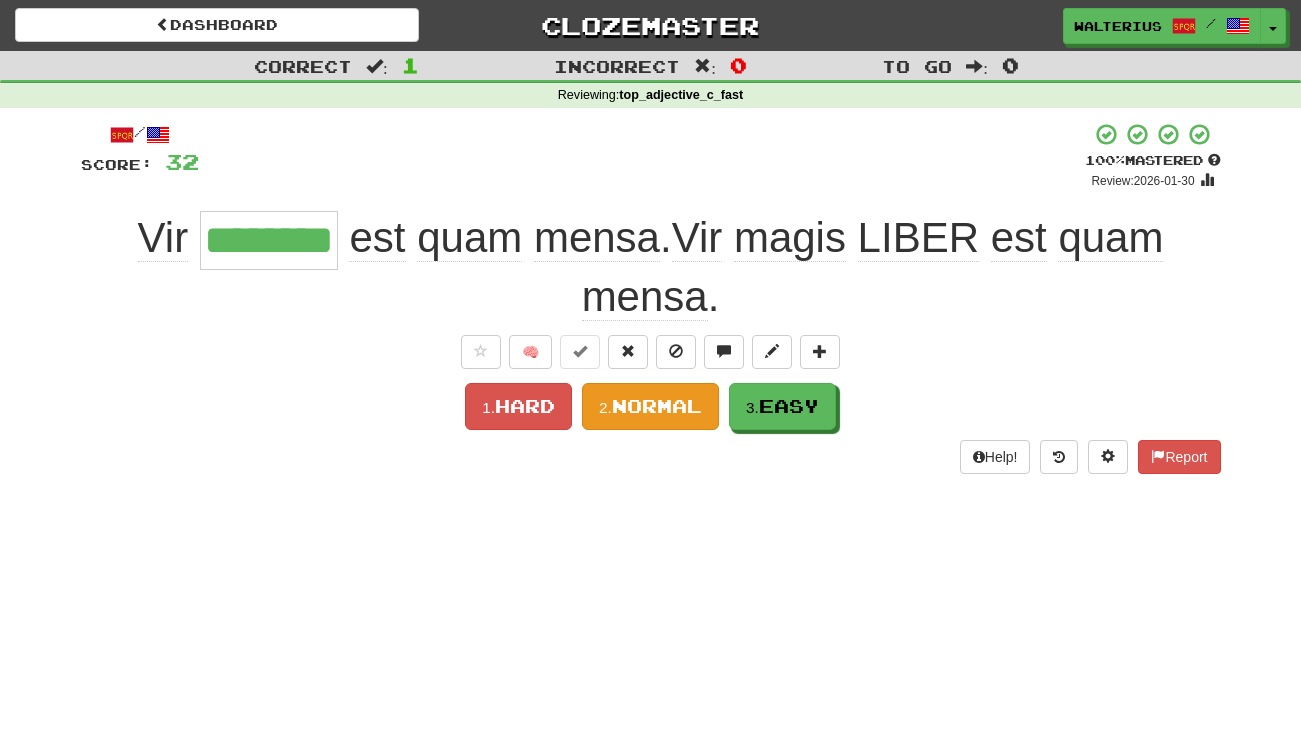 scroll, scrollTop: 0, scrollLeft: 0, axis: both 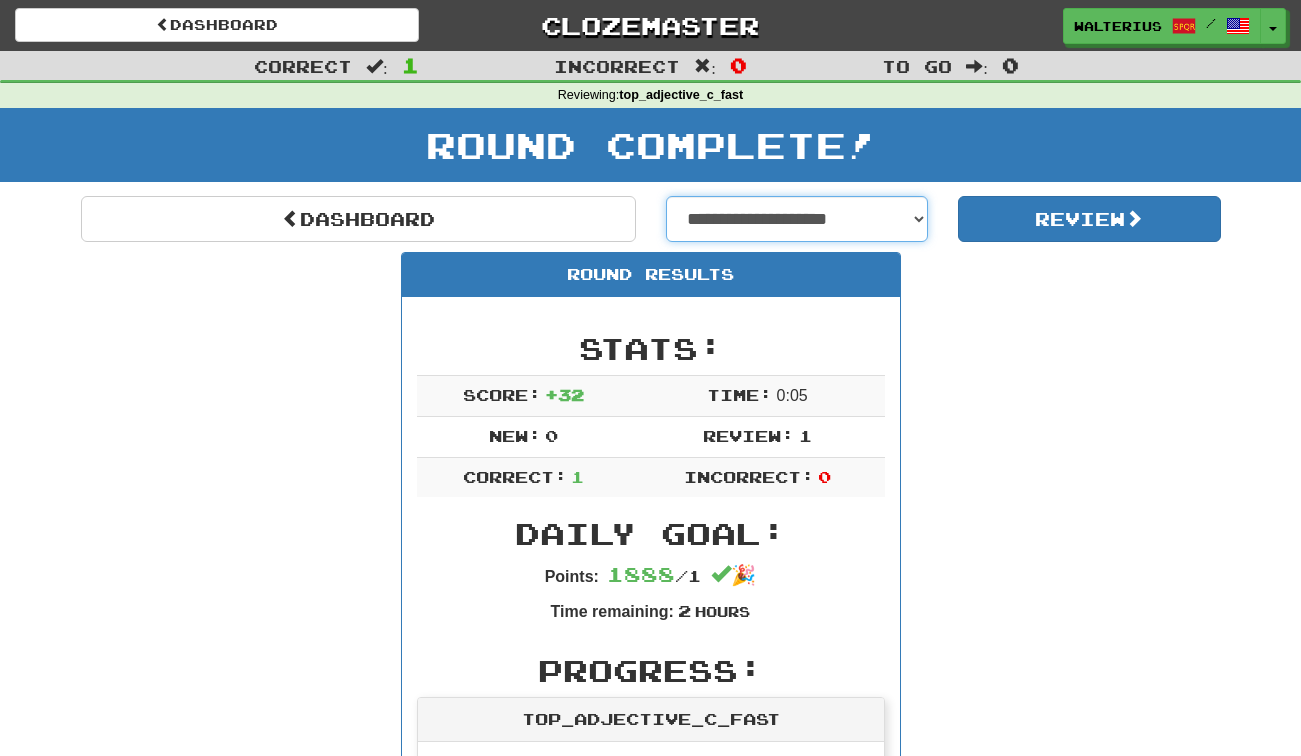 click on "[FIRST] [LAST] [STREET] [CITY], [STATE] [ZIP] [COUNTRY] [PHONE] [EMAIL] [SSN] [PASSPORT] [DLN] [CCNUM] [BDATE] [AGE] [HOME_ADDRESS] [COORDS] [POSTAL_CODE] [PERSONAL_TIME]" at bounding box center [797, 219] 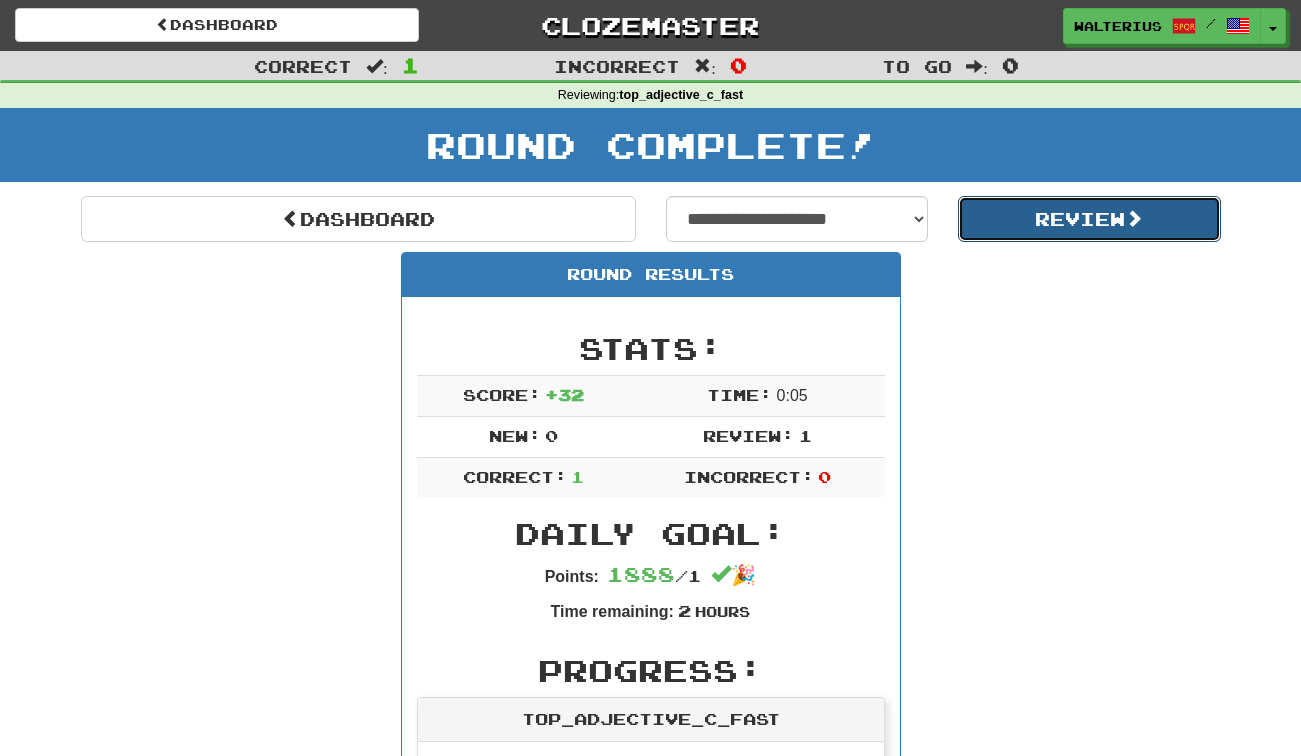 click on "Review" at bounding box center [1089, 219] 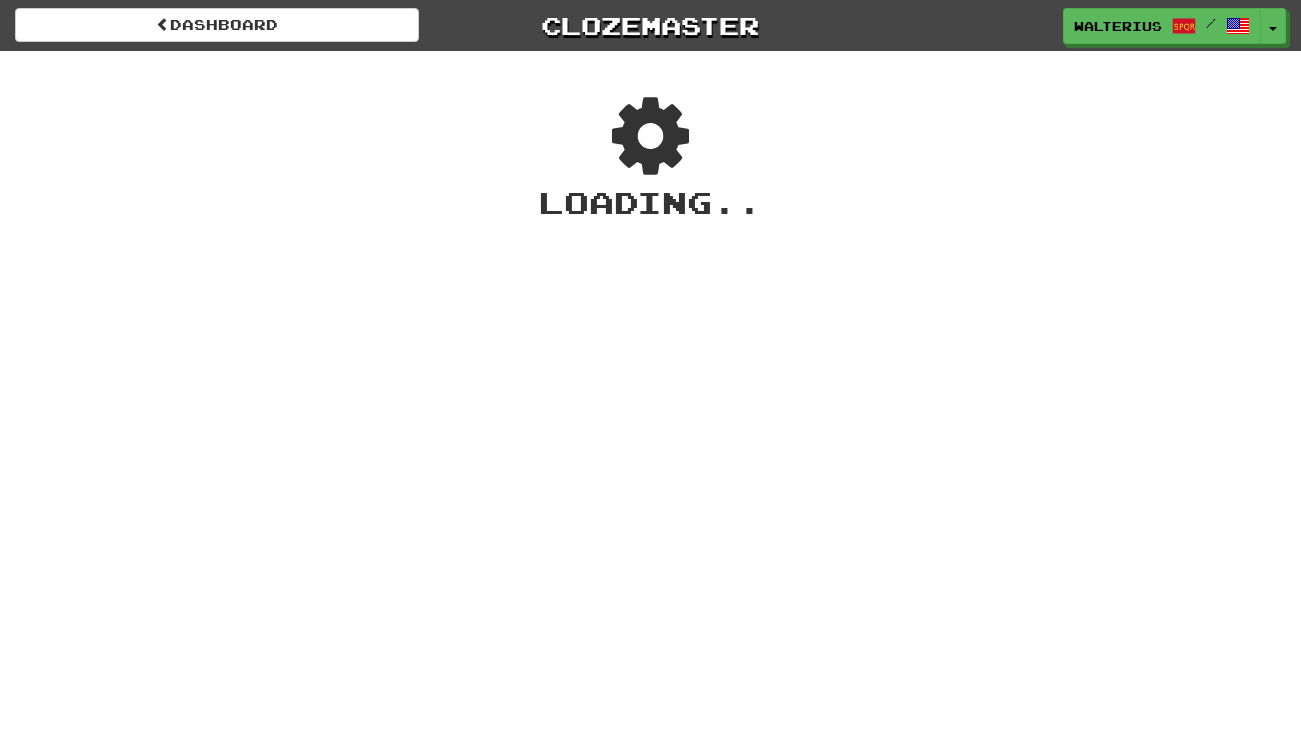 scroll, scrollTop: 0, scrollLeft: 0, axis: both 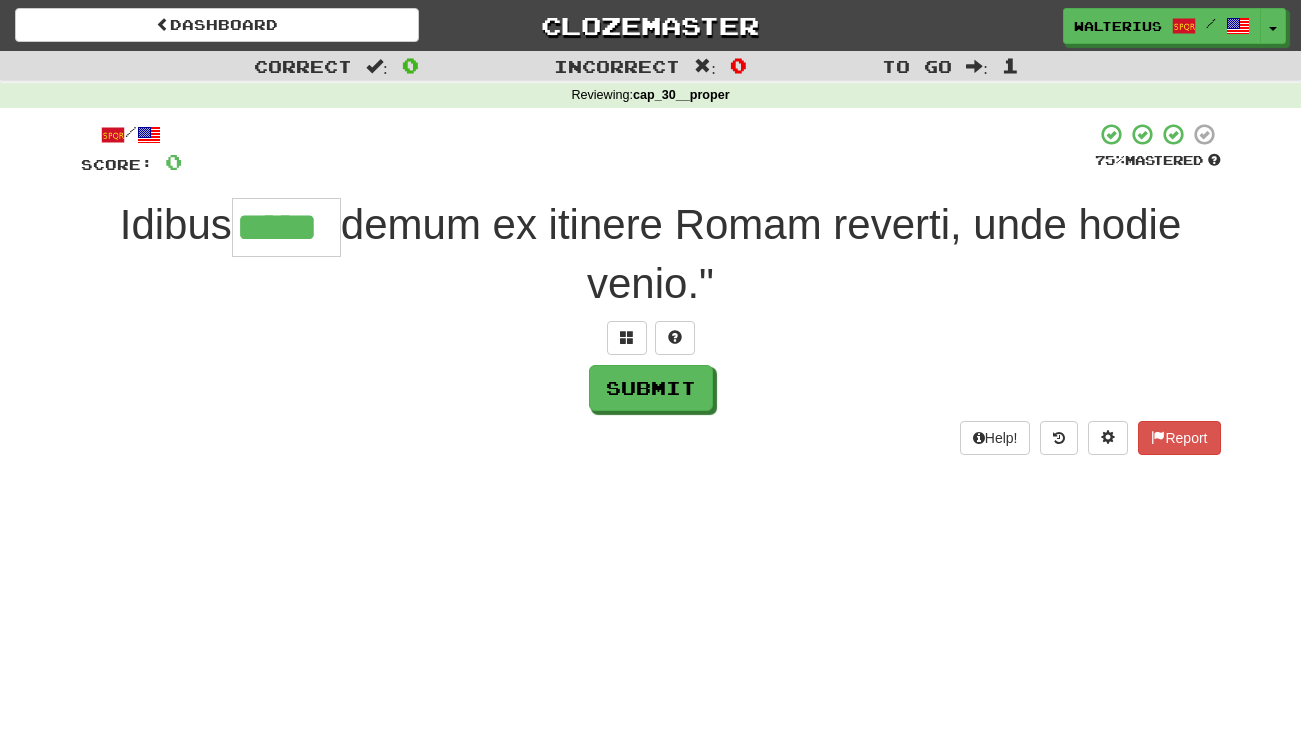 type on "*****" 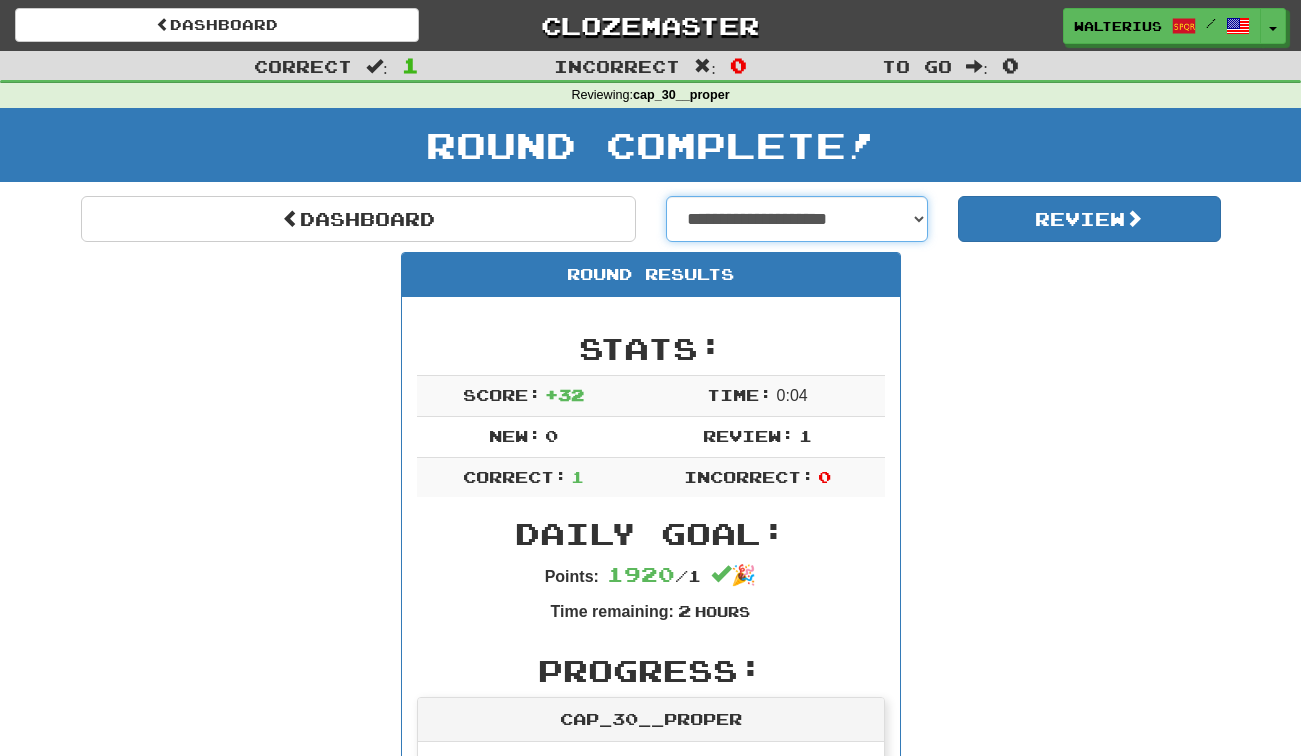 click on "**********" at bounding box center [797, 219] 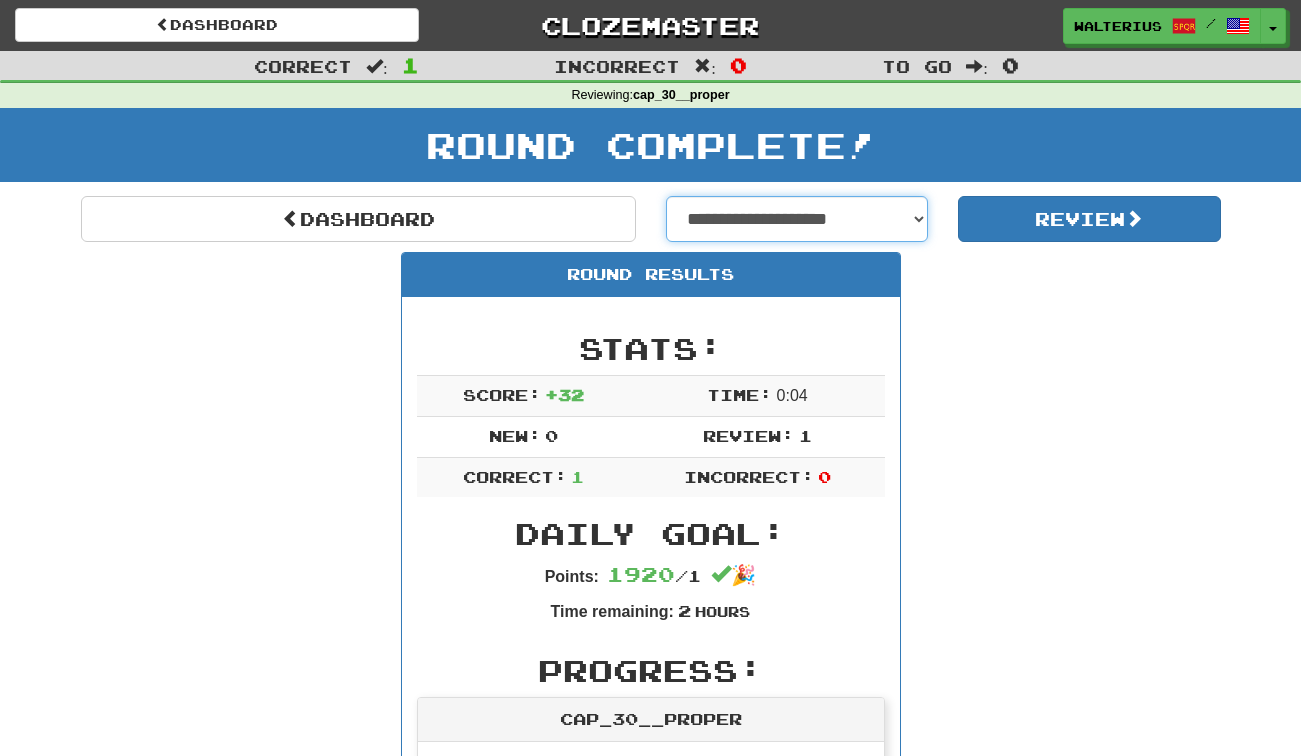 select on "**********" 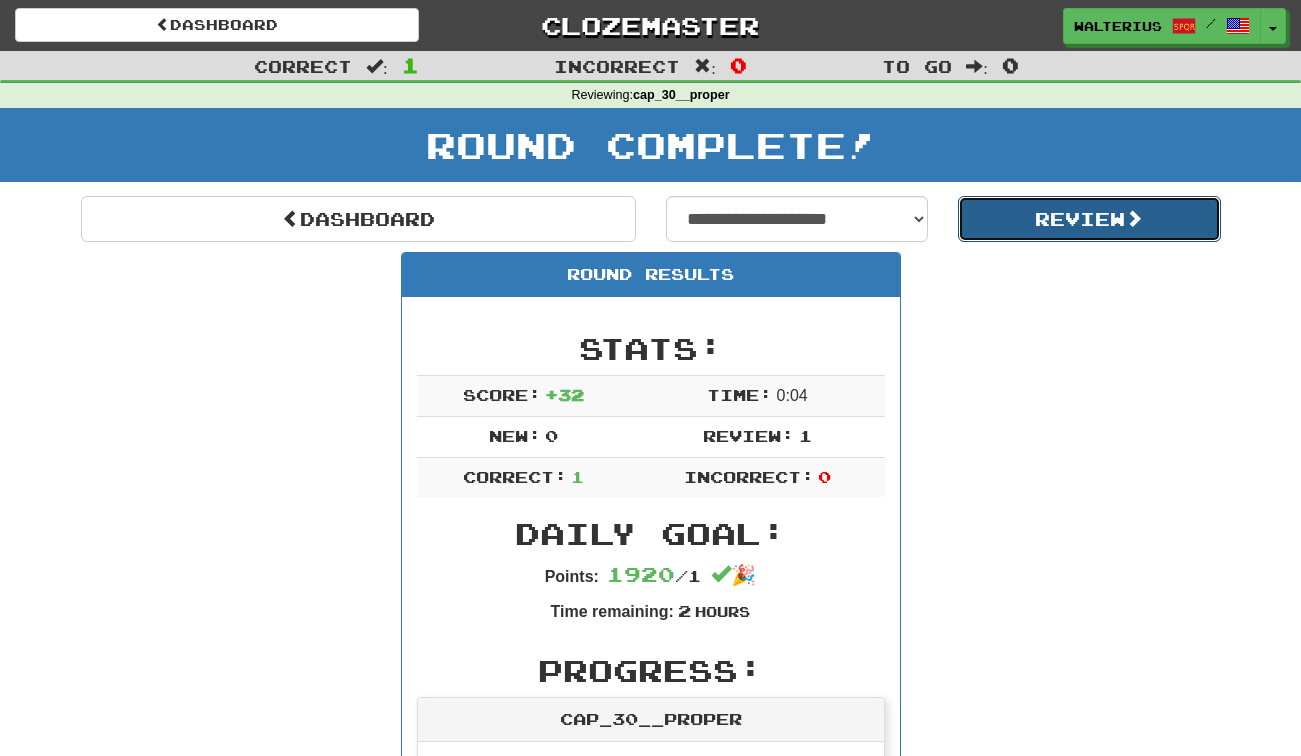 click on "Review" at bounding box center (1089, 219) 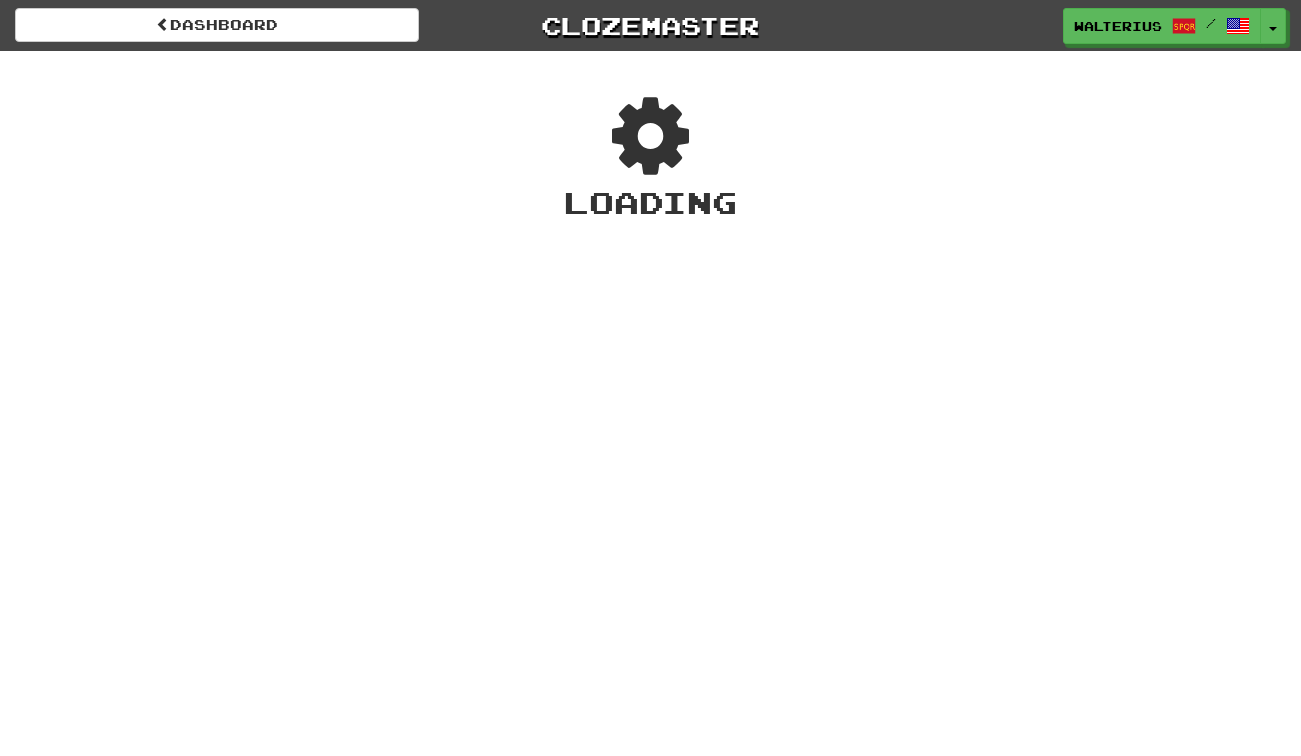 scroll, scrollTop: 0, scrollLeft: 0, axis: both 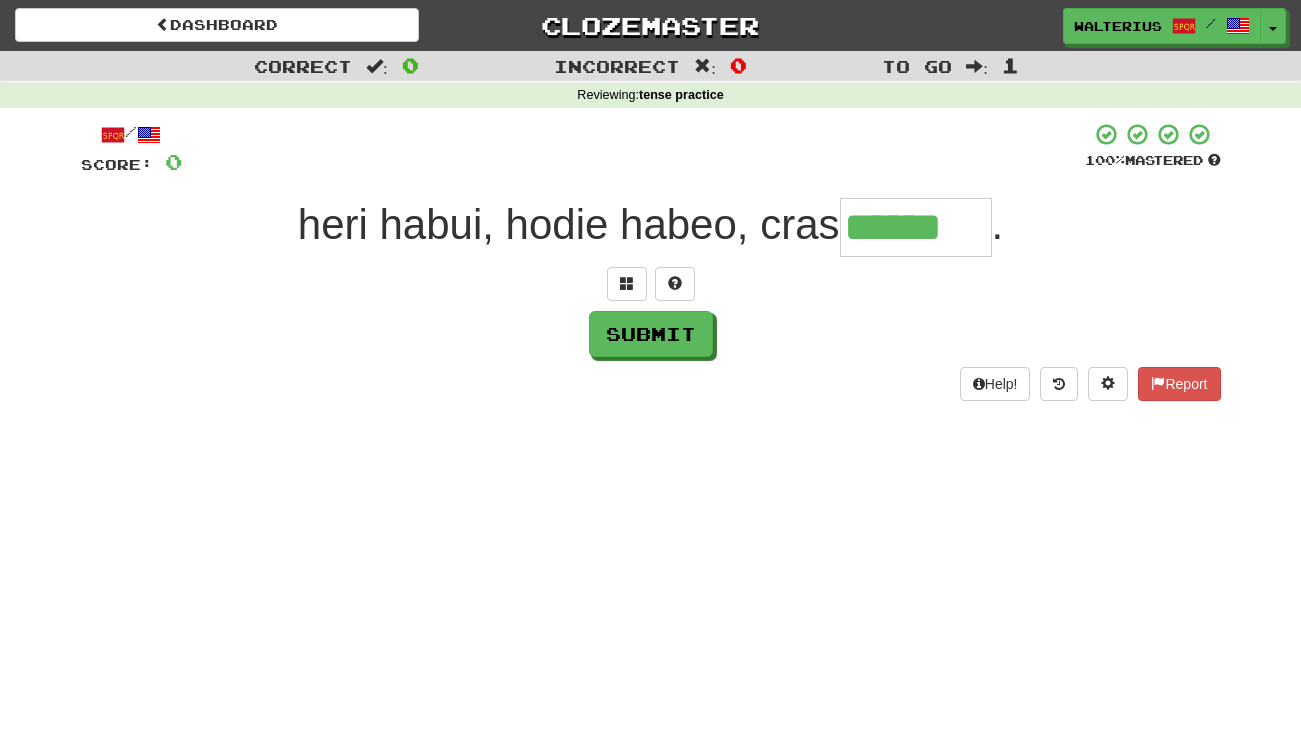 type on "******" 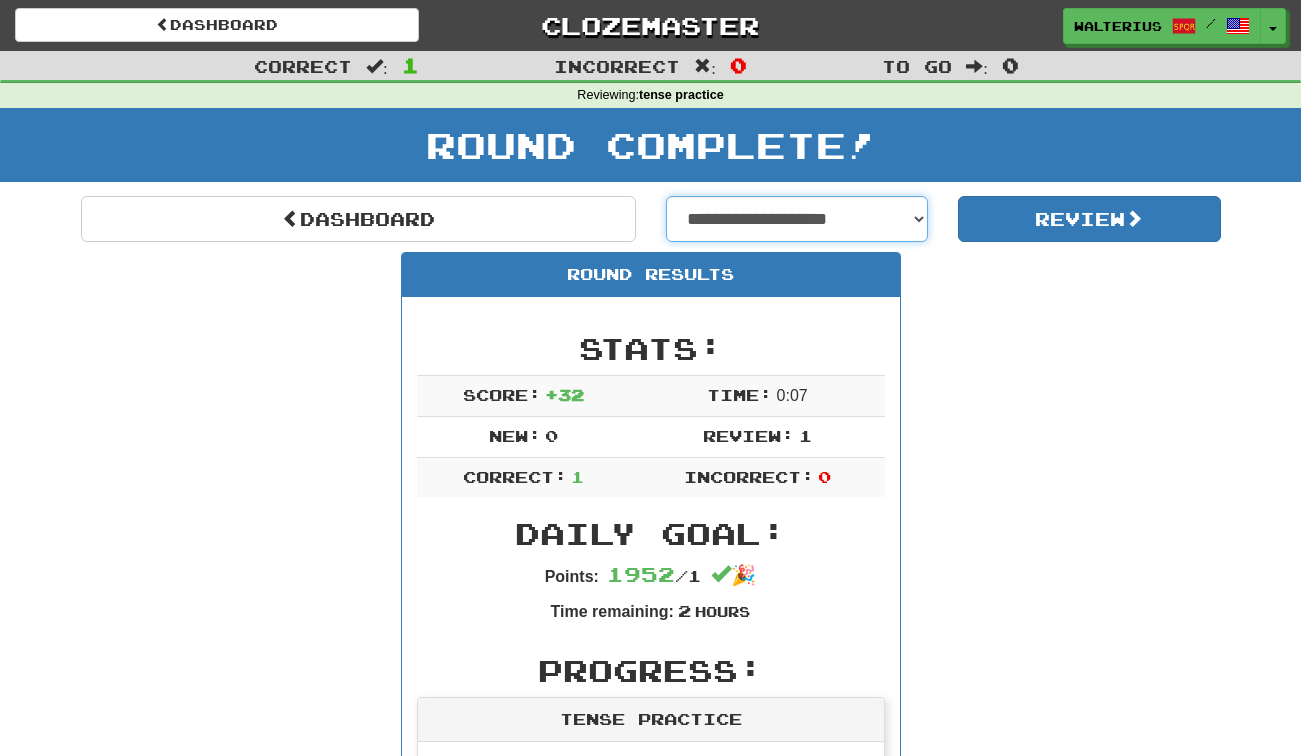 click on "**********" at bounding box center (797, 219) 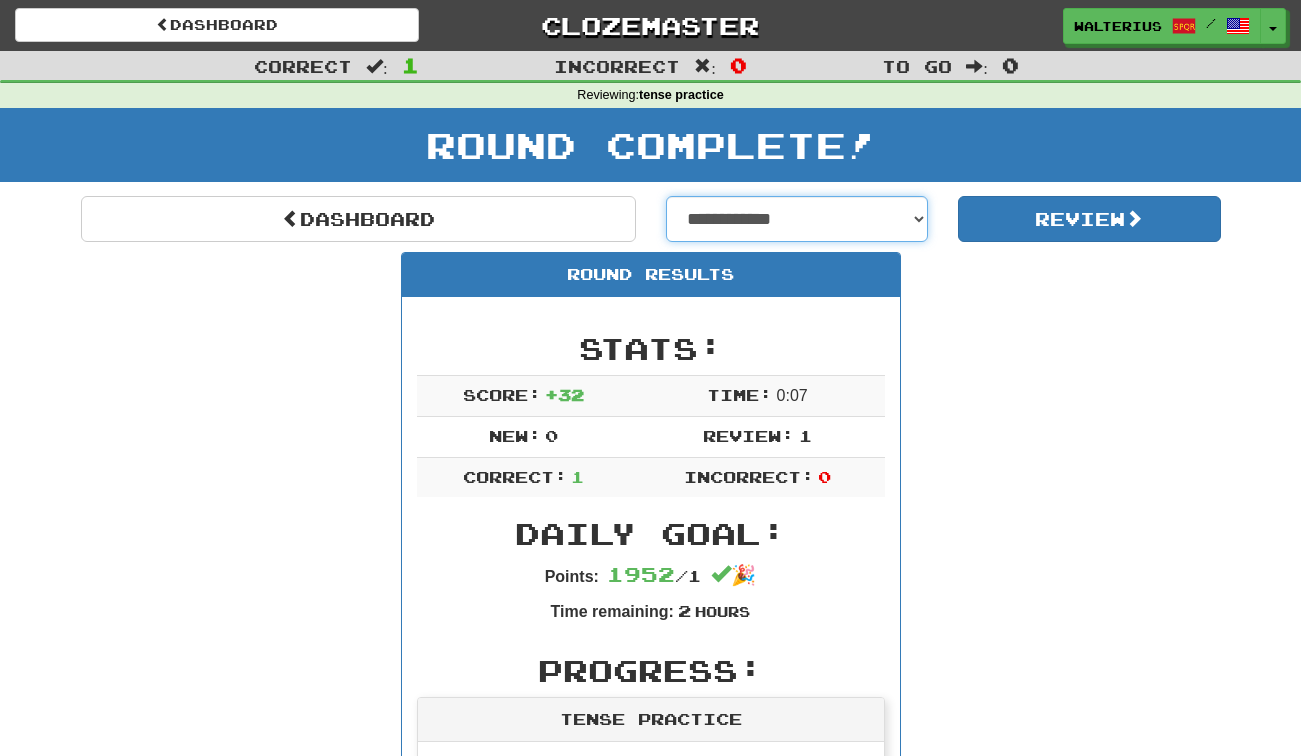 select on "**********" 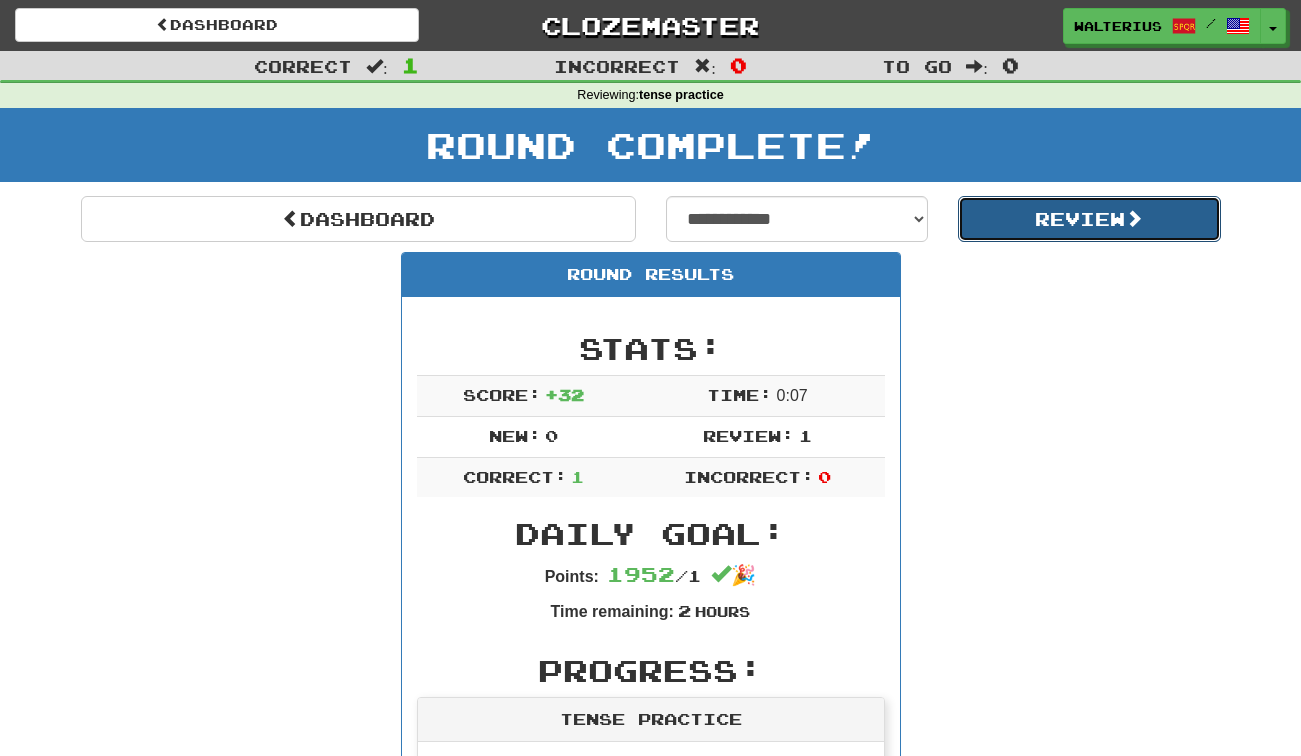 click on "Review" at bounding box center [1089, 219] 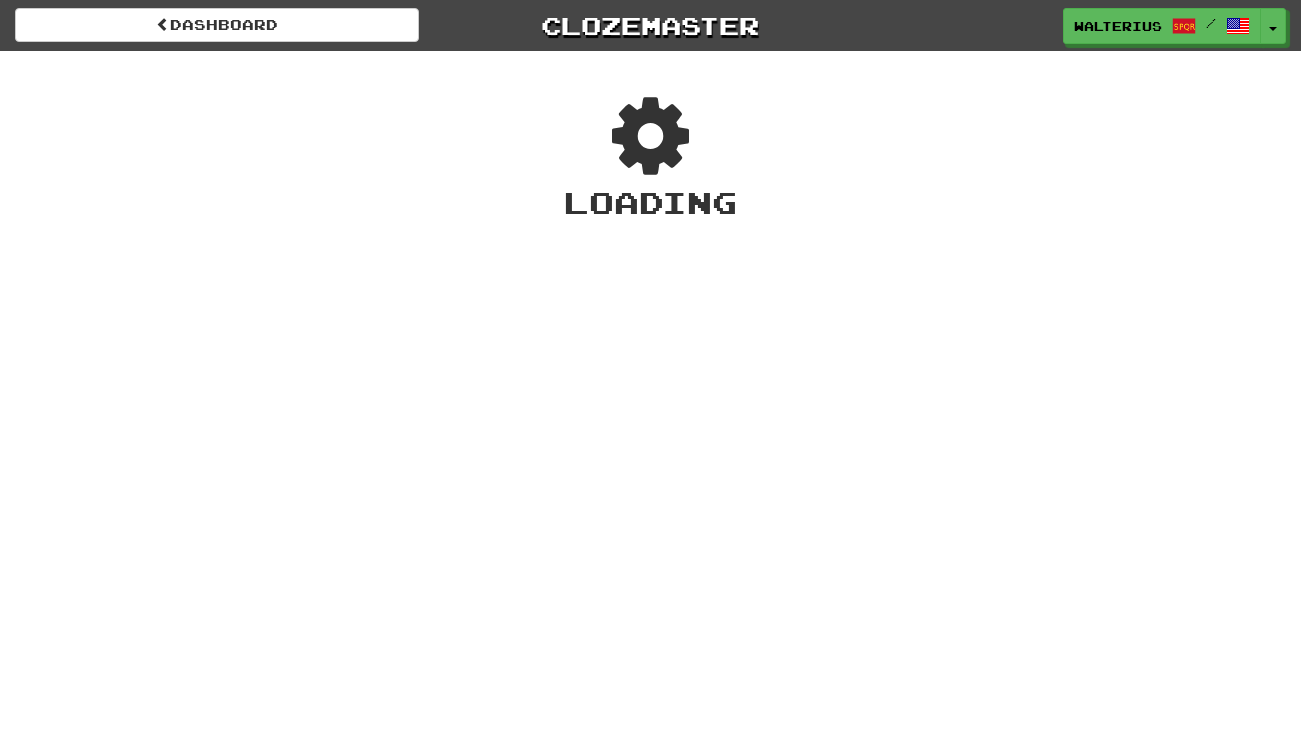 scroll, scrollTop: 0, scrollLeft: 0, axis: both 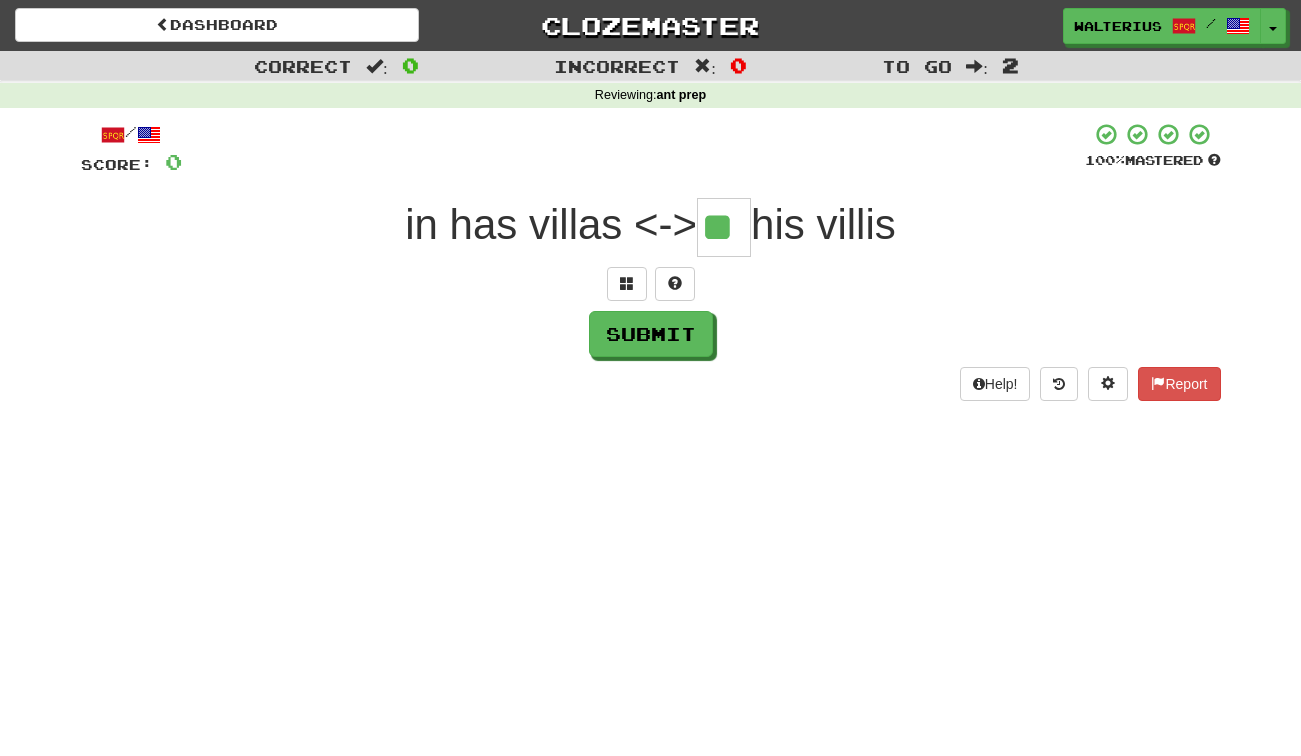 type on "**" 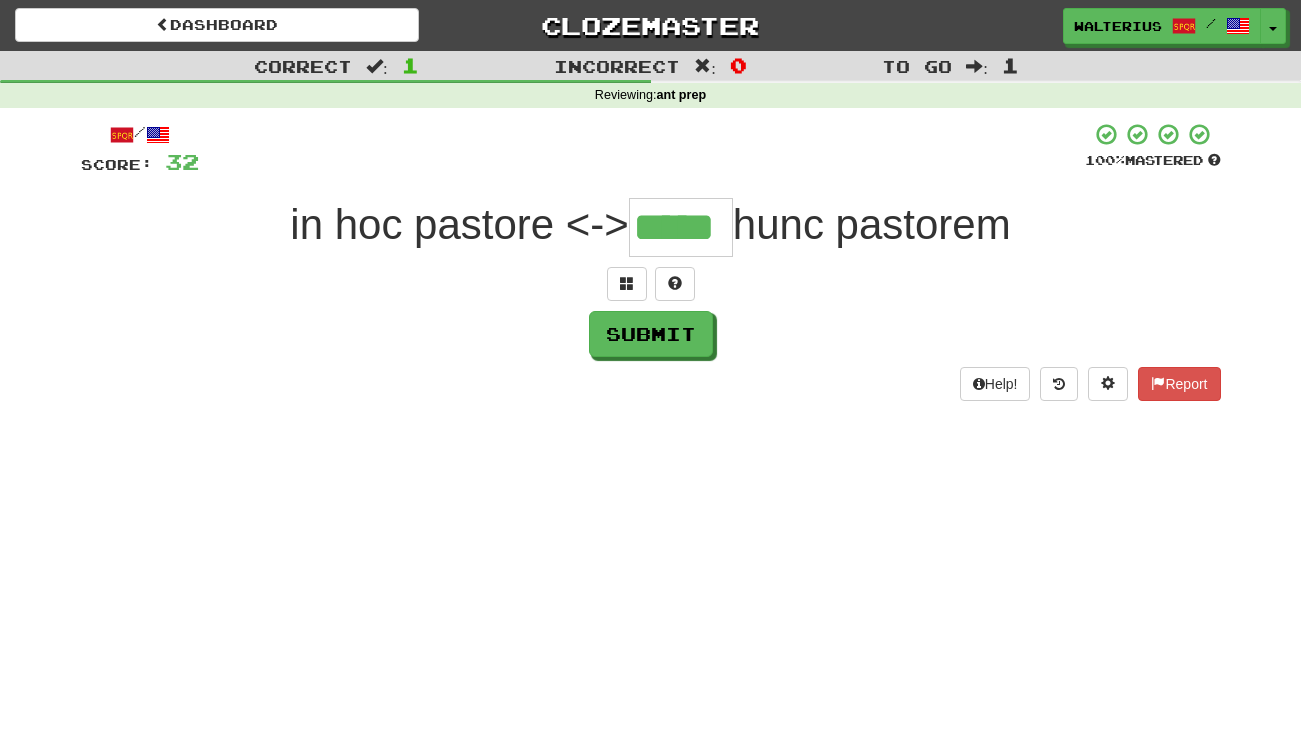 type on "*****" 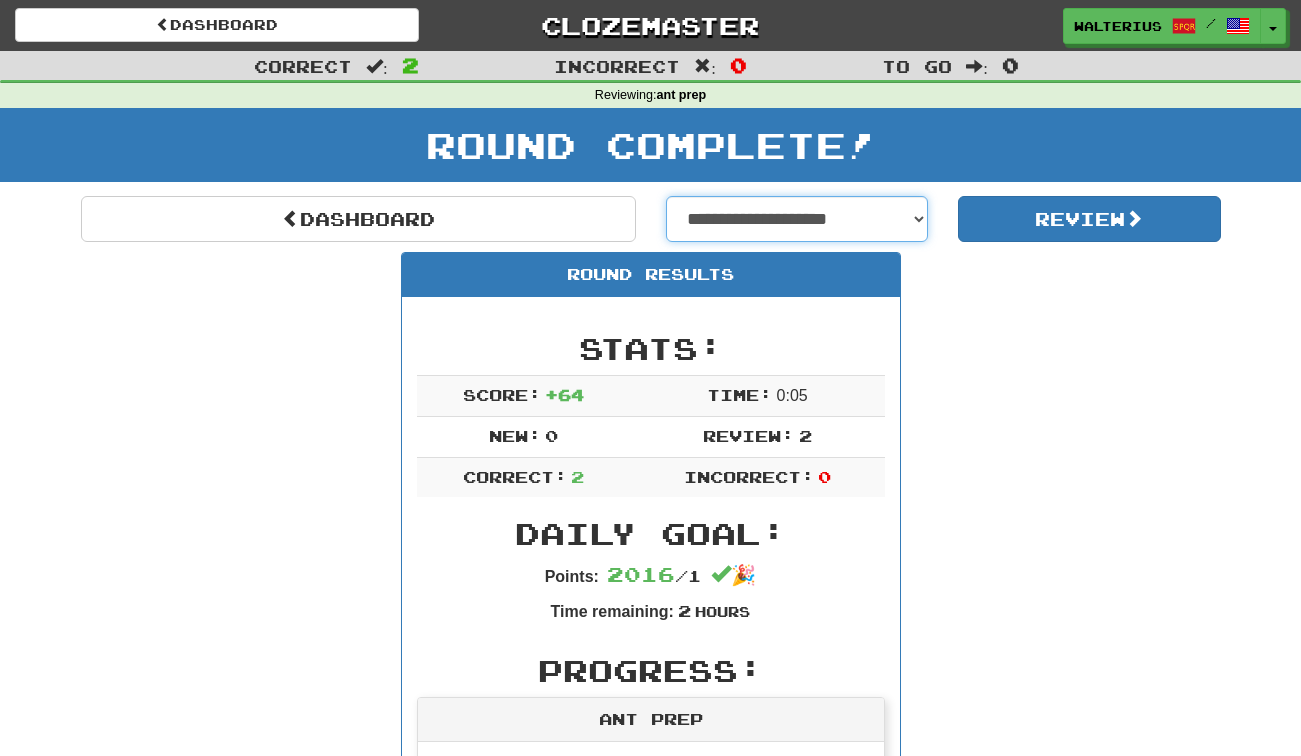 click on "**********" at bounding box center [797, 219] 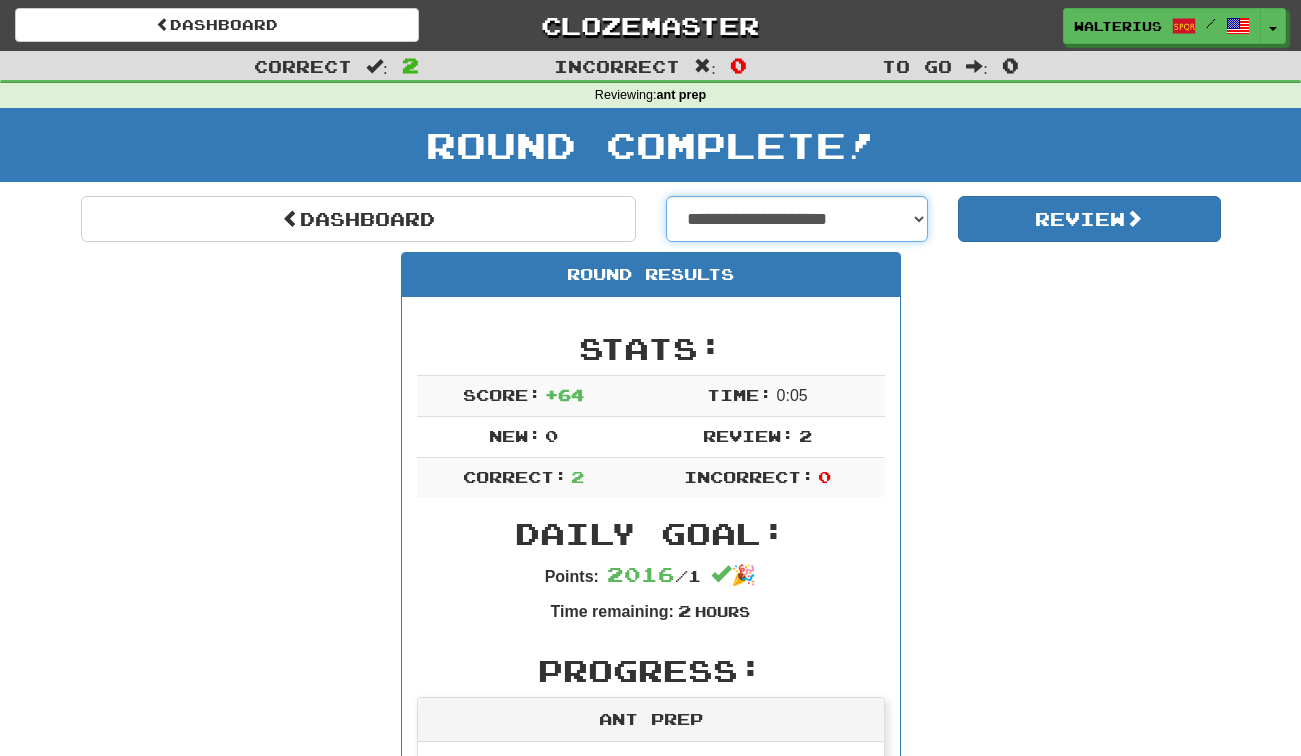 select on "**********" 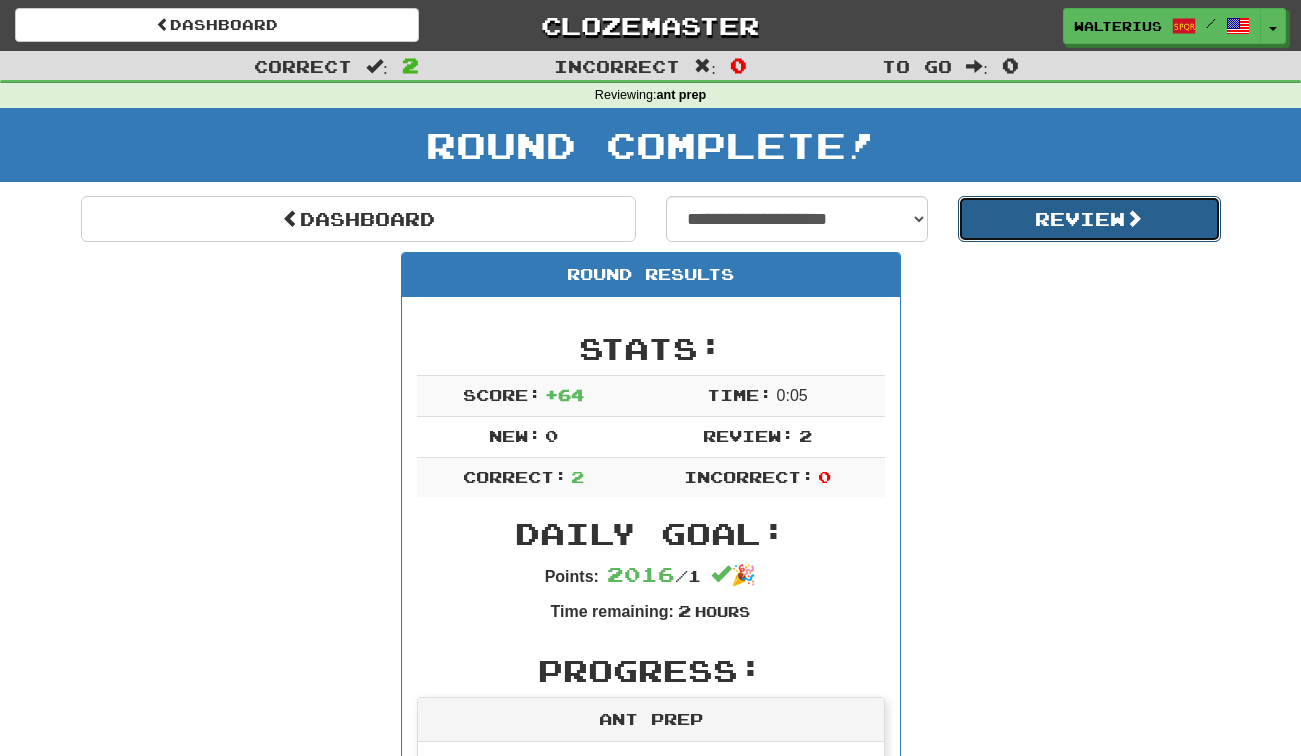 click on "Review" at bounding box center (1089, 219) 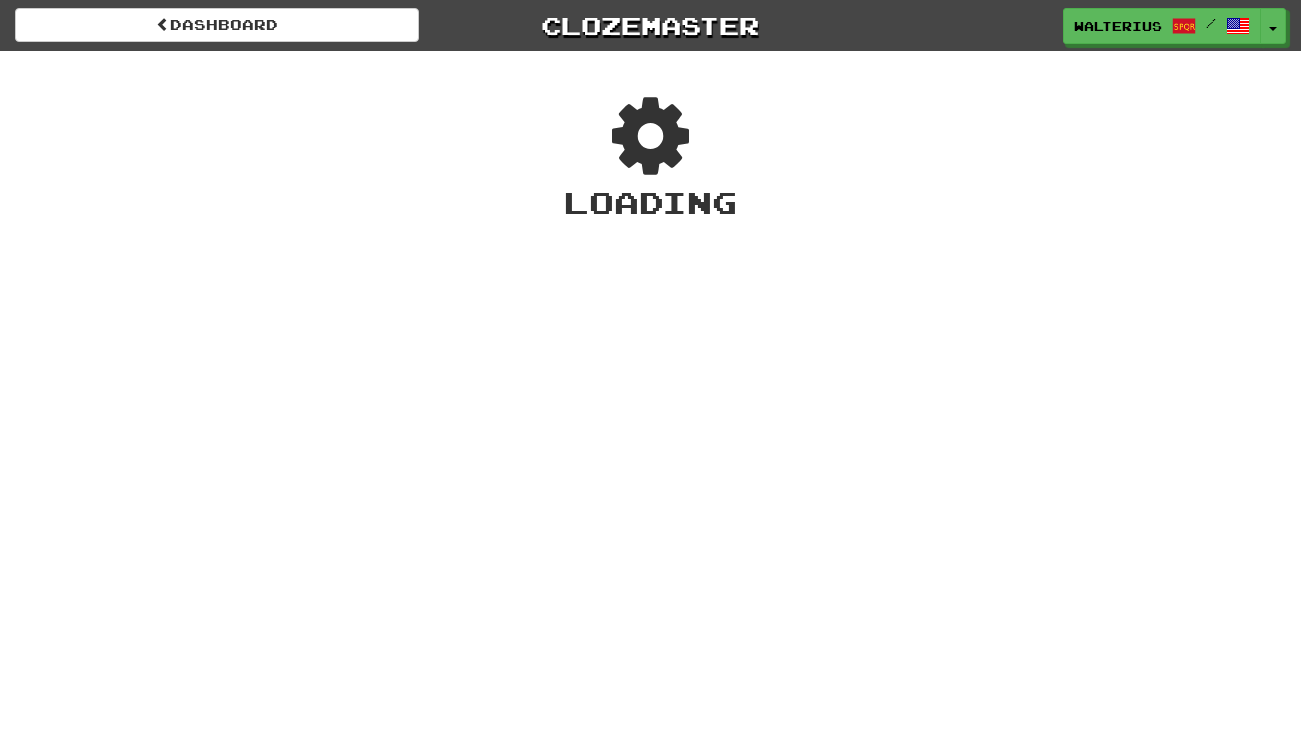 scroll, scrollTop: 0, scrollLeft: 0, axis: both 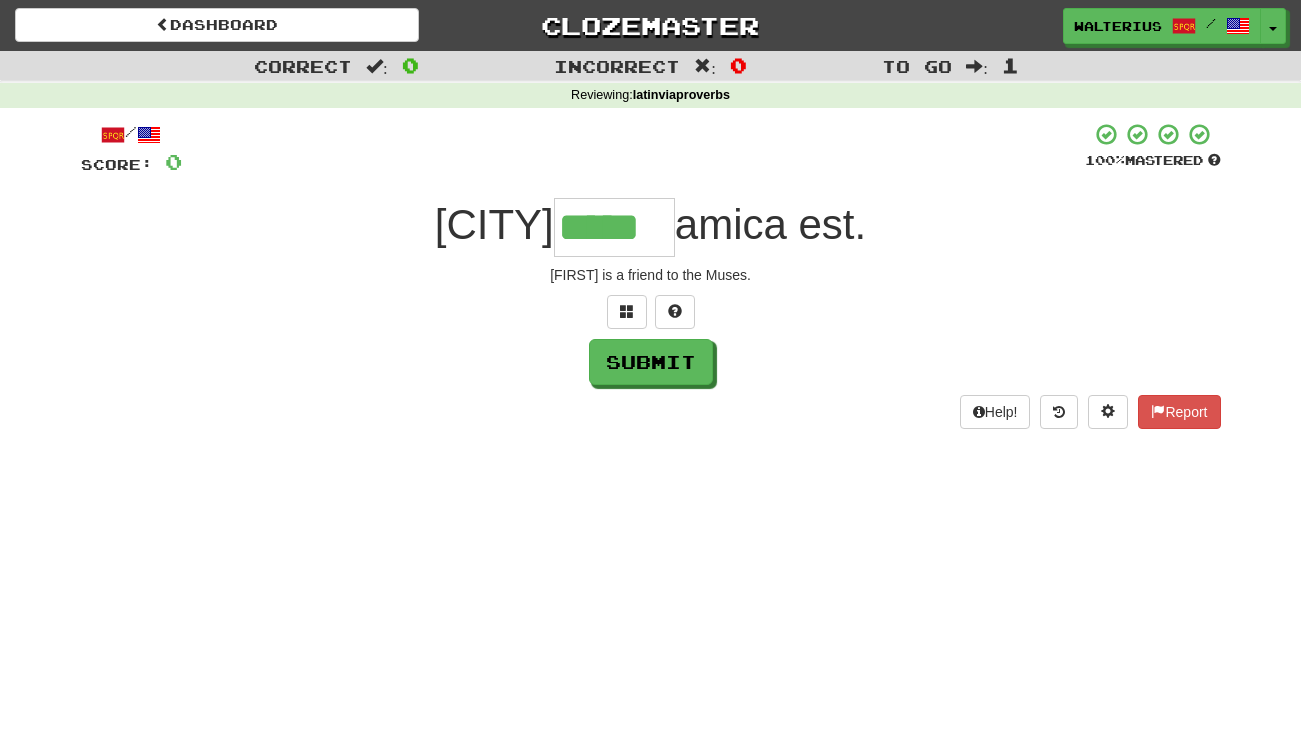 type on "*****" 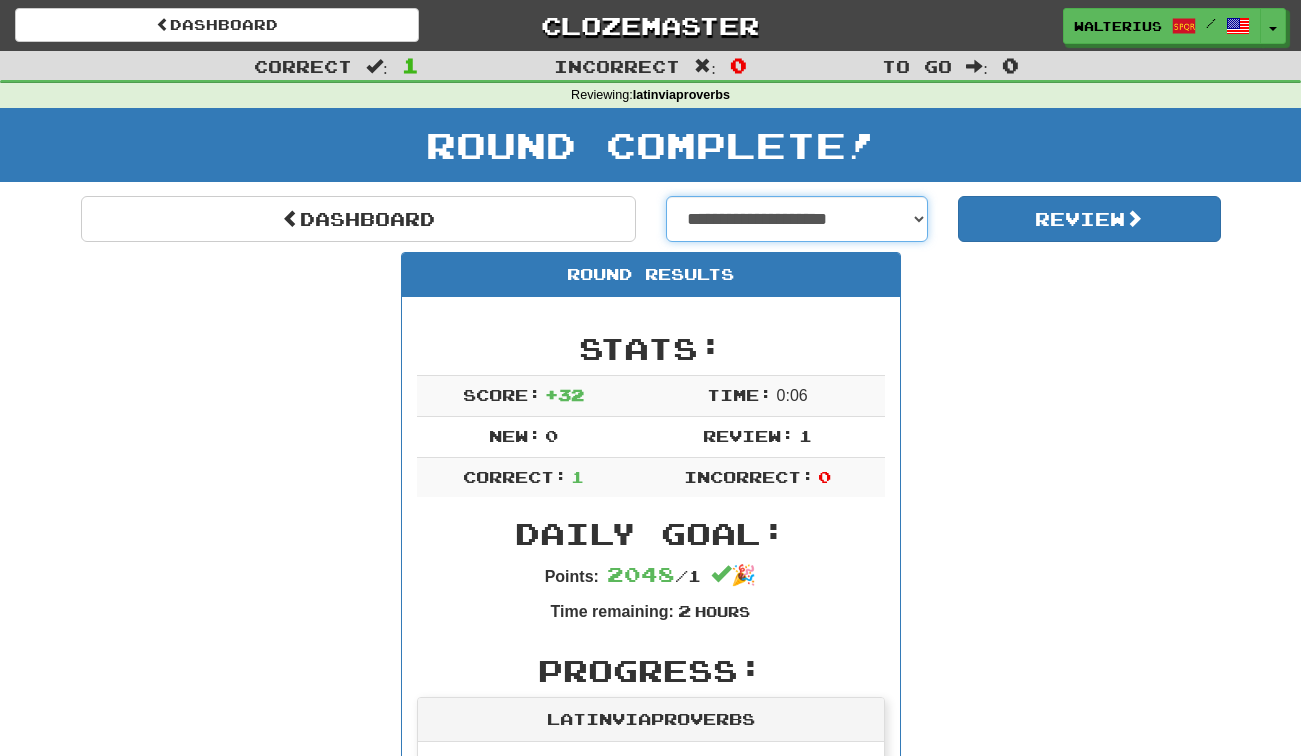 click on "**********" at bounding box center [797, 219] 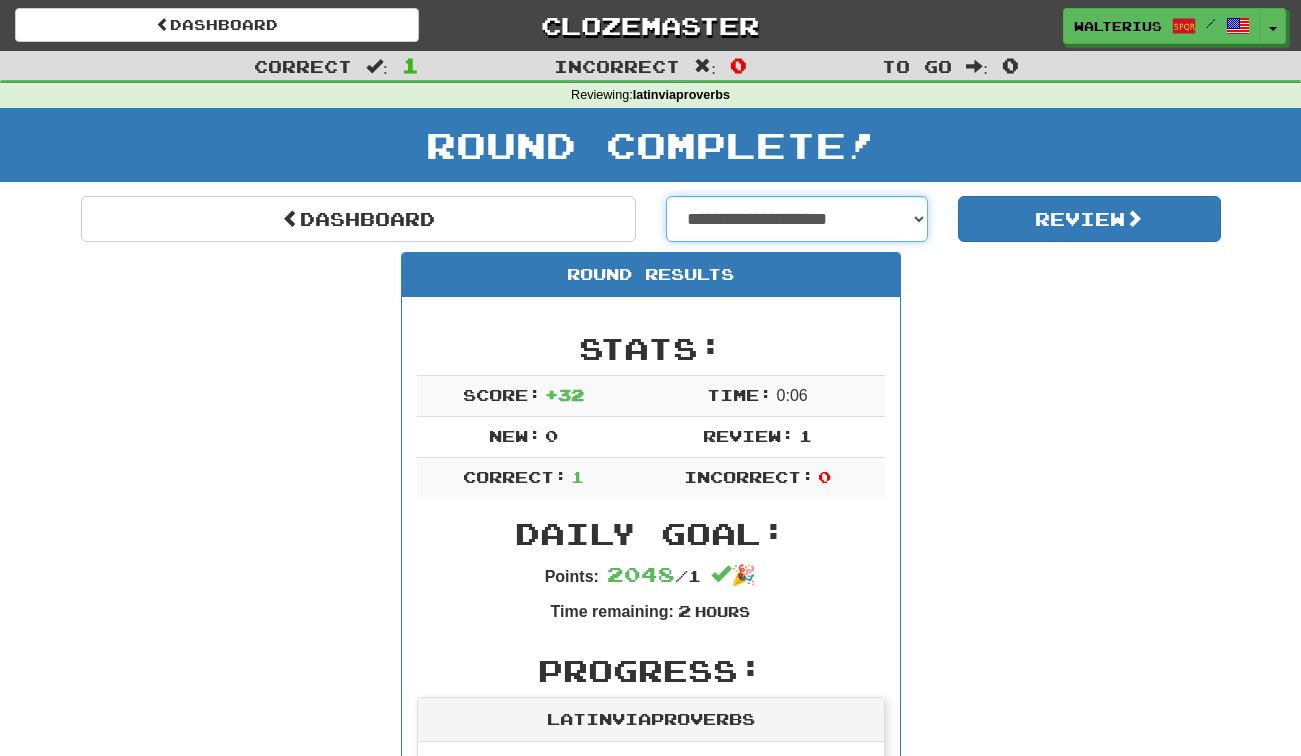 select on "**********" 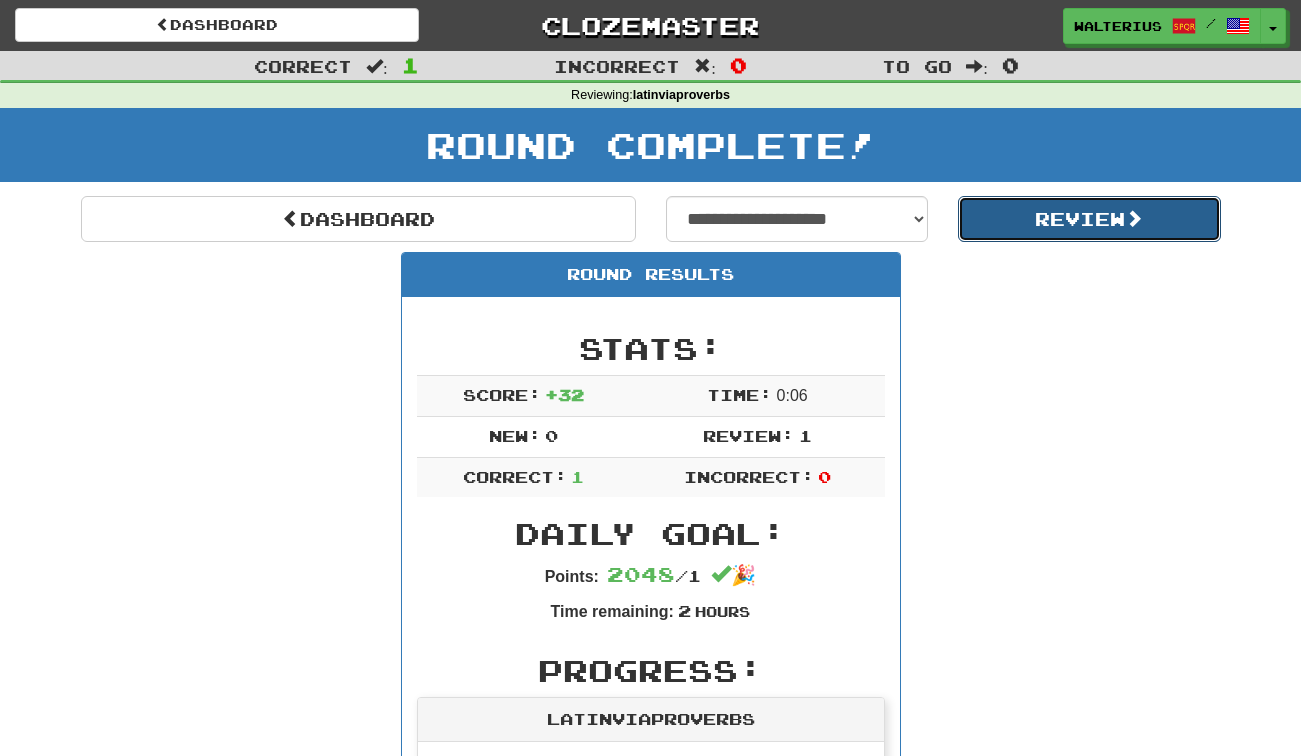 click on "Review" at bounding box center (1089, 219) 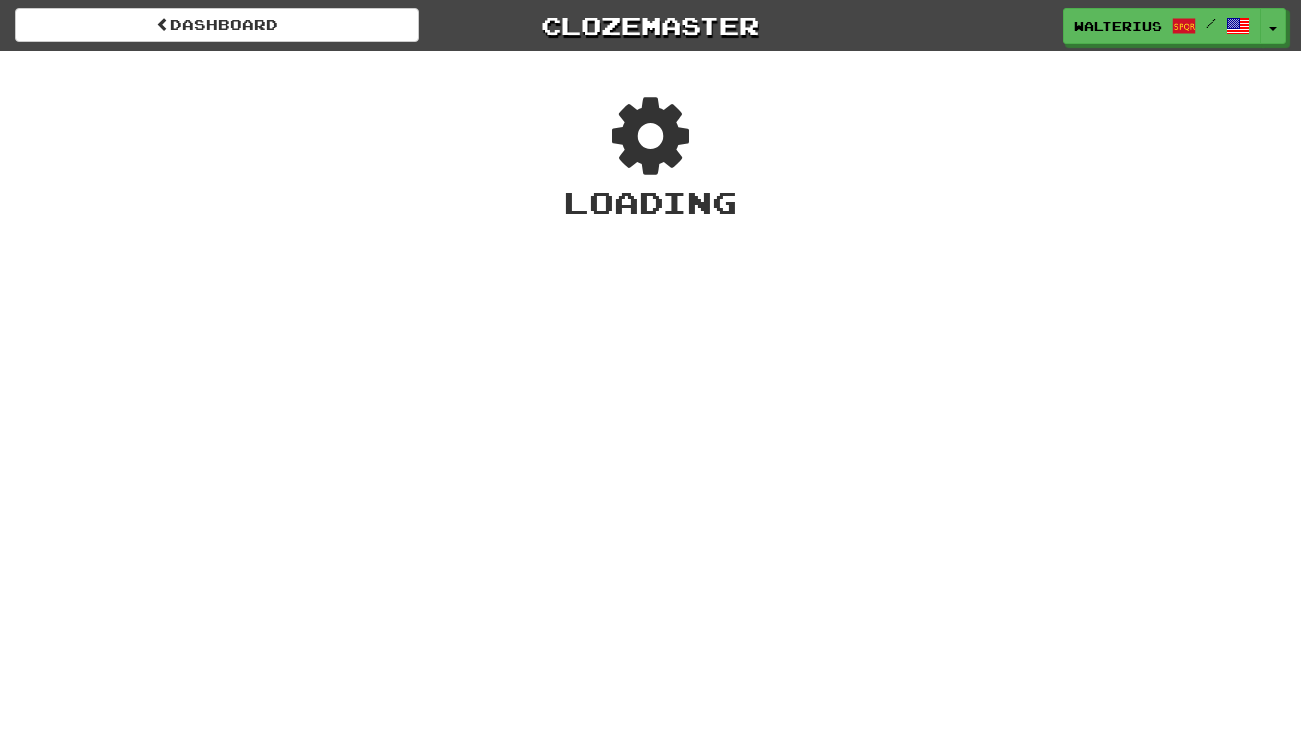 scroll, scrollTop: 0, scrollLeft: 0, axis: both 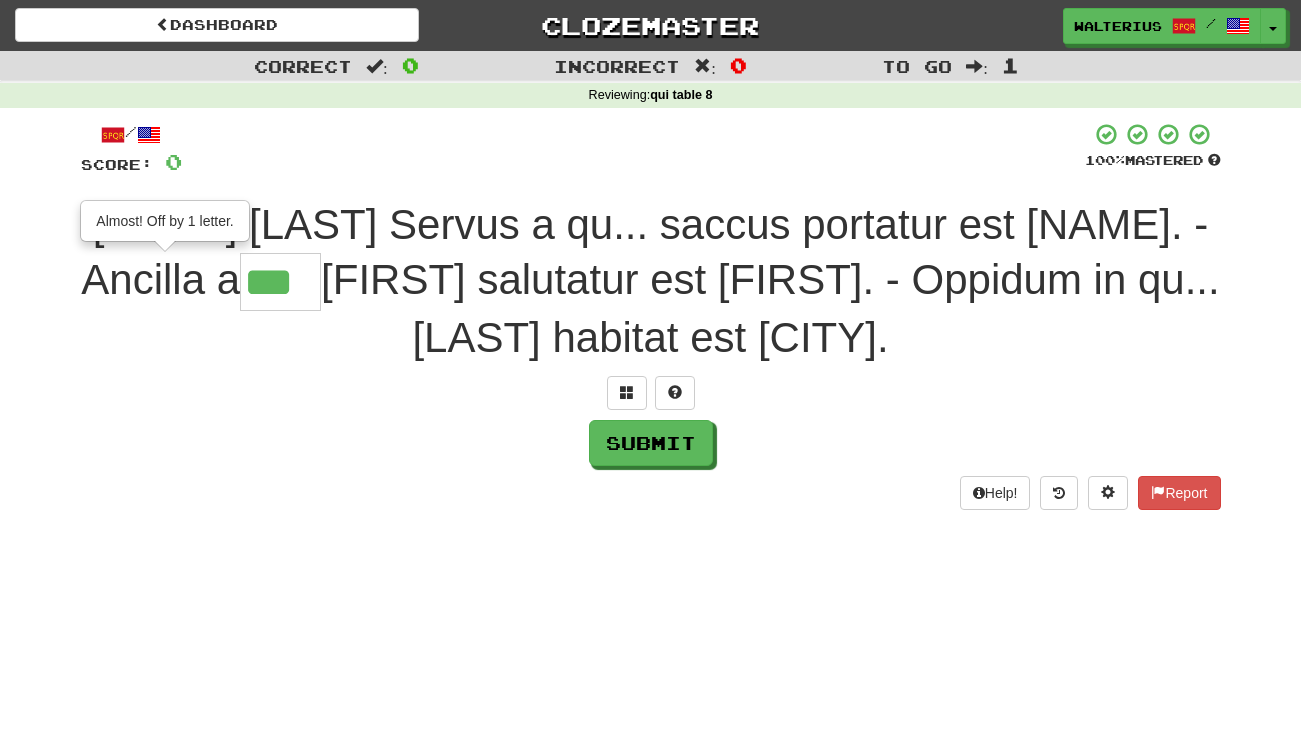 type on "***" 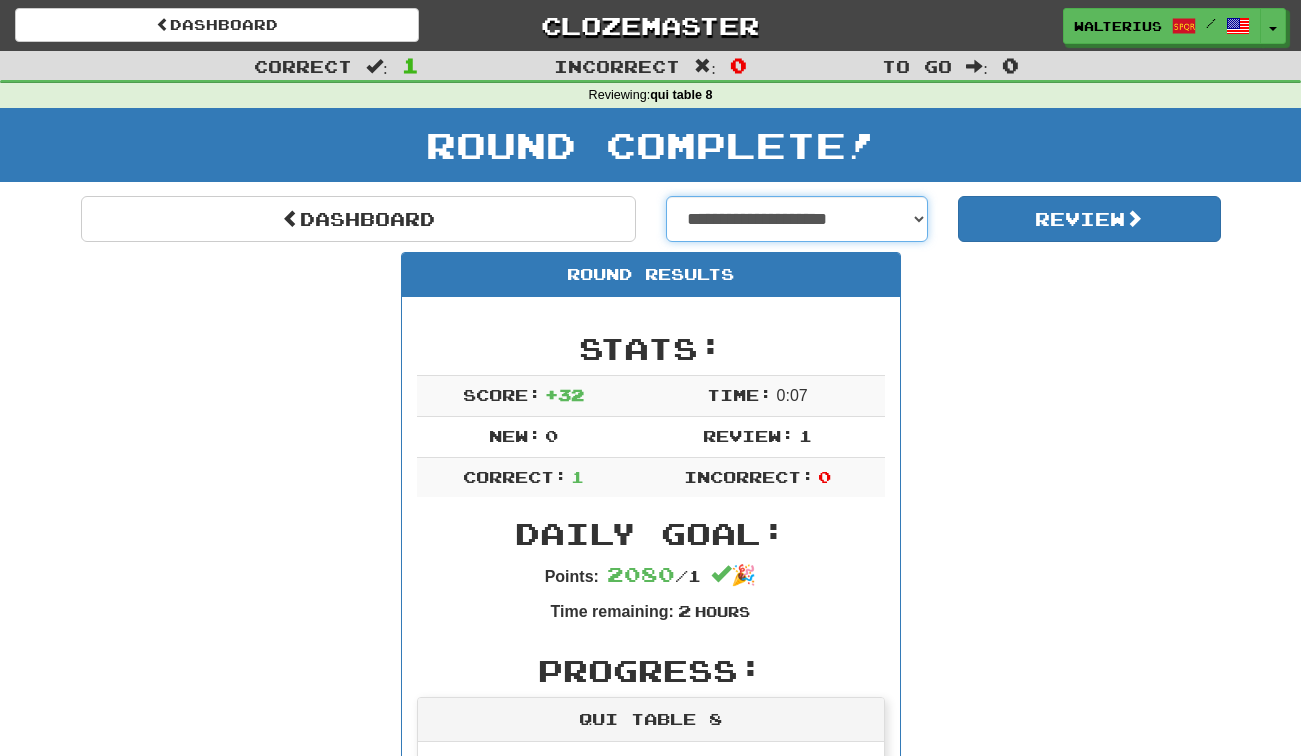 click on "**********" at bounding box center (797, 219) 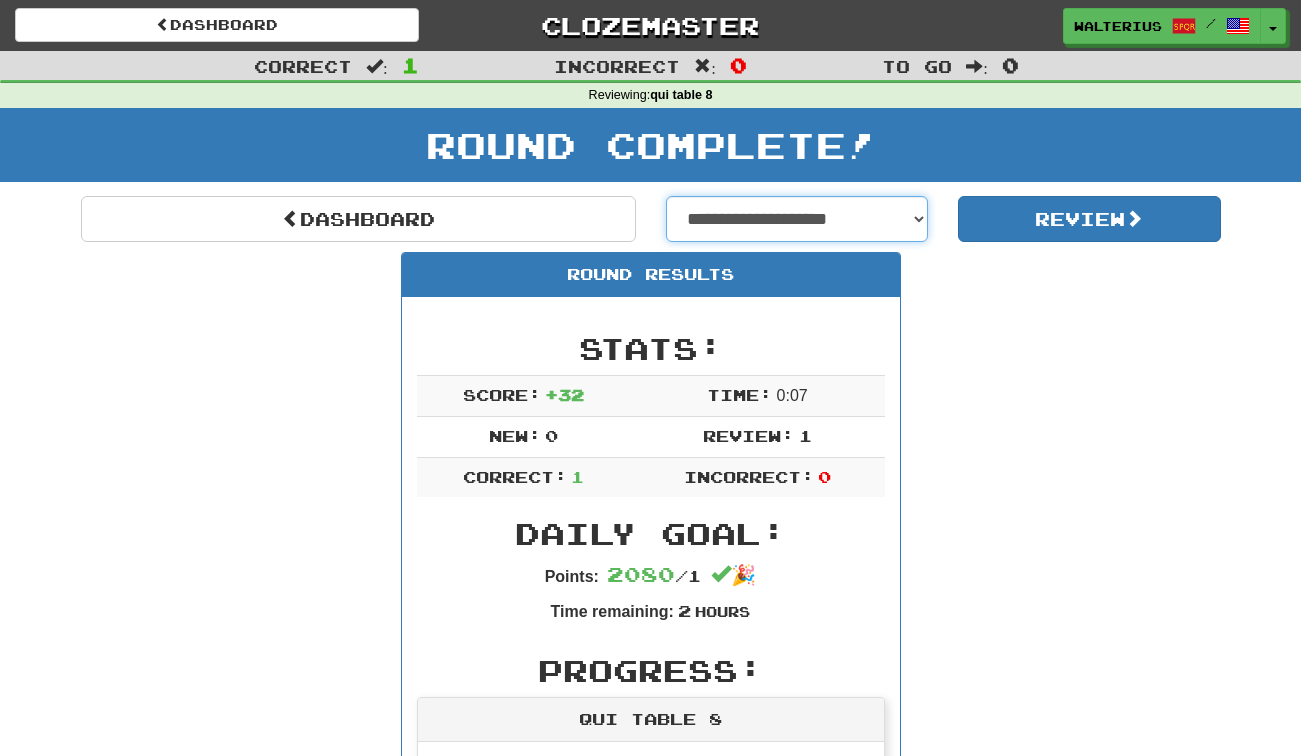 select on "**********" 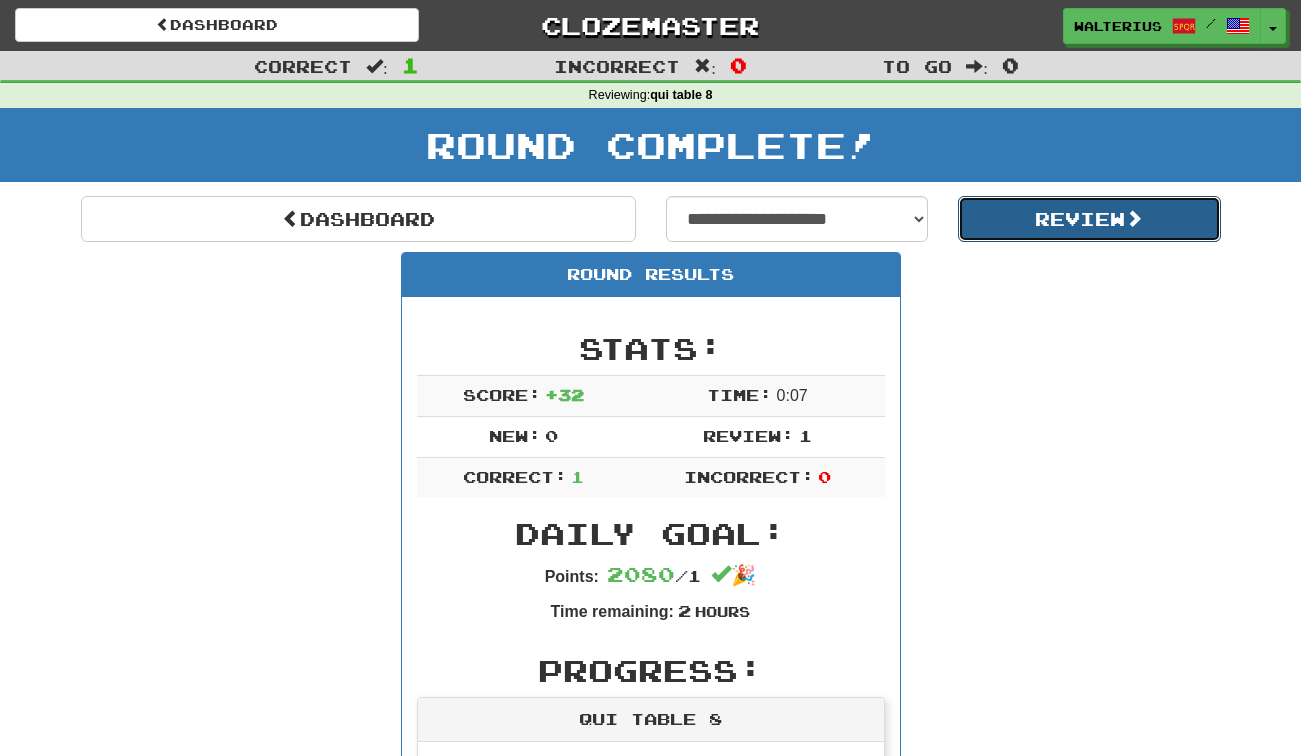 drag, startPoint x: 793, startPoint y: 225, endPoint x: 1047, endPoint y: 212, distance: 254.33246 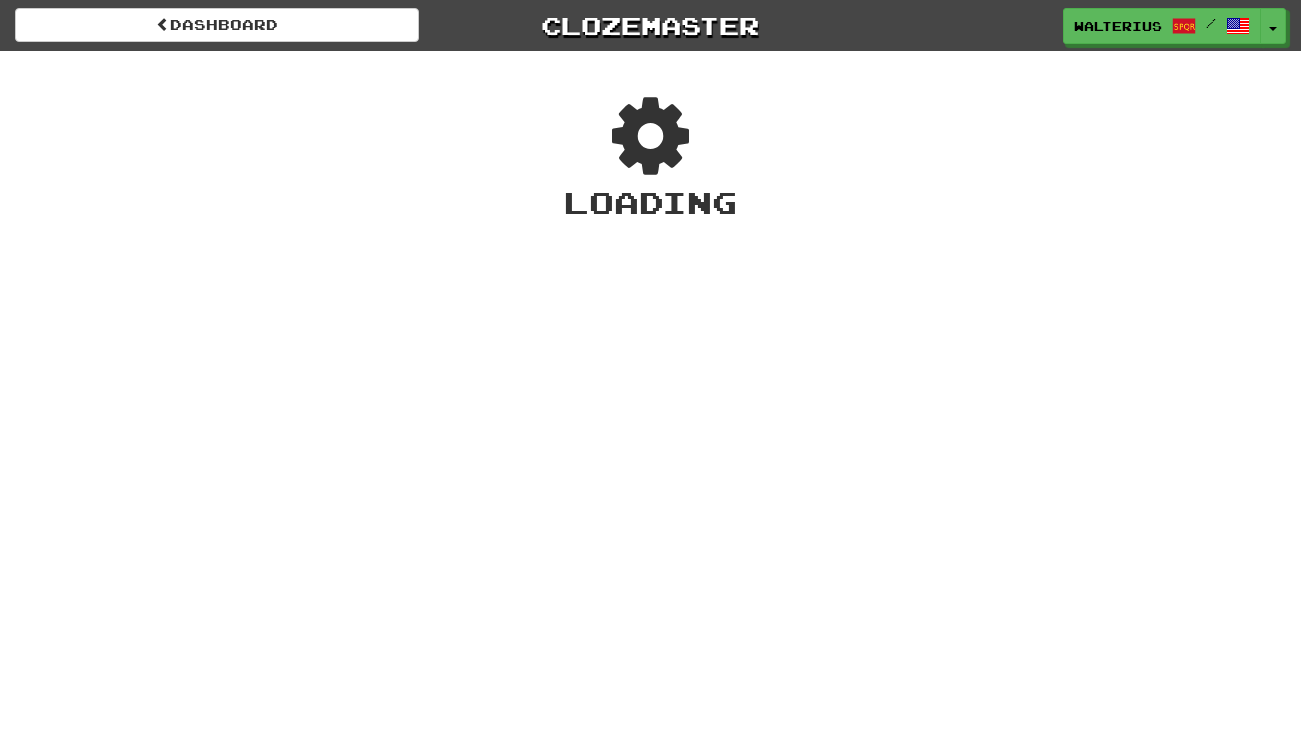 scroll, scrollTop: 0, scrollLeft: 0, axis: both 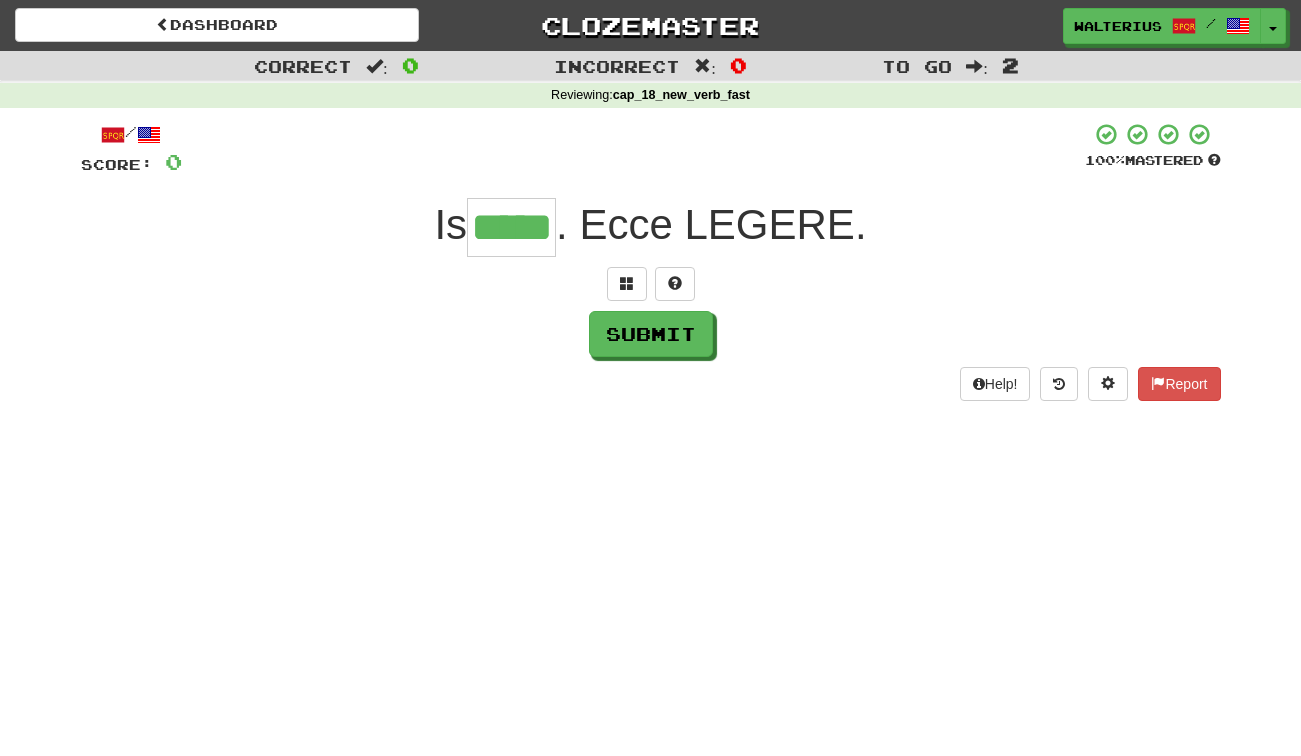 type on "*****" 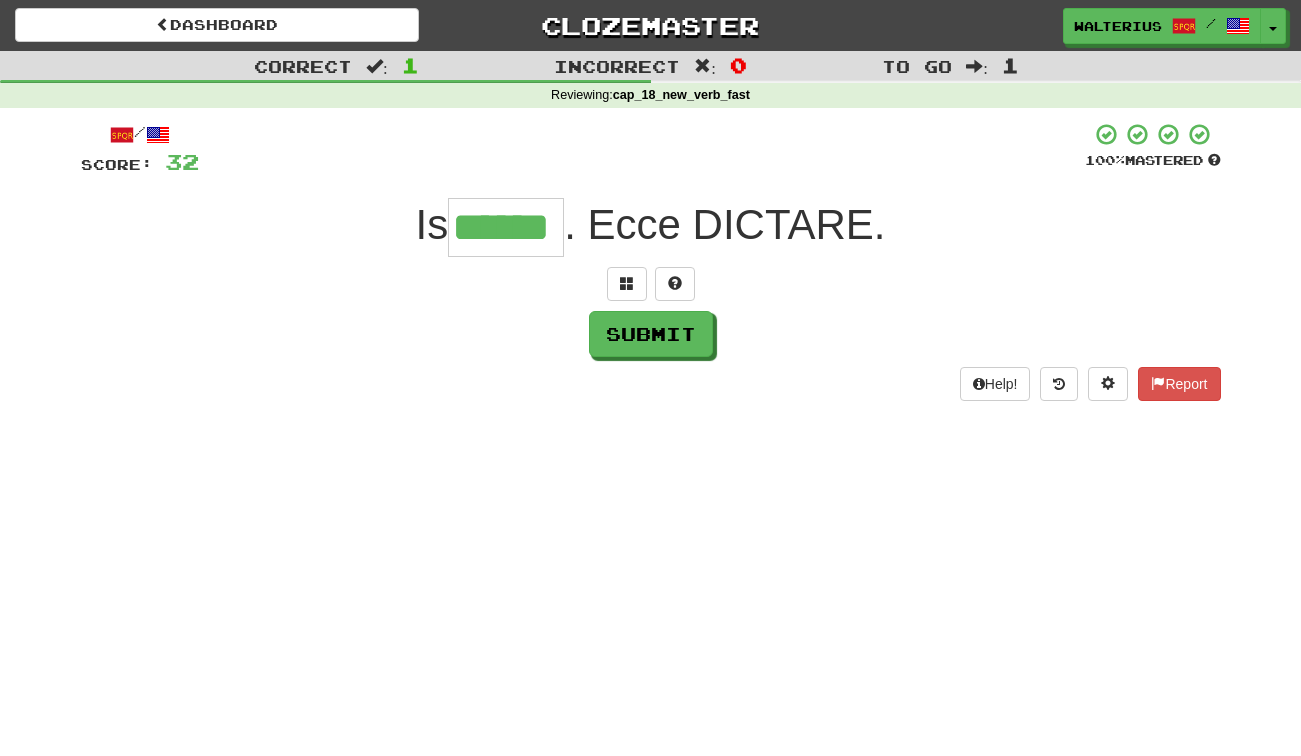 type on "******" 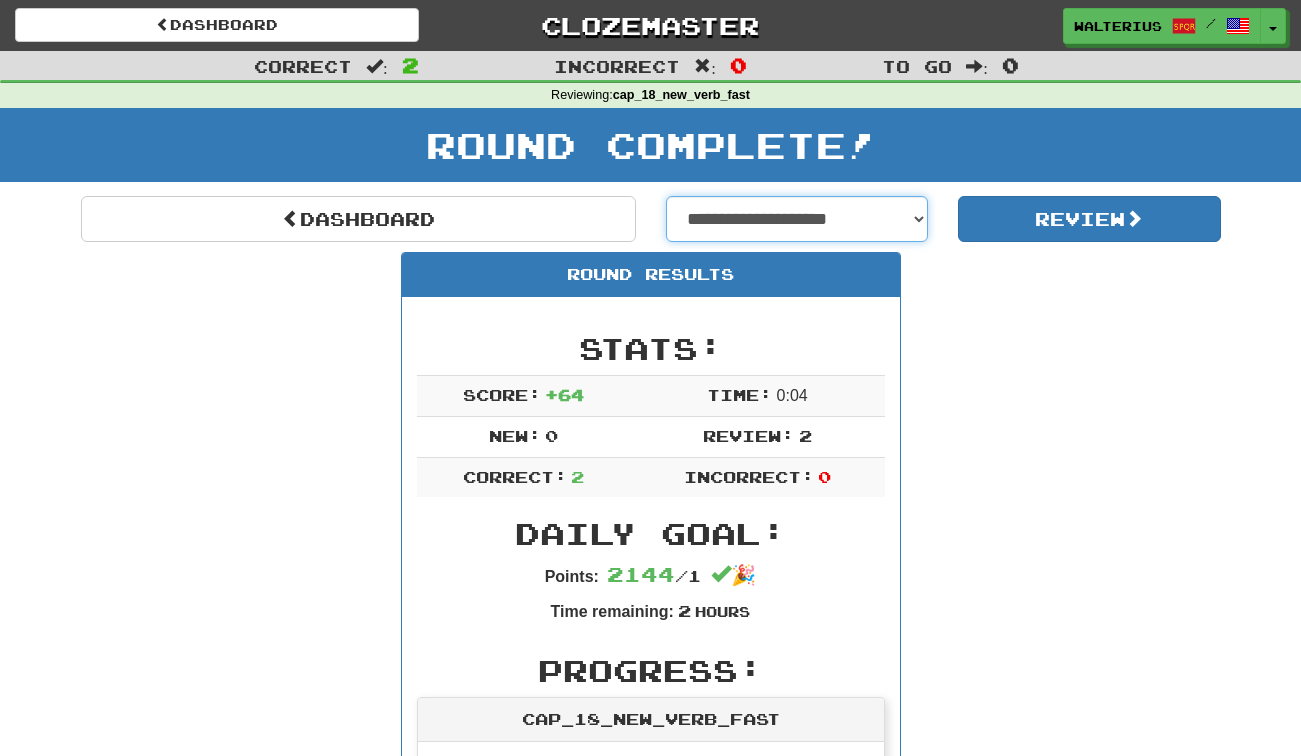 click on "**********" at bounding box center [797, 219] 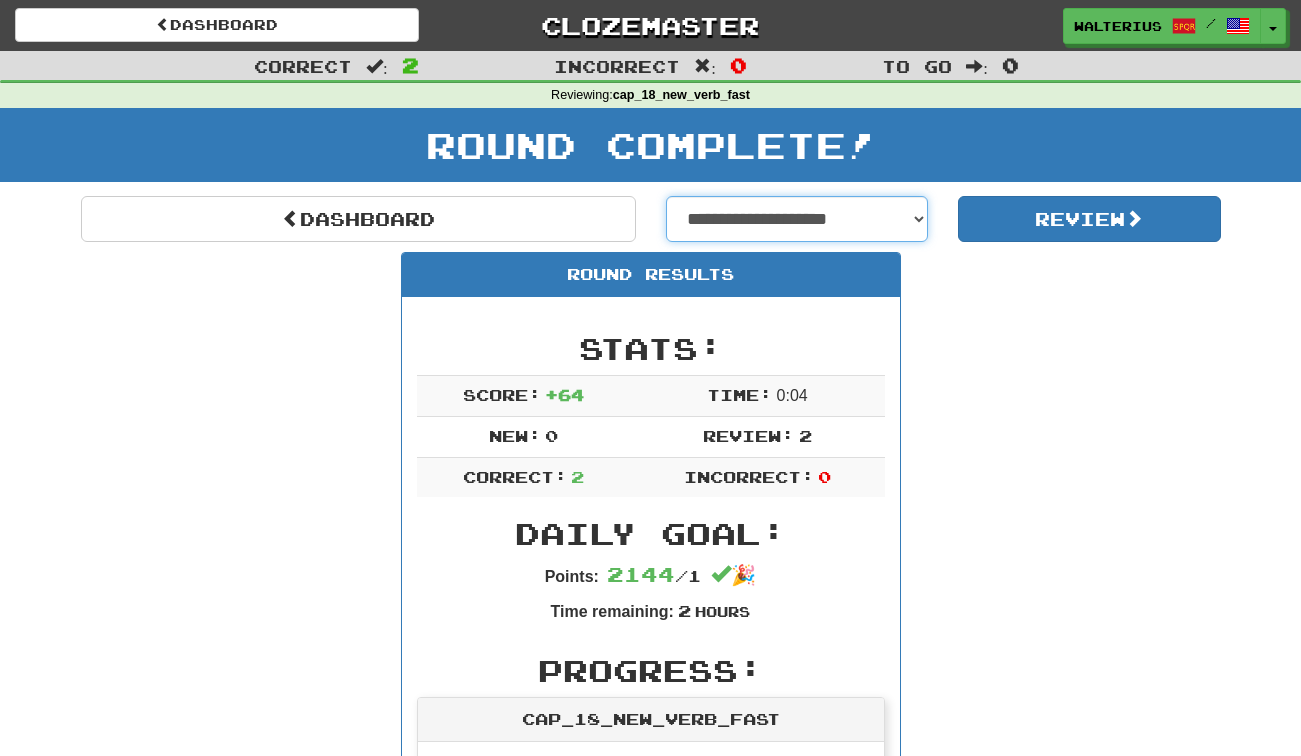 select on "**********" 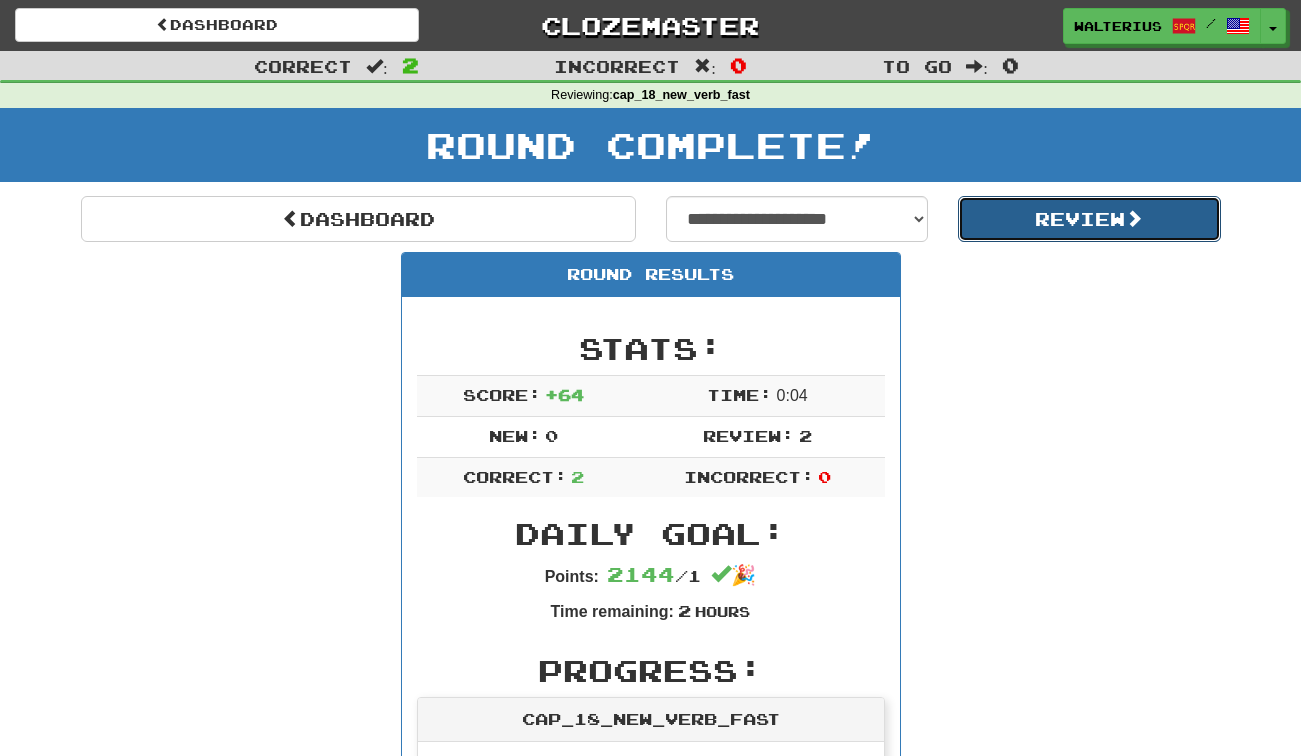 click on "Review" at bounding box center (1089, 219) 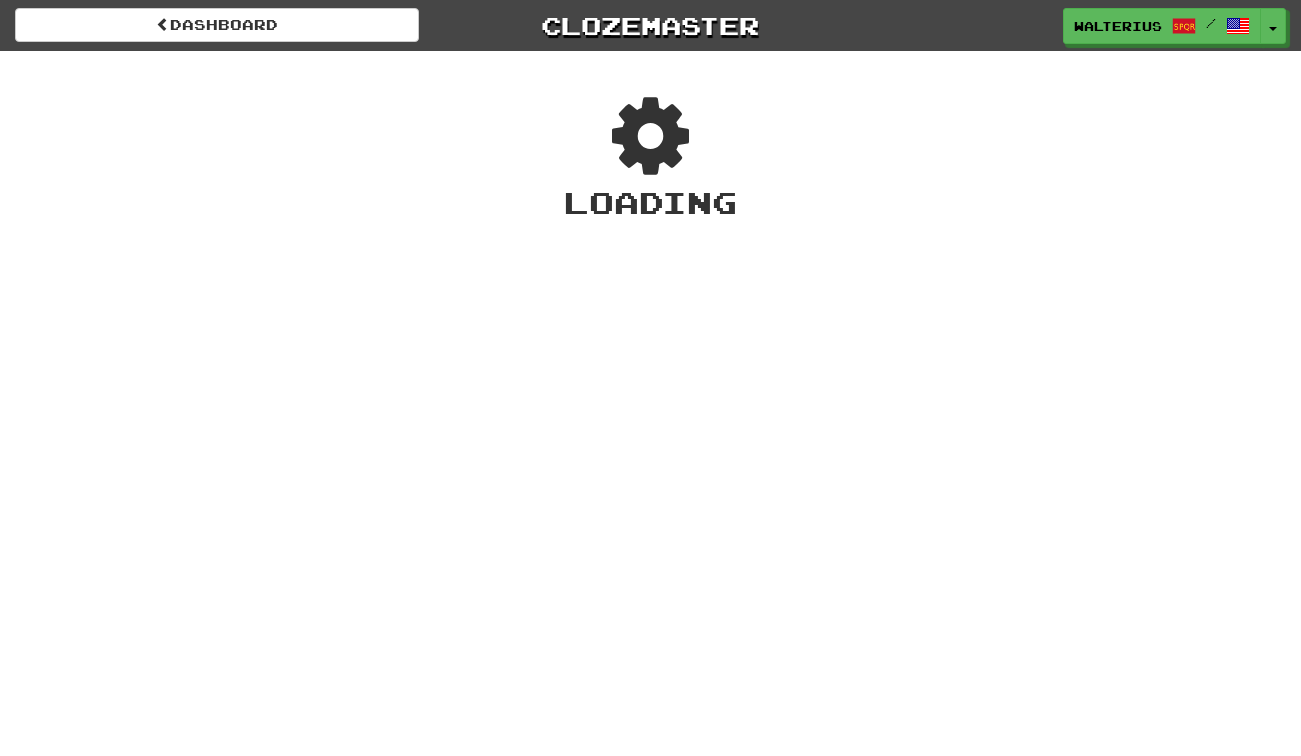 scroll, scrollTop: 0, scrollLeft: 0, axis: both 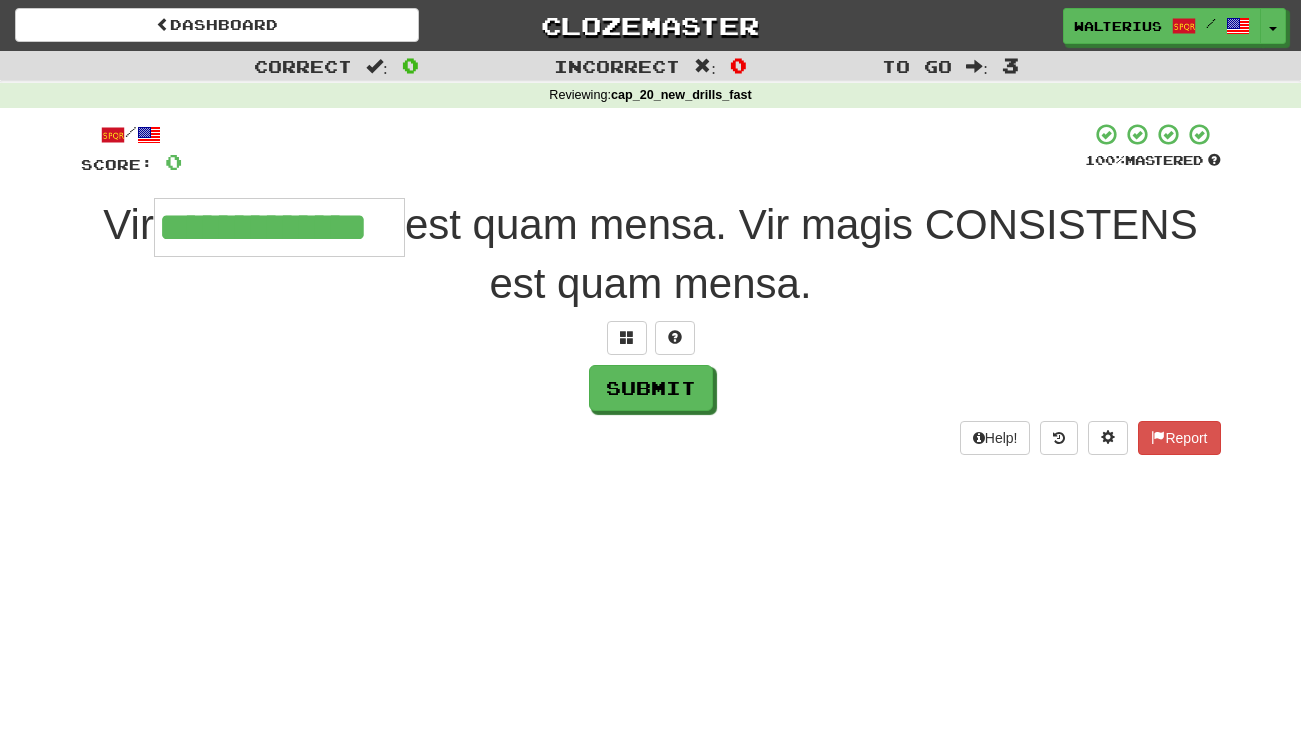 type on "**********" 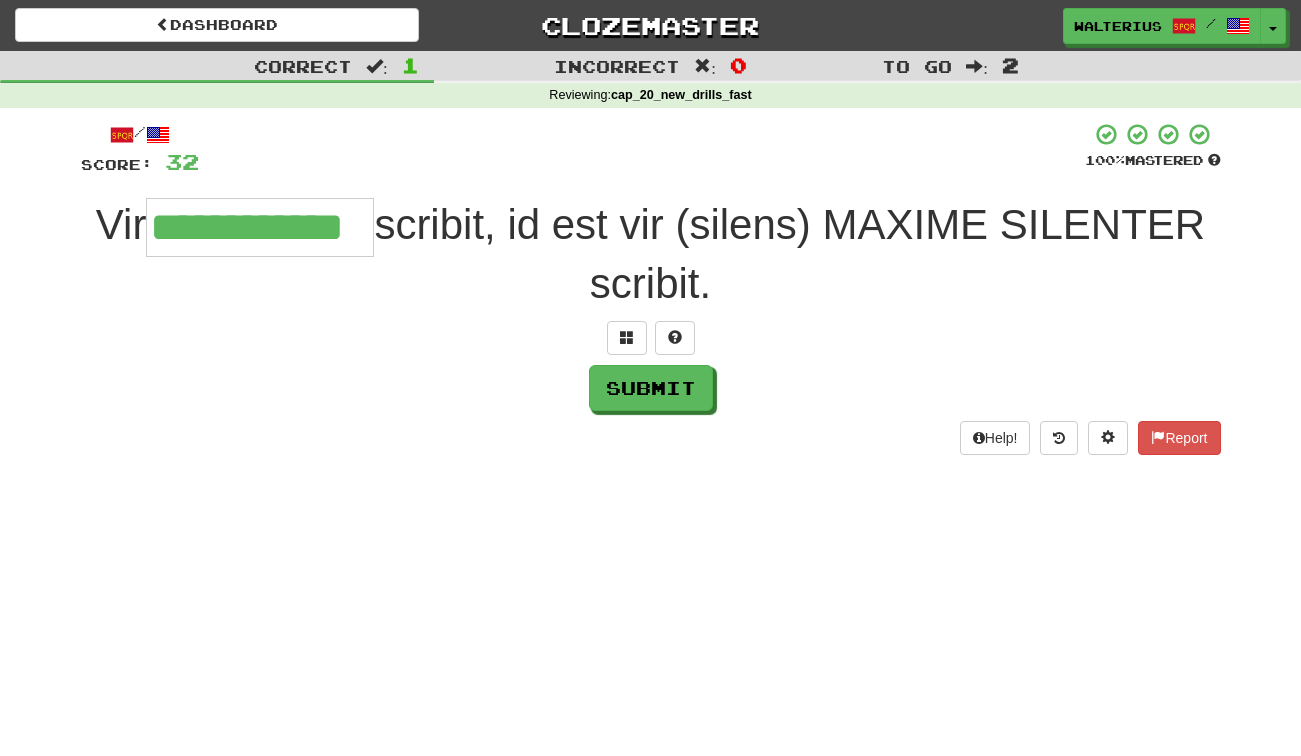 type on "**********" 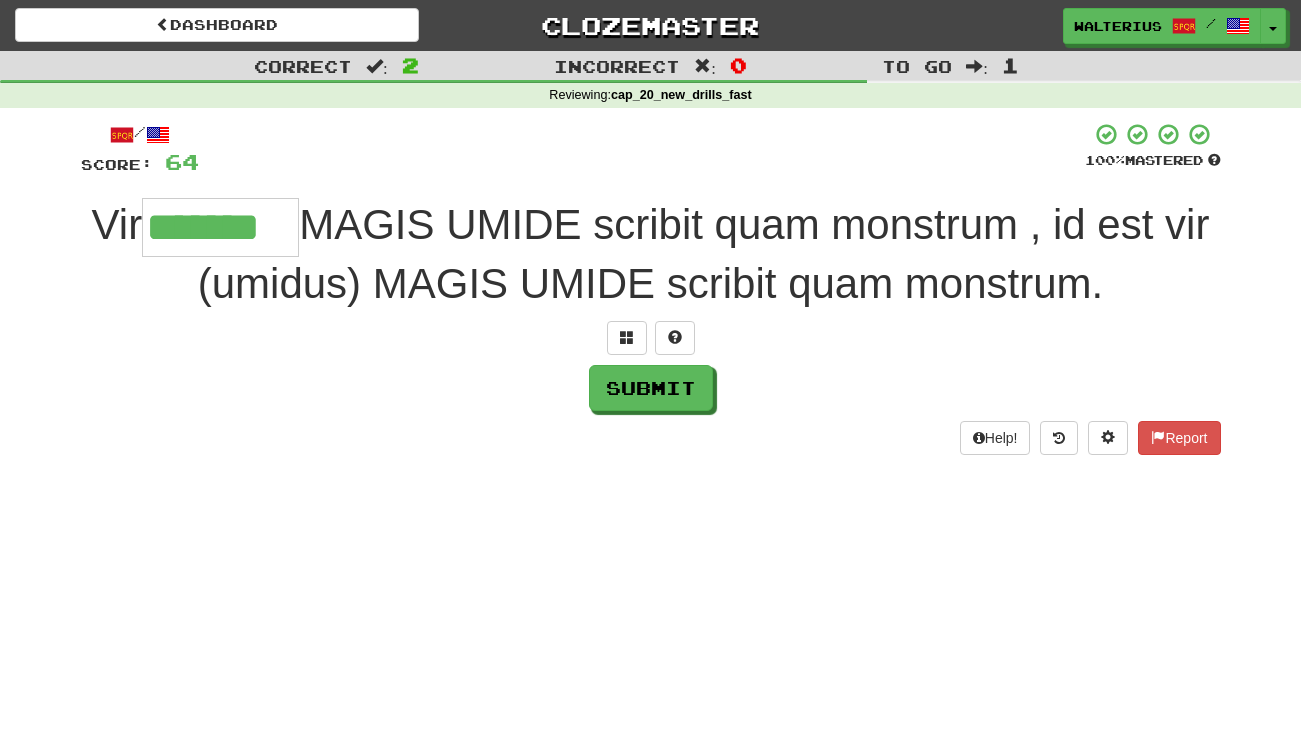 type on "*******" 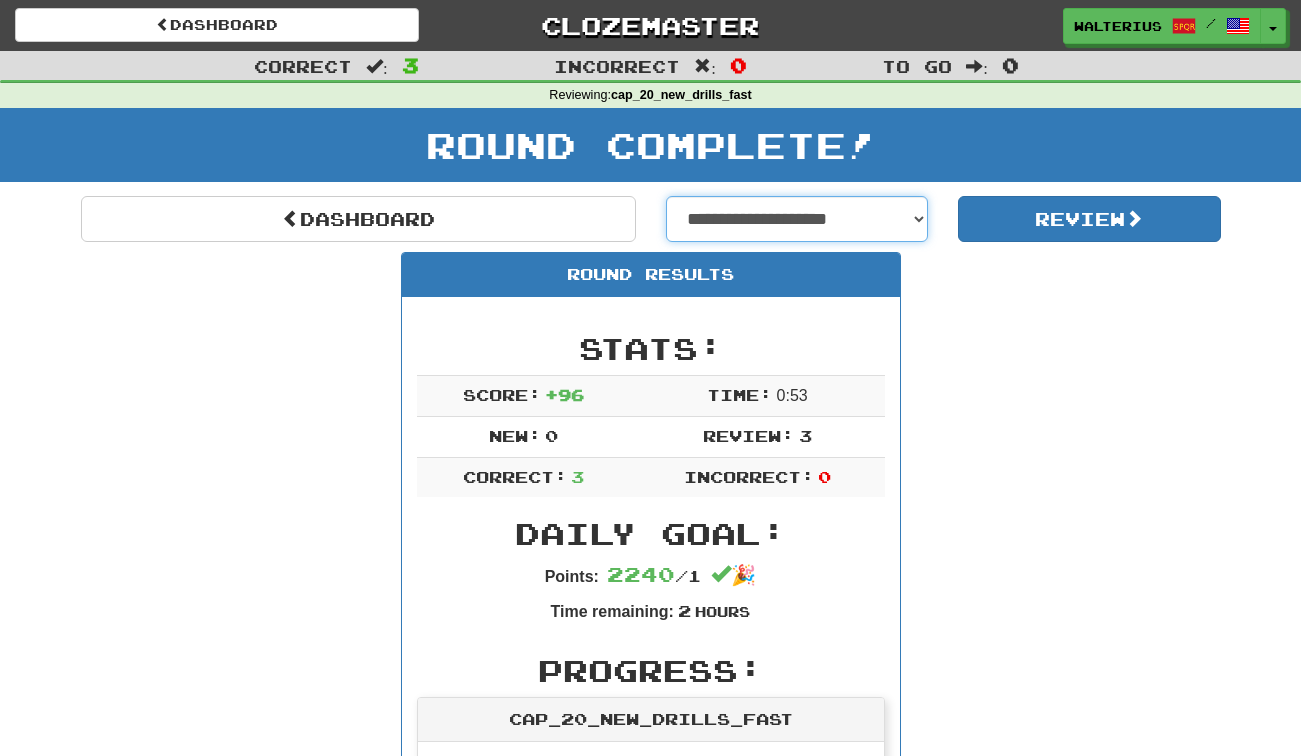 click on "**********" at bounding box center [797, 219] 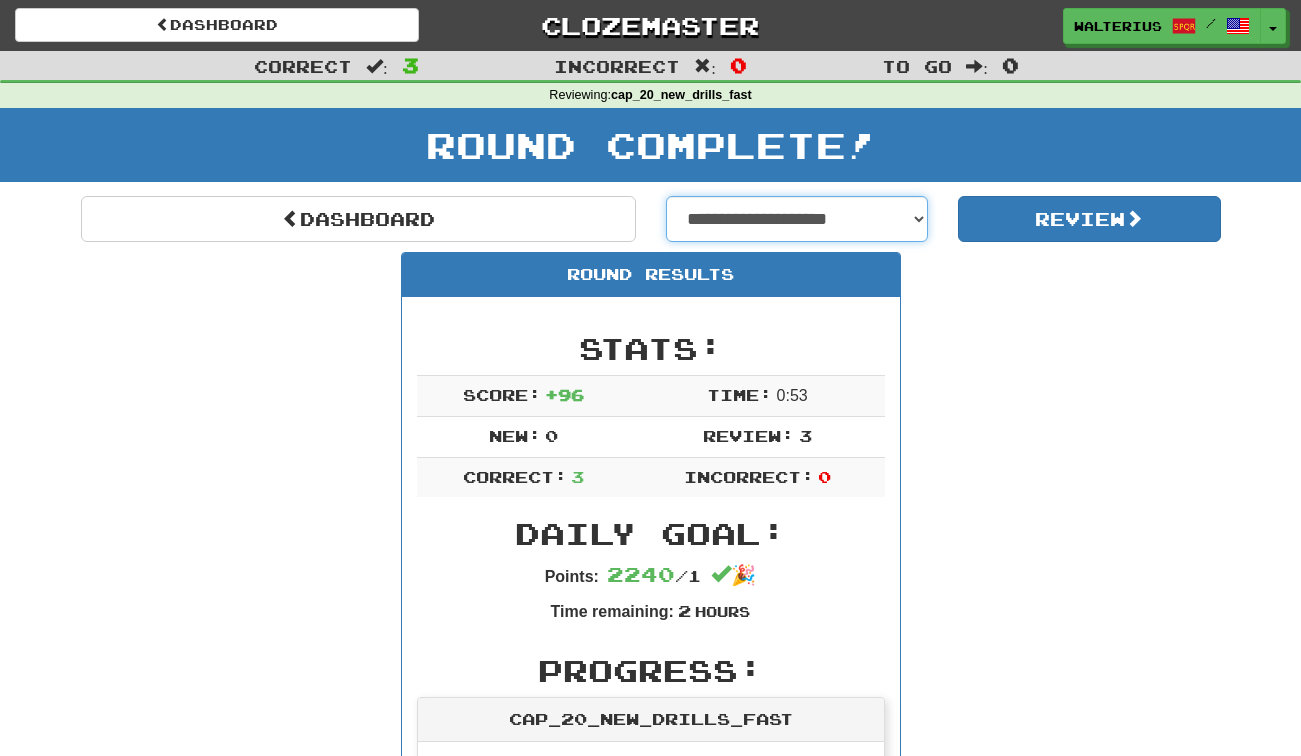 select on "**********" 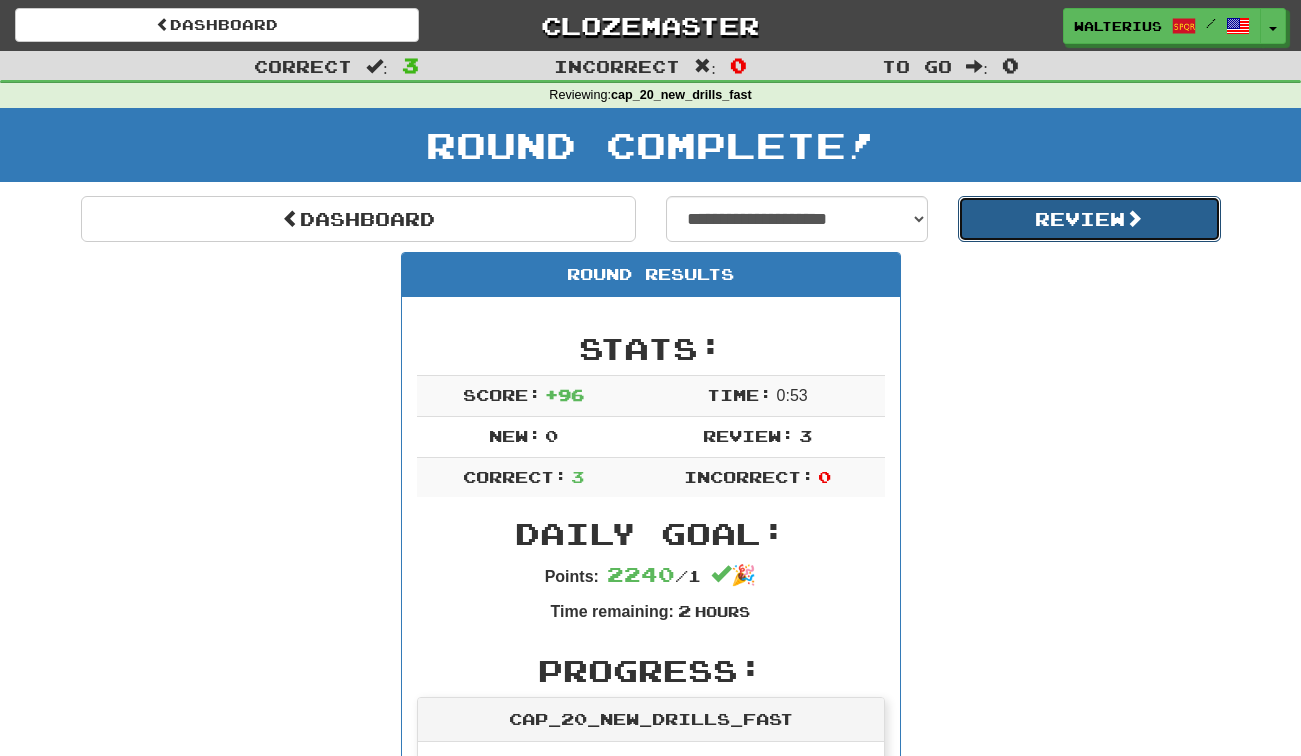 click on "Review" at bounding box center [1089, 219] 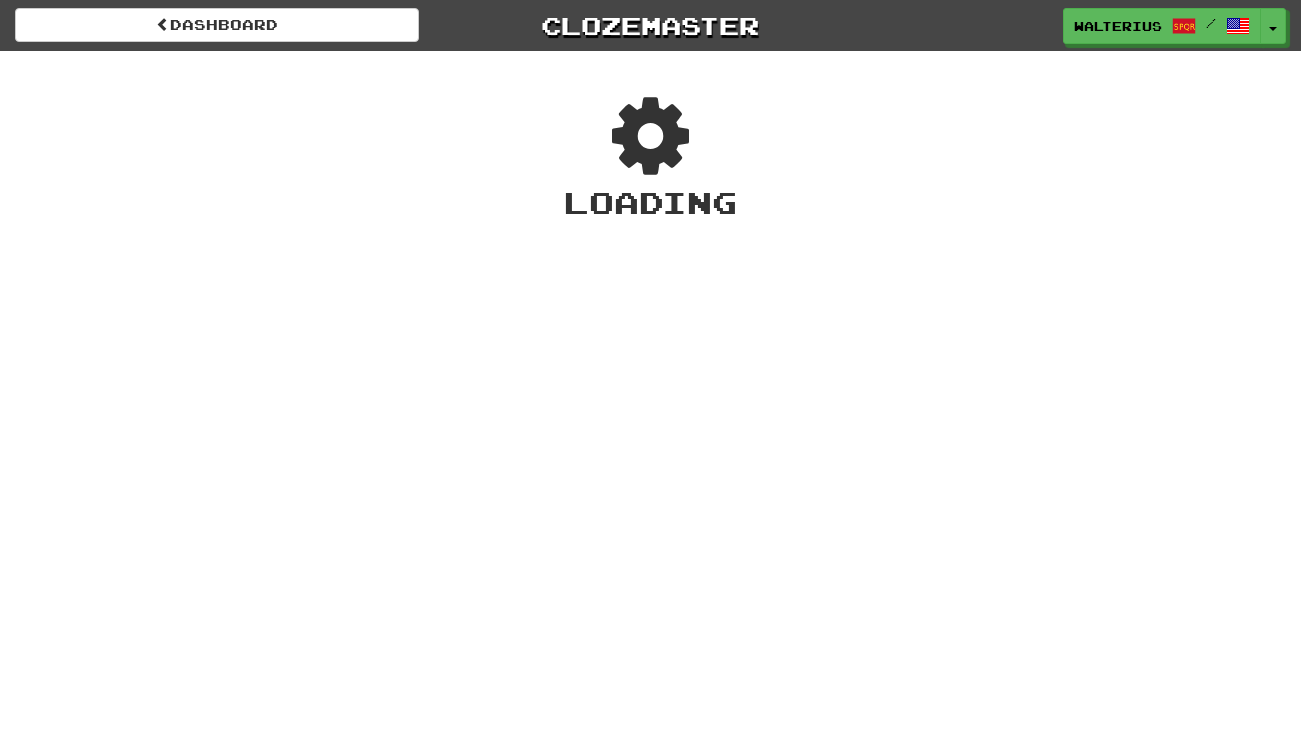 scroll, scrollTop: 0, scrollLeft: 0, axis: both 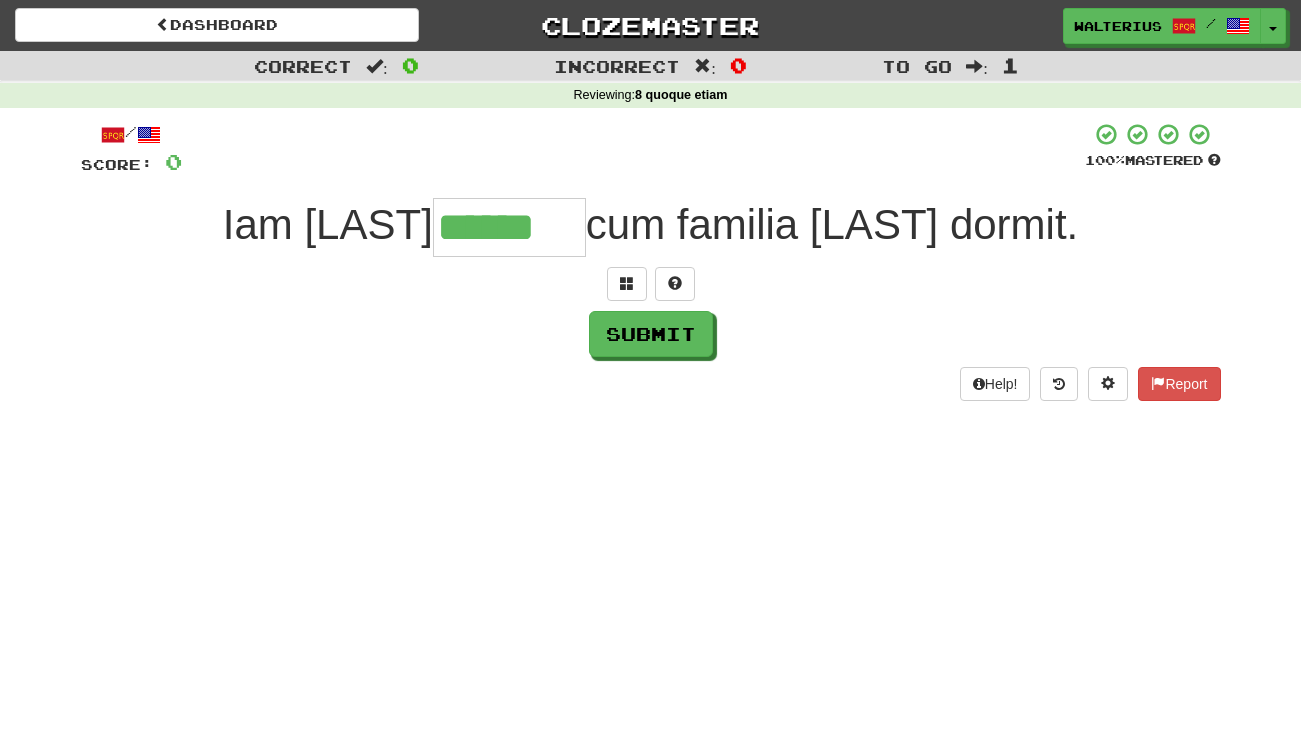 type on "******" 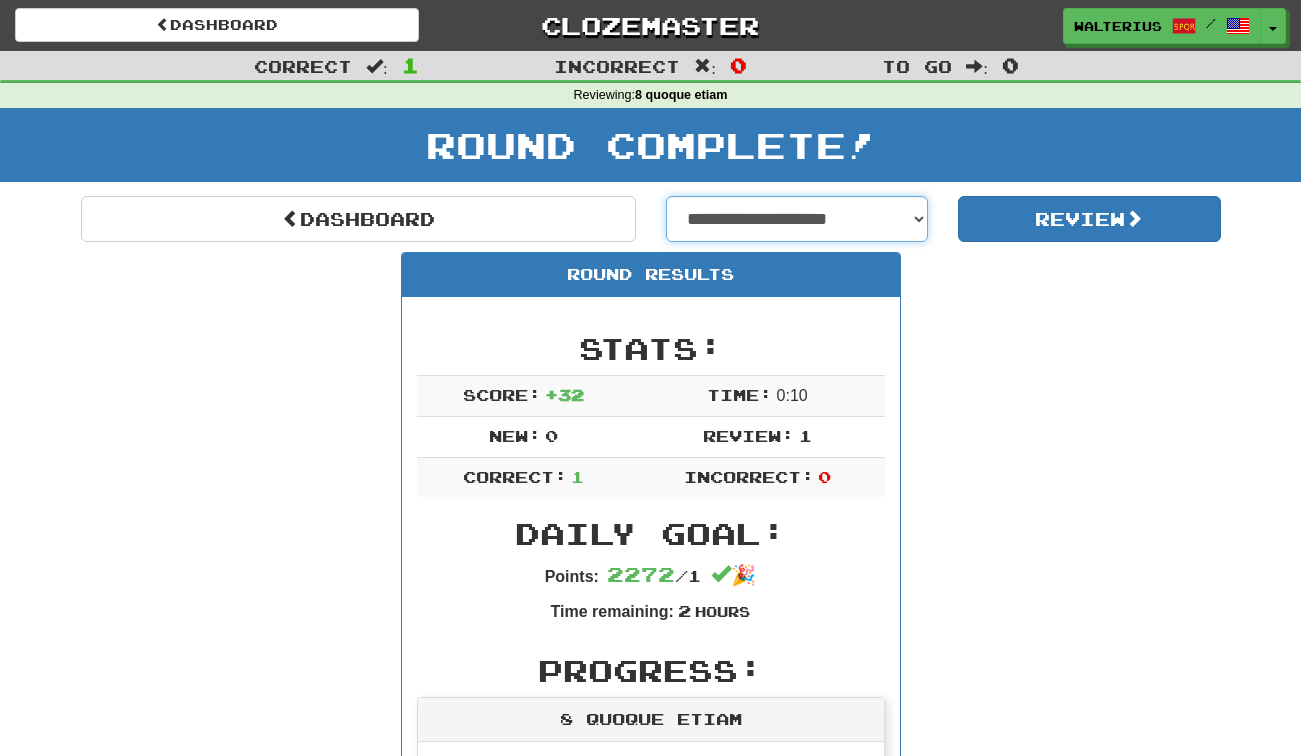 click on "**********" at bounding box center (797, 219) 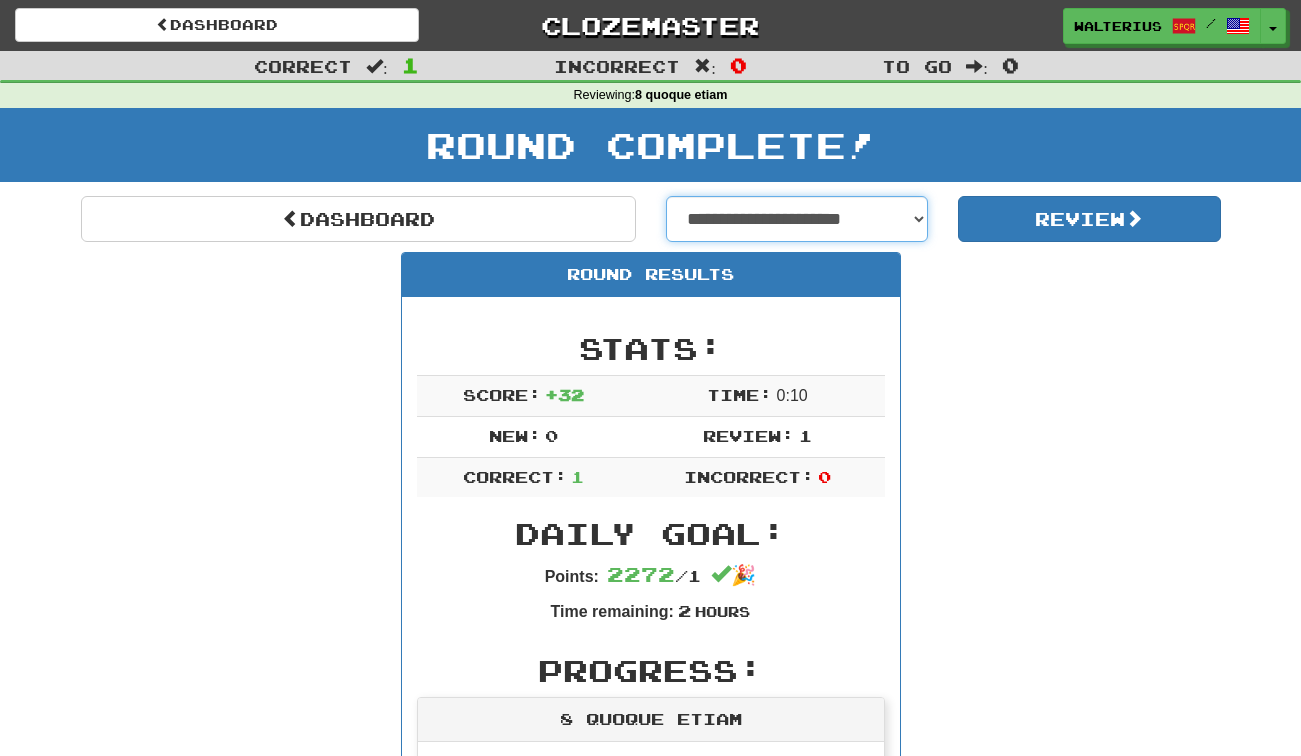 select on "**********" 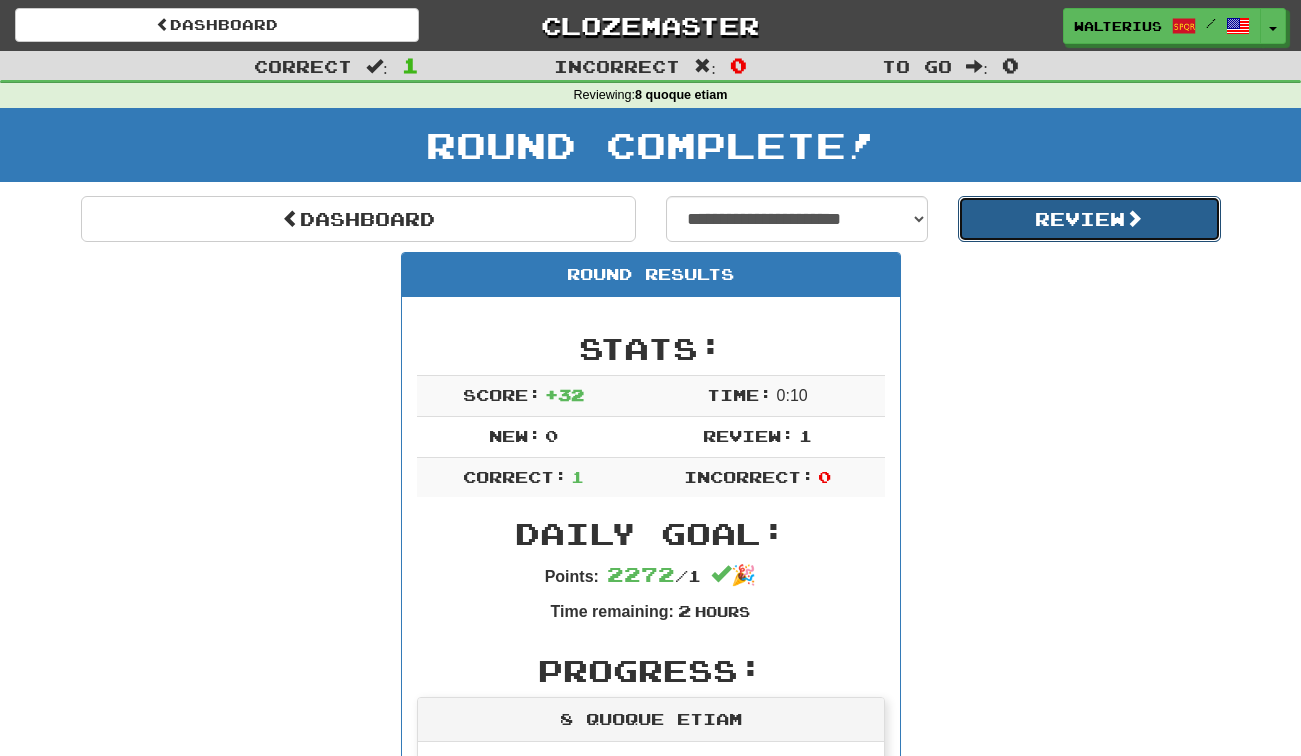 click on "Review" at bounding box center [1089, 219] 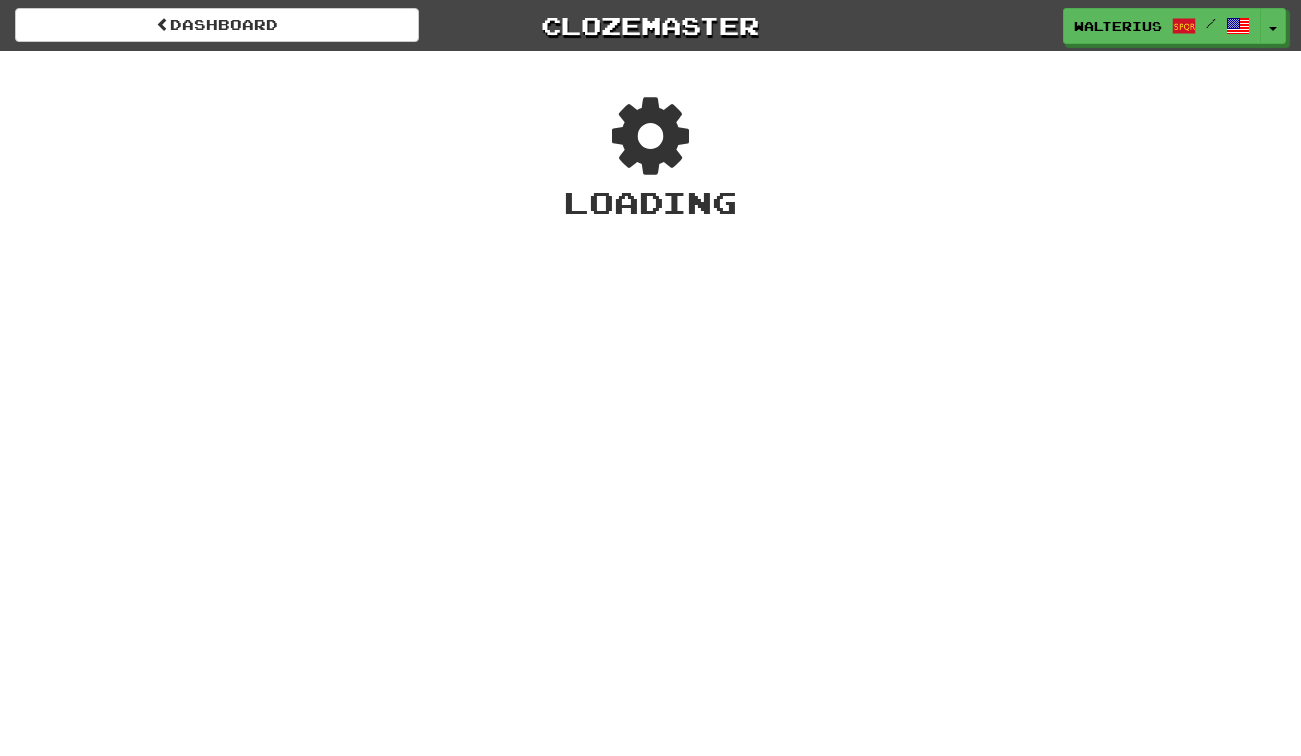 scroll, scrollTop: 0, scrollLeft: 0, axis: both 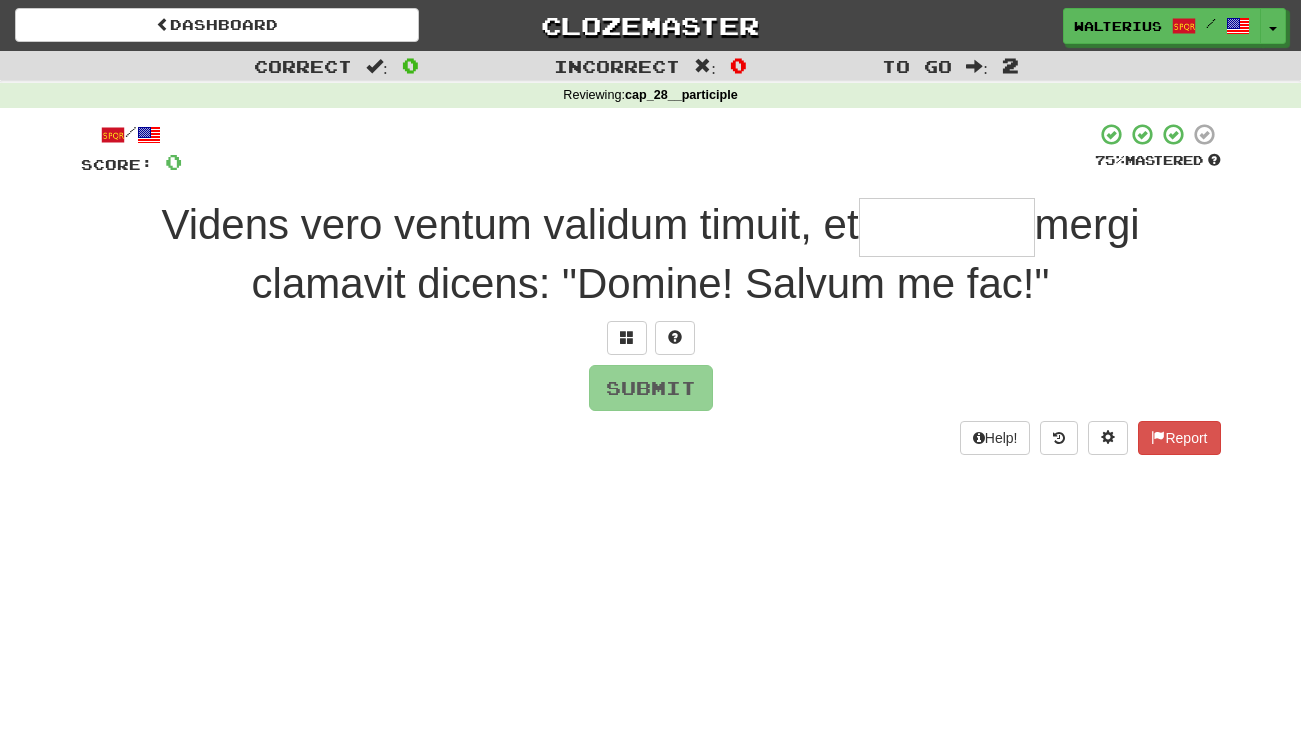 type on "*" 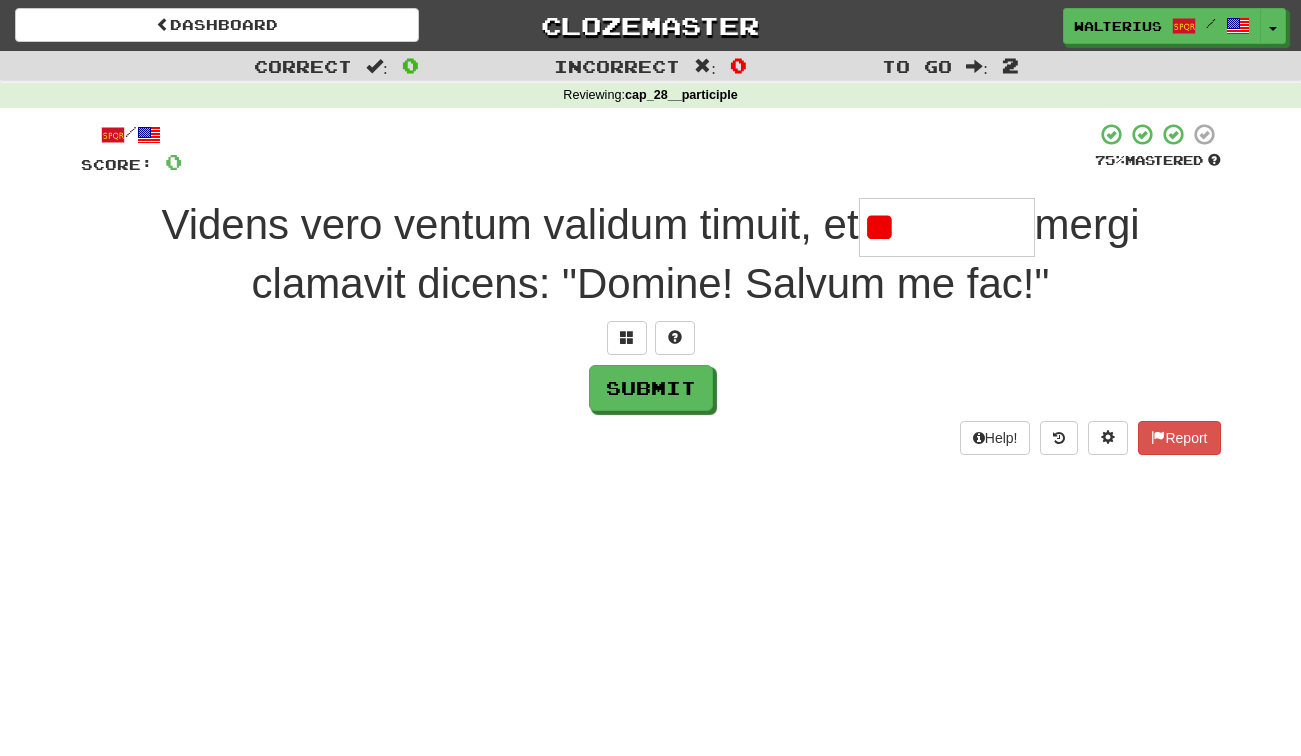 type on "*" 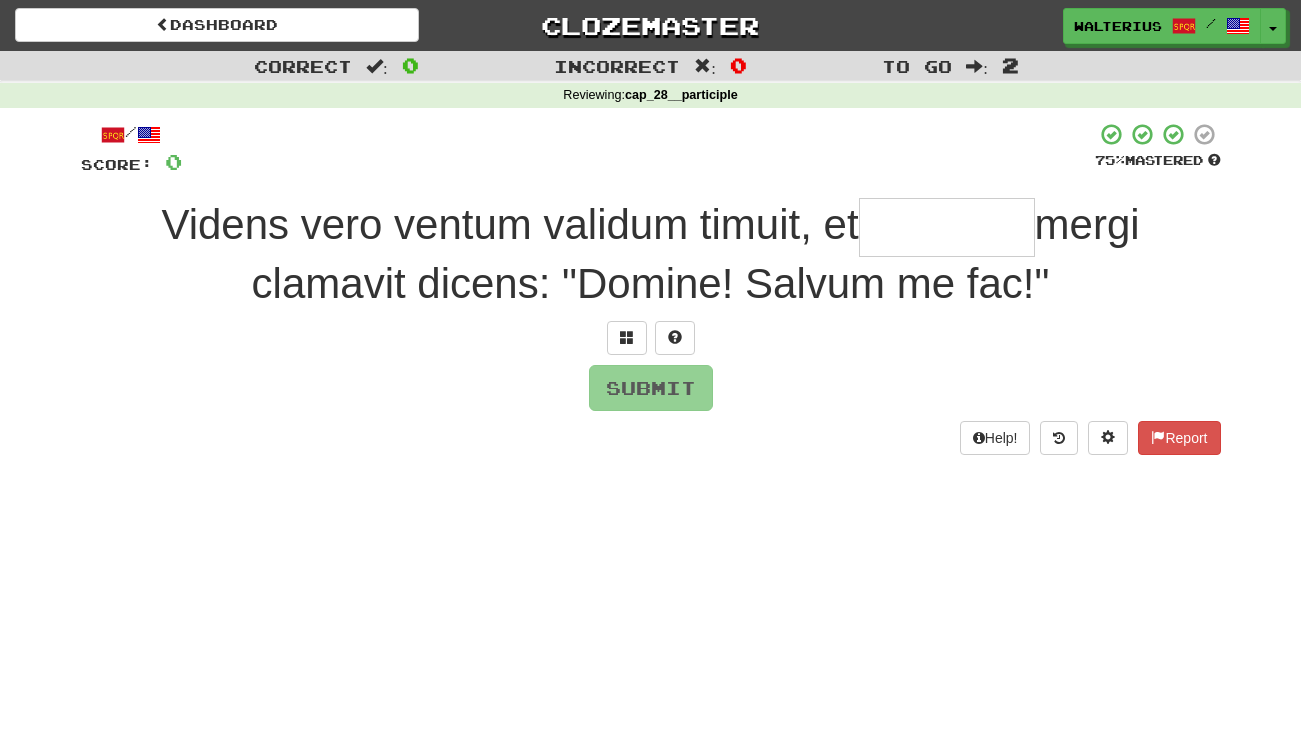 type on "*" 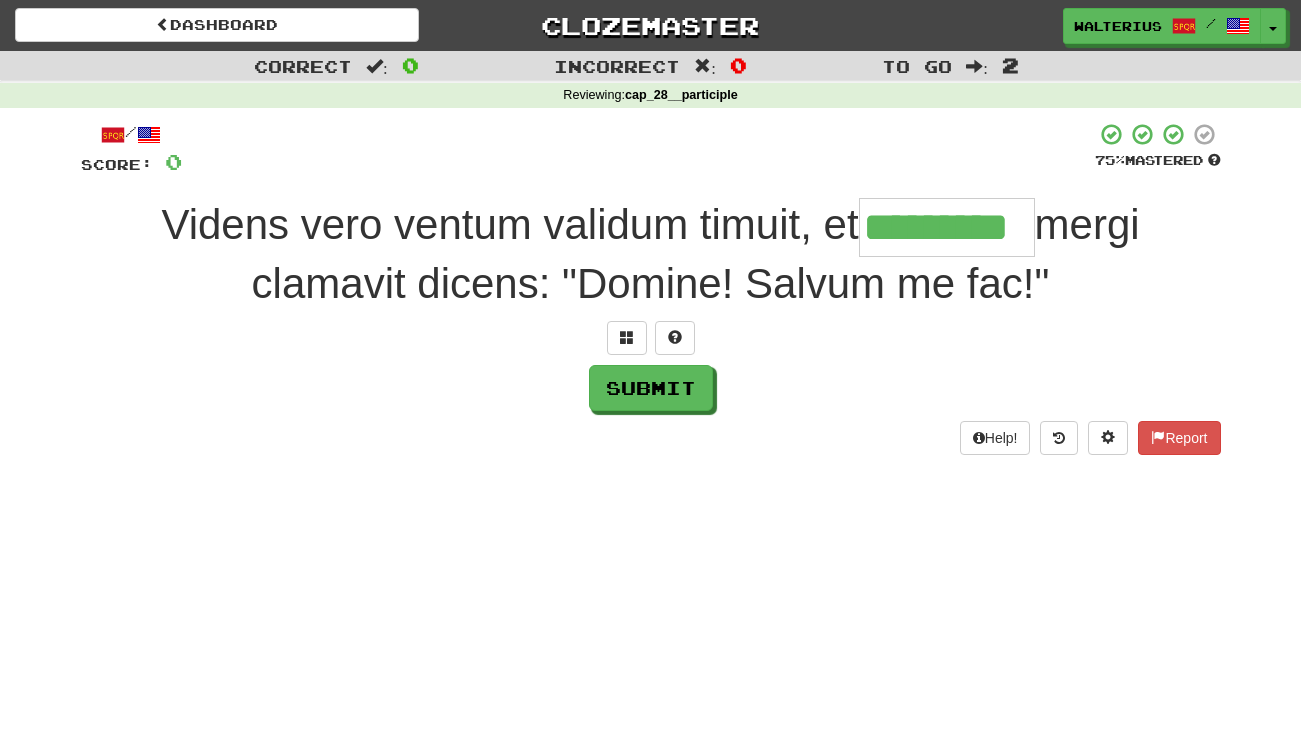 type on "*********" 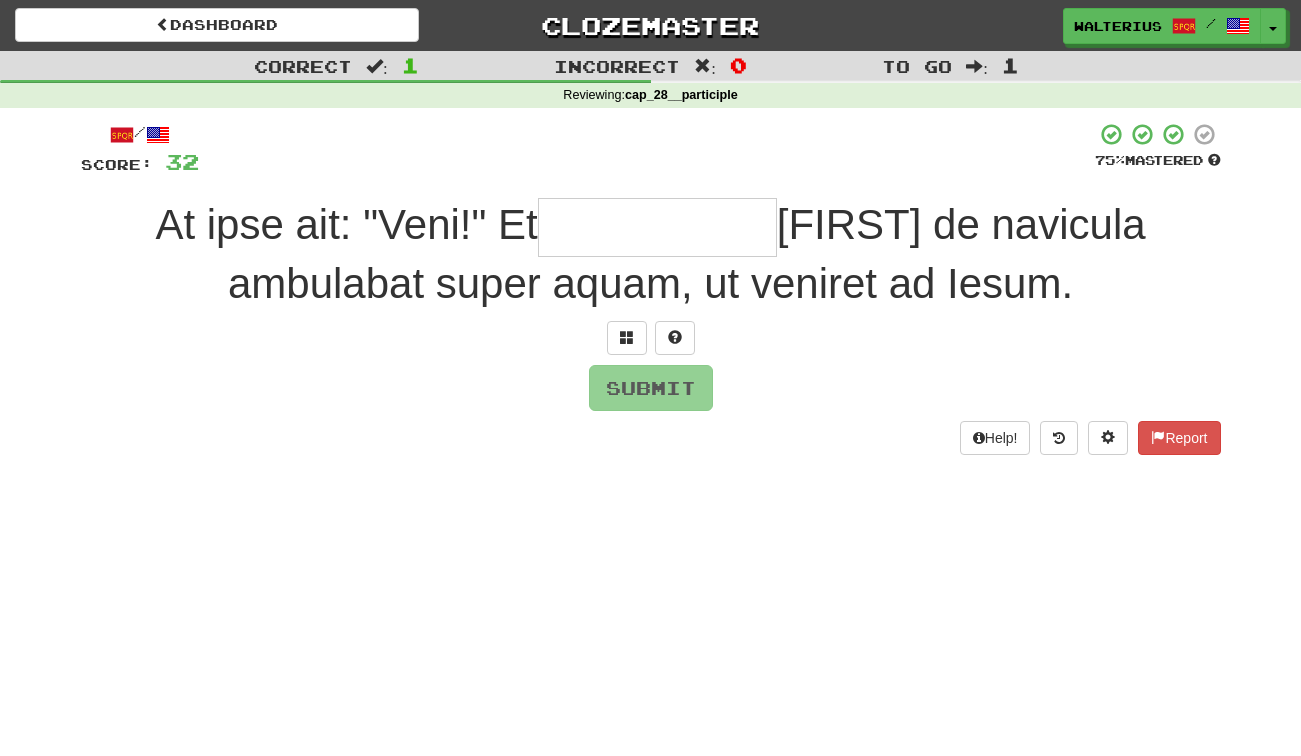 type on "*" 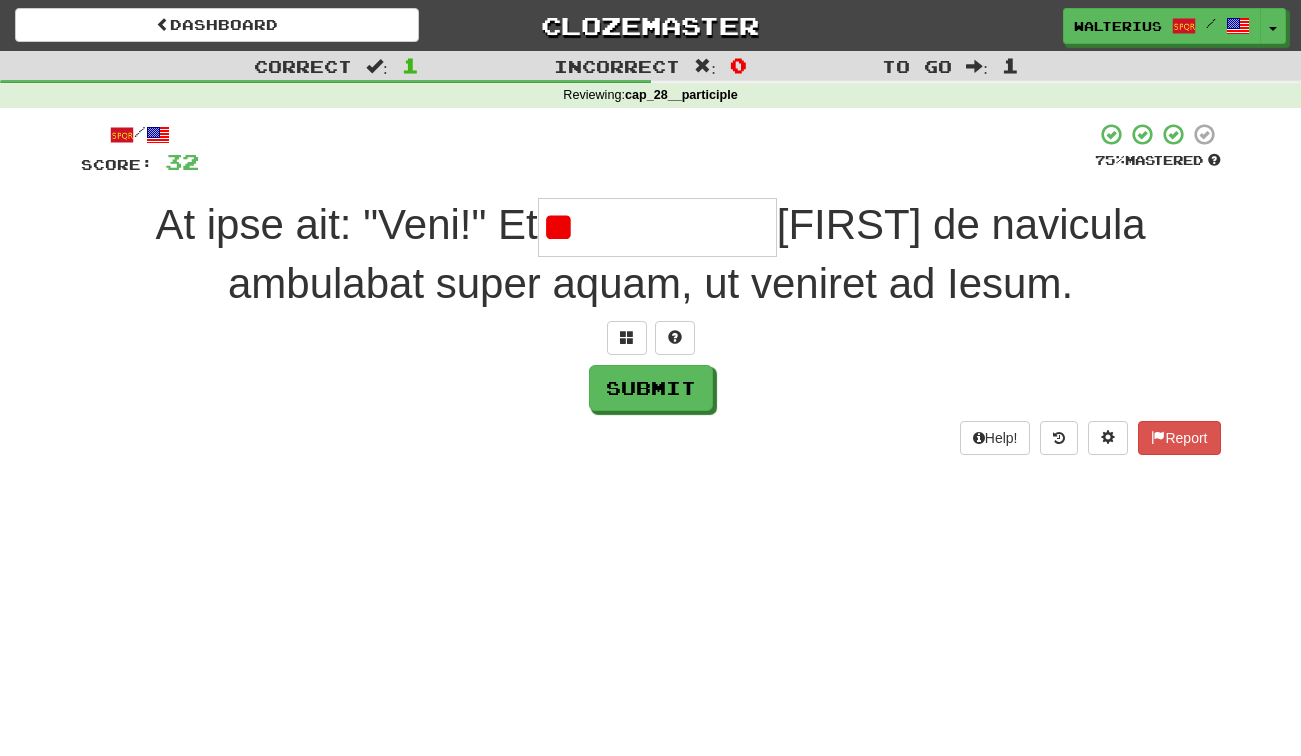 type on "*" 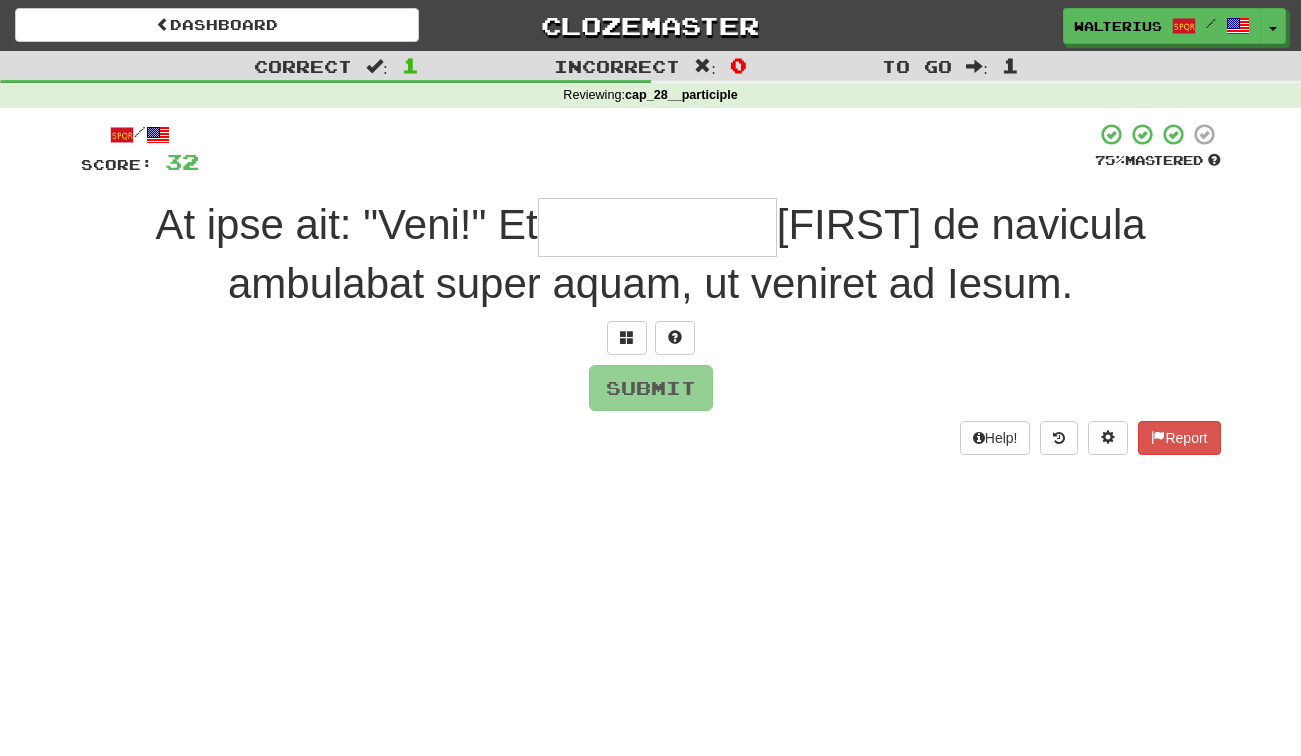 type on "*" 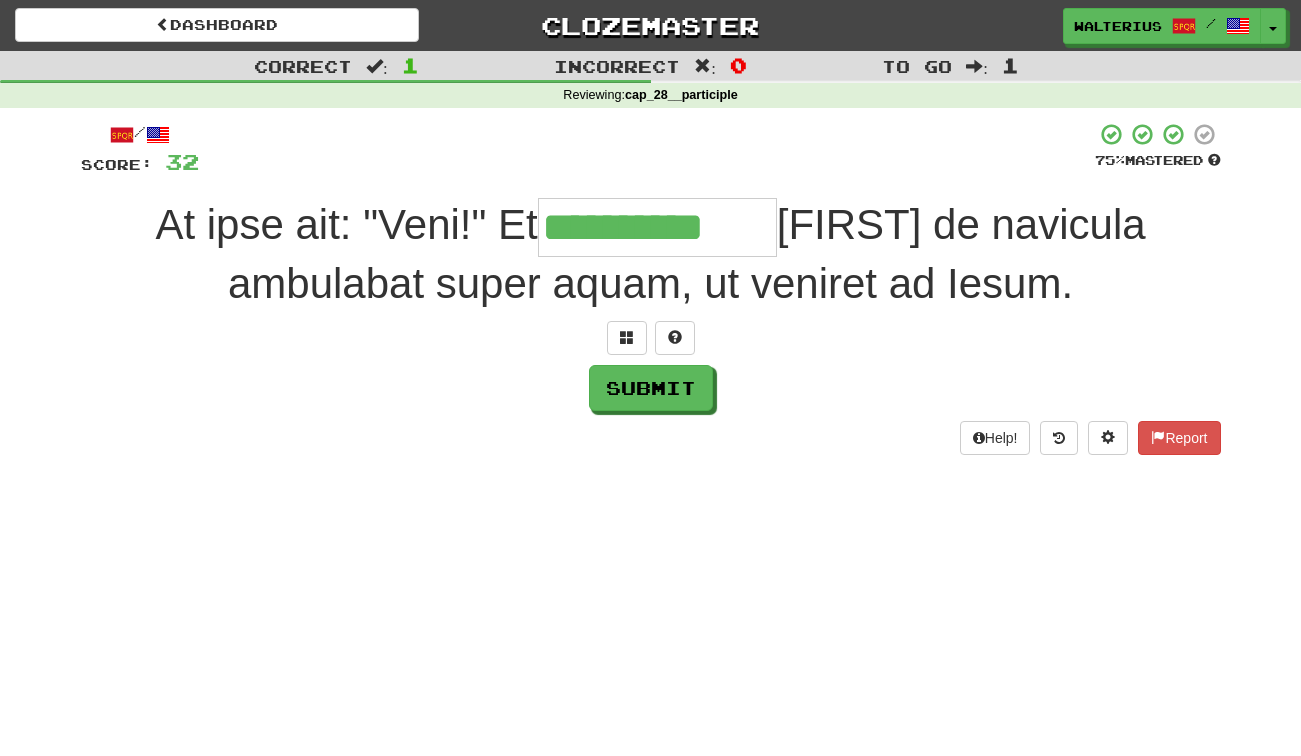 type on "**********" 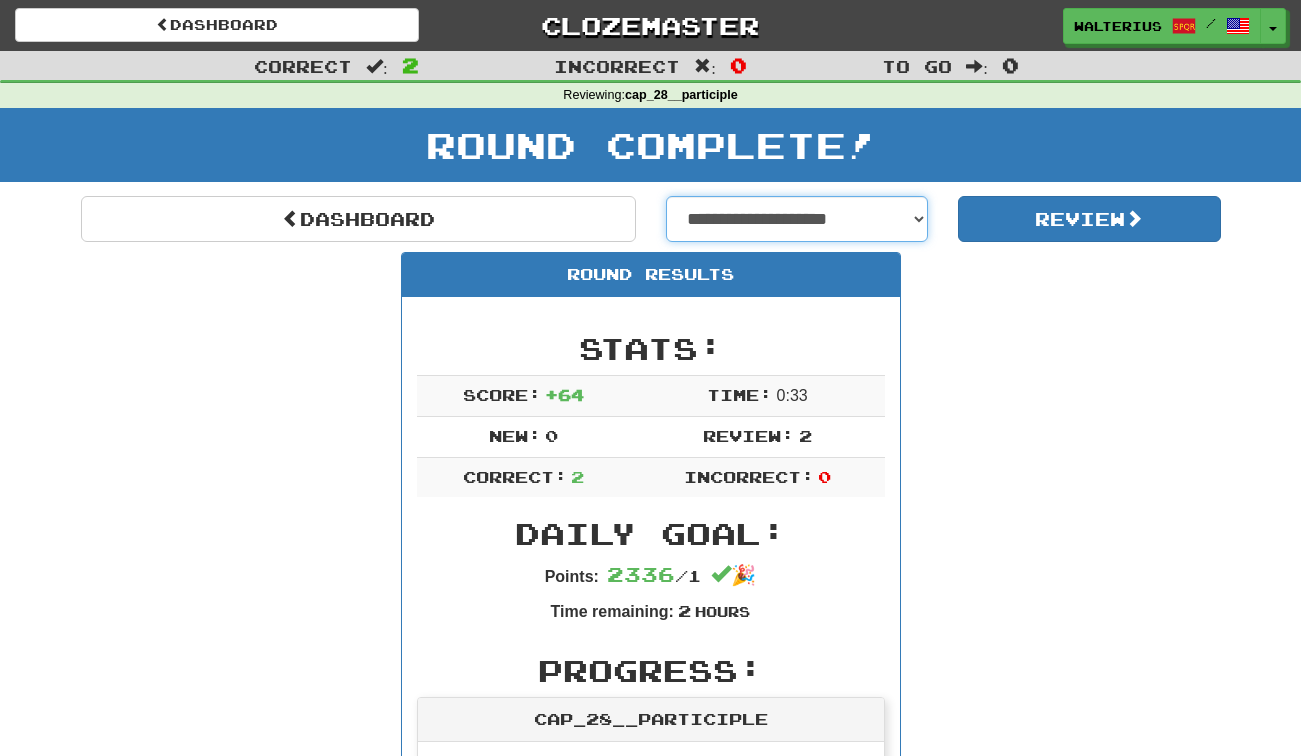 click on "**********" at bounding box center (797, 219) 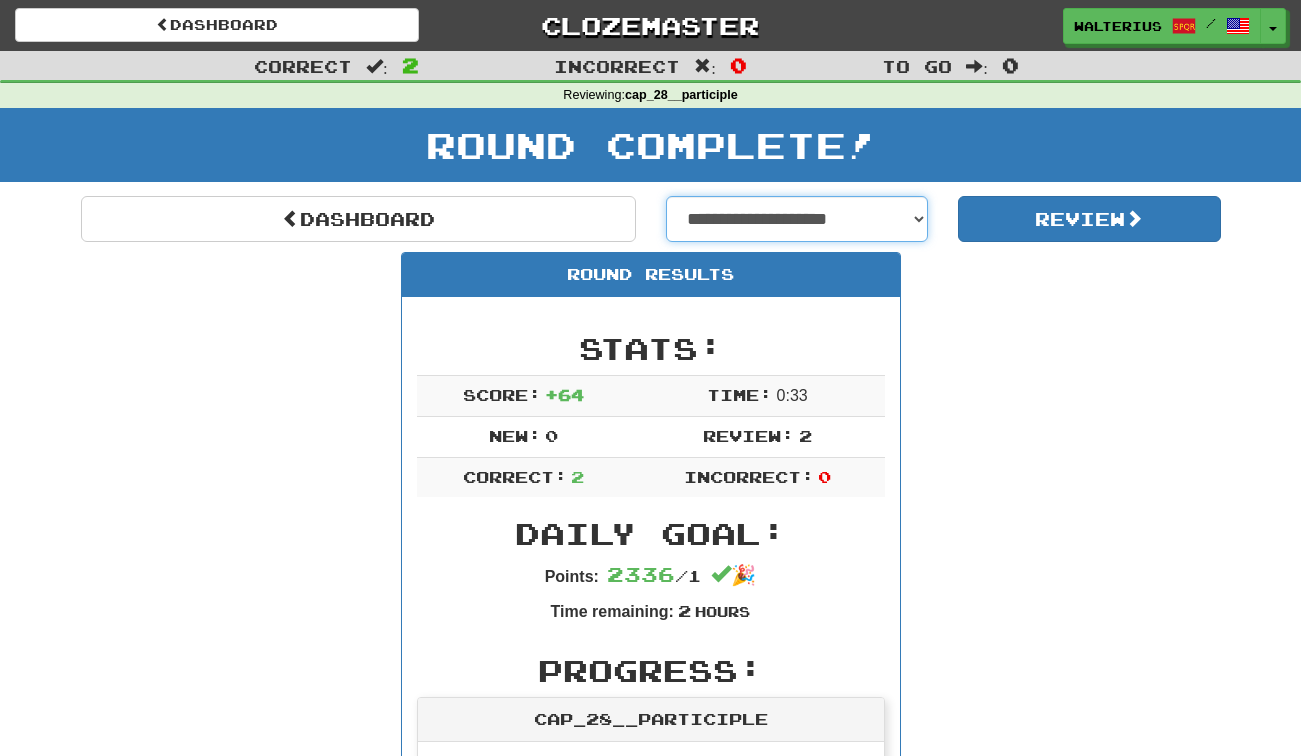 select on "**********" 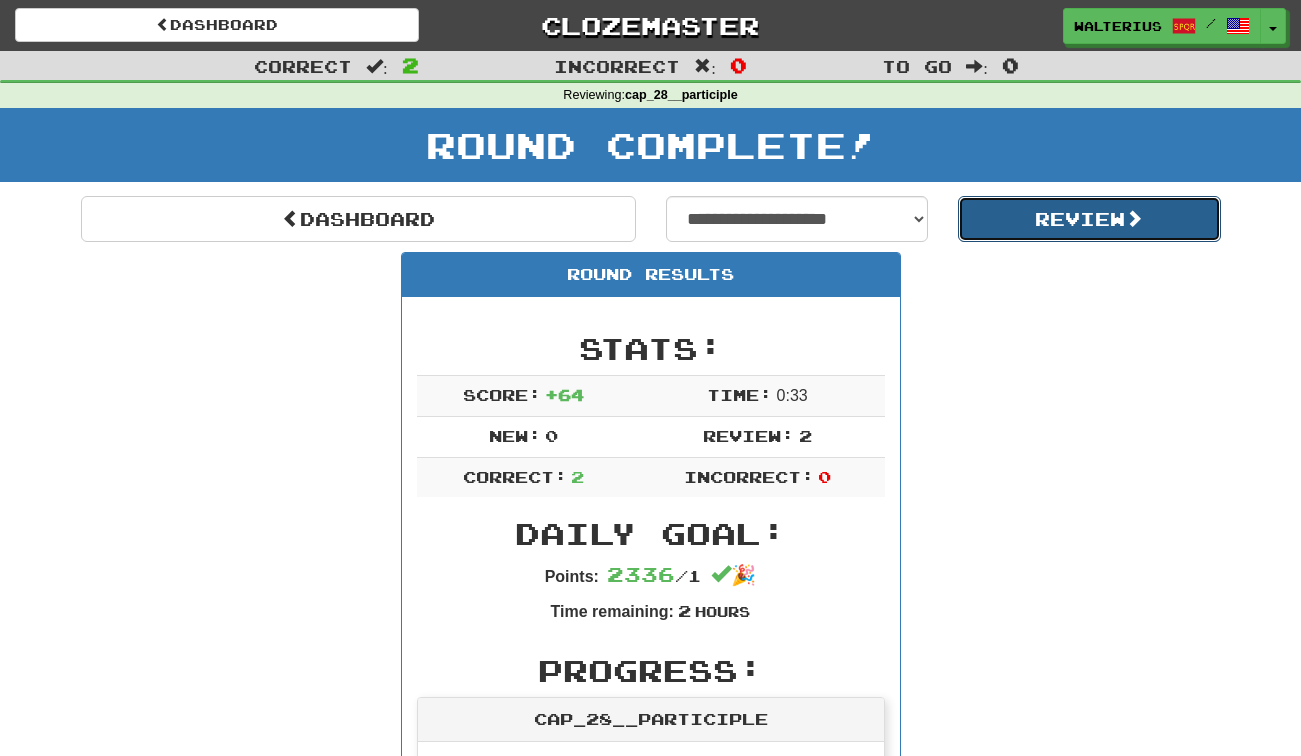 click on "Review" at bounding box center (1089, 219) 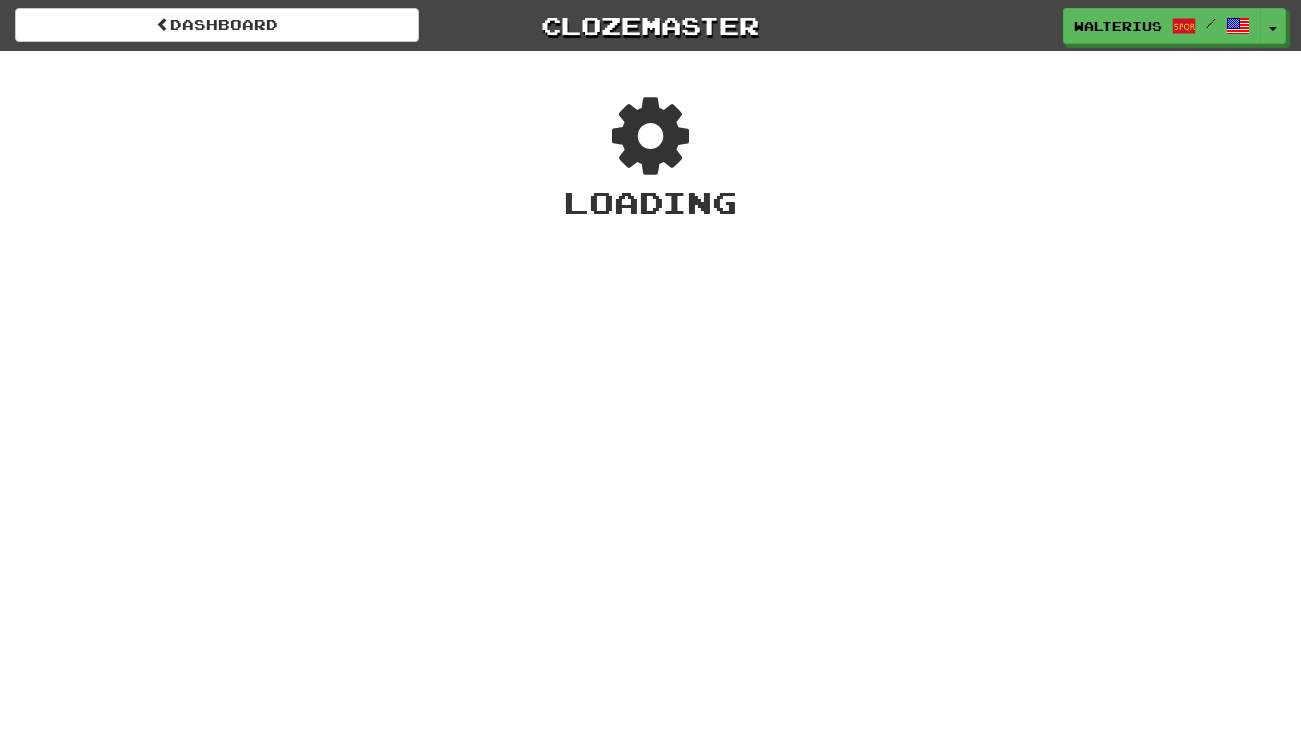 scroll, scrollTop: 0, scrollLeft: 0, axis: both 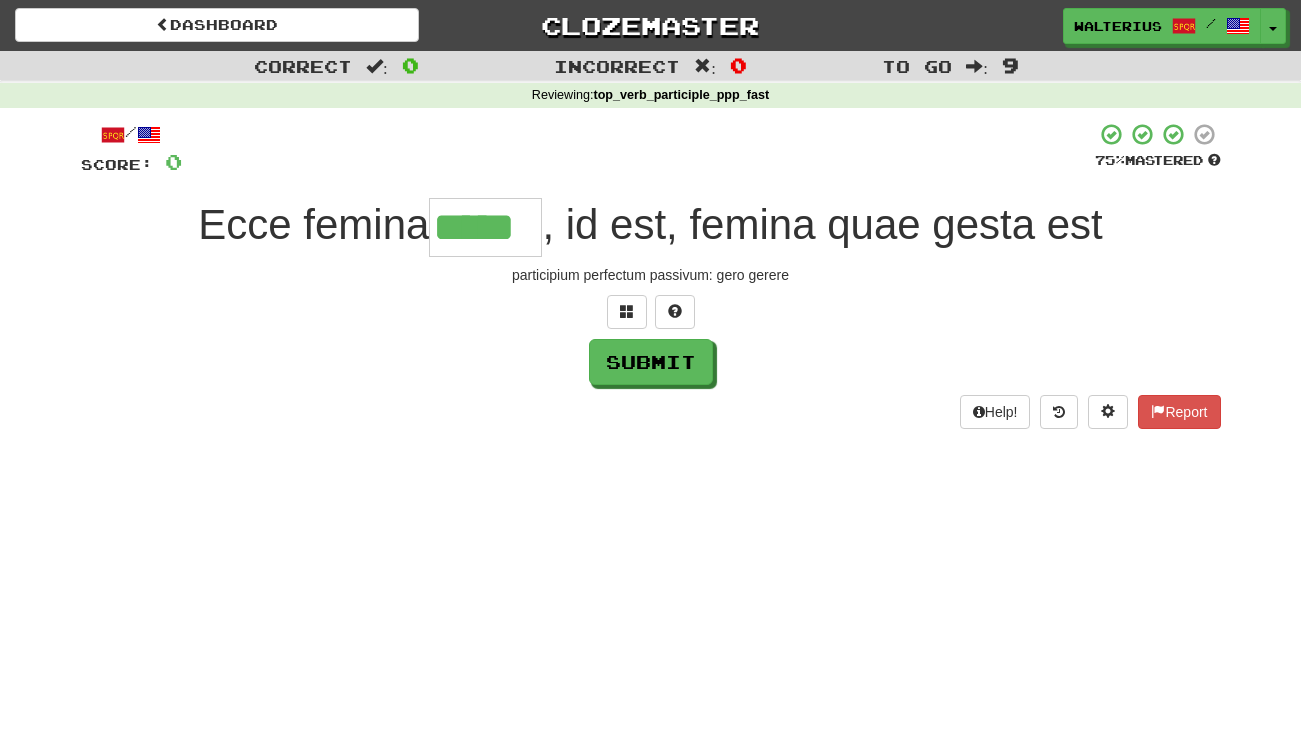 type on "*****" 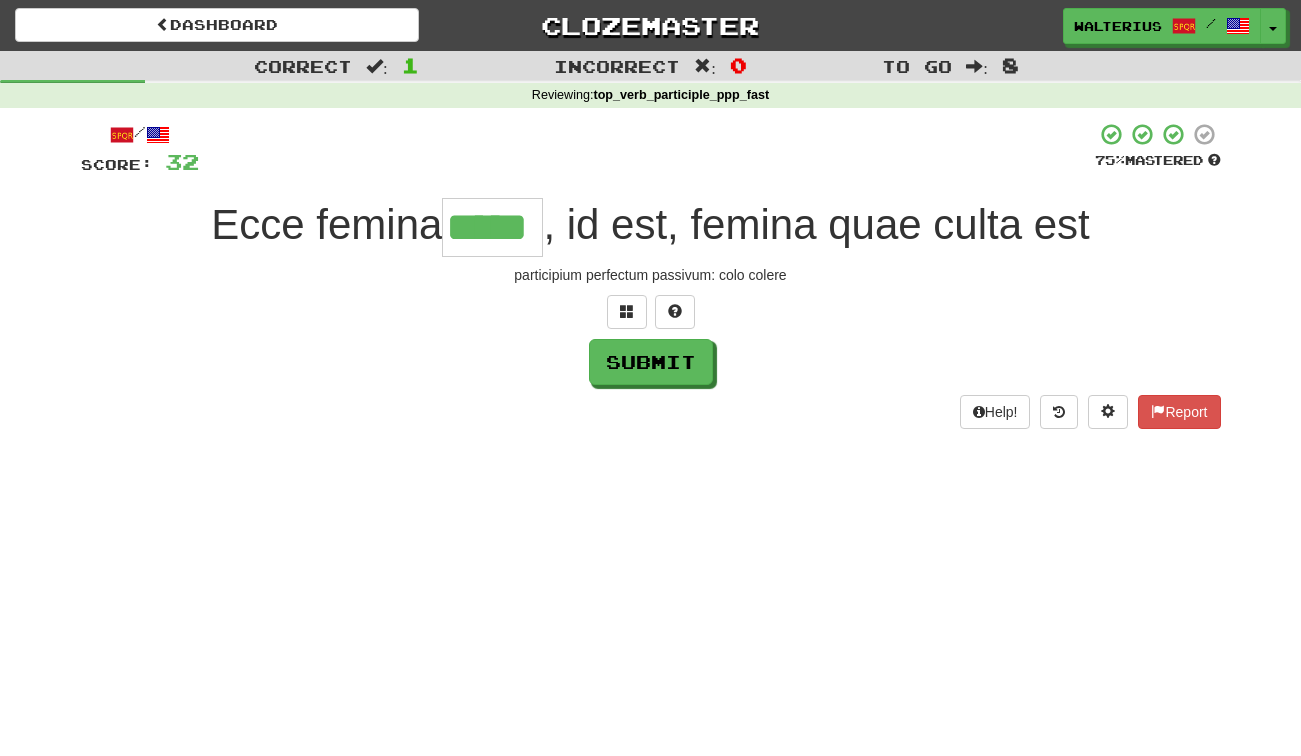 type on "*****" 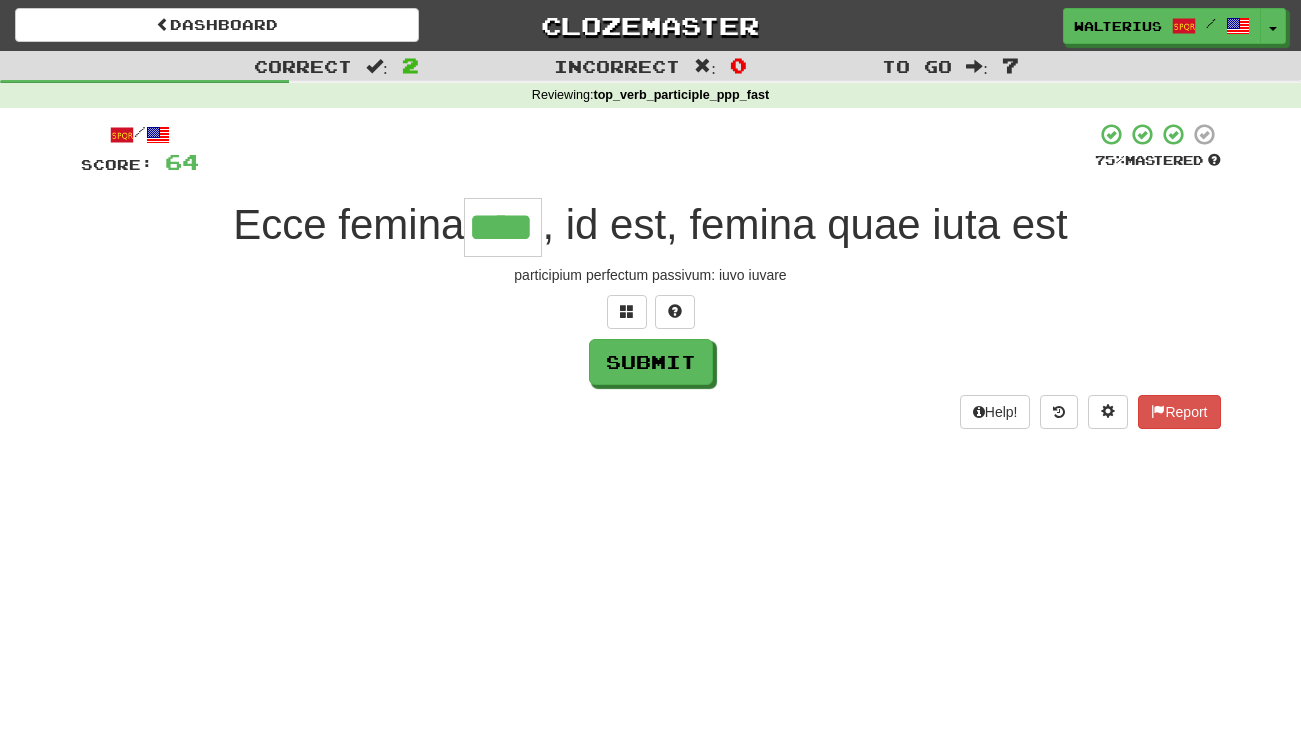 type on "****" 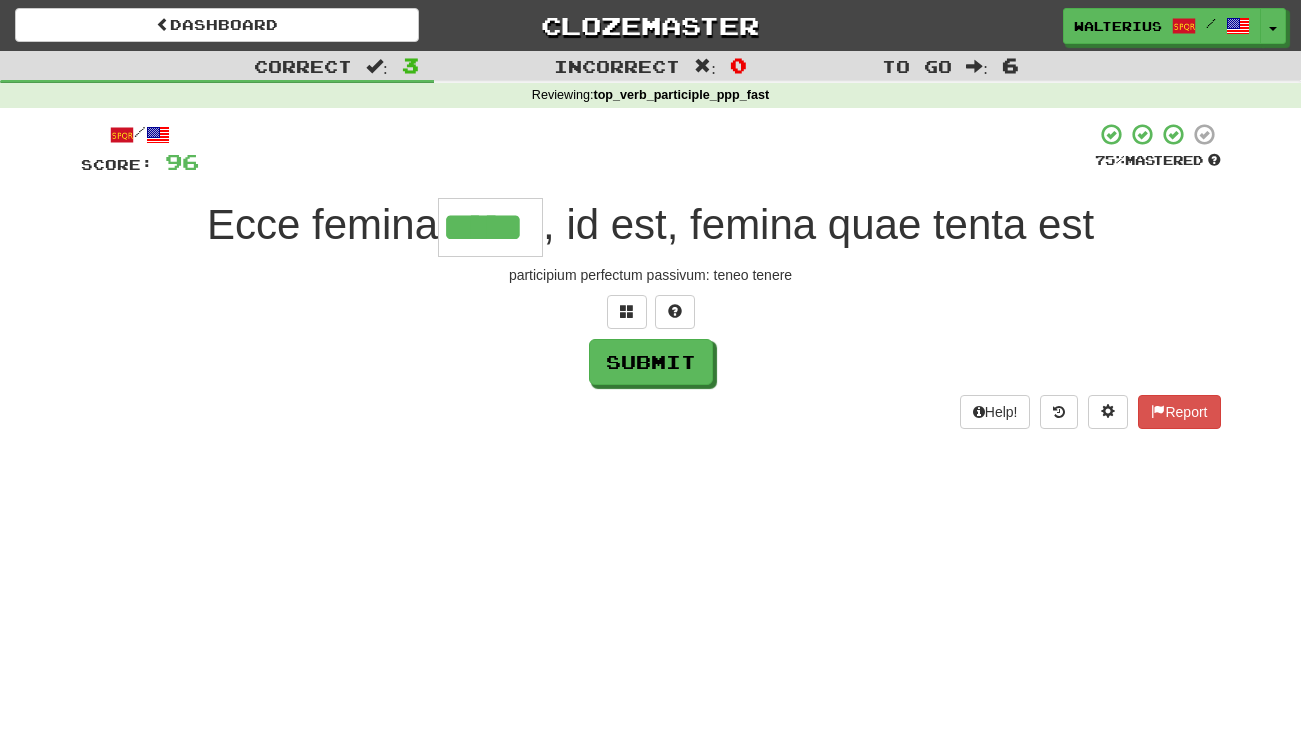 type on "*****" 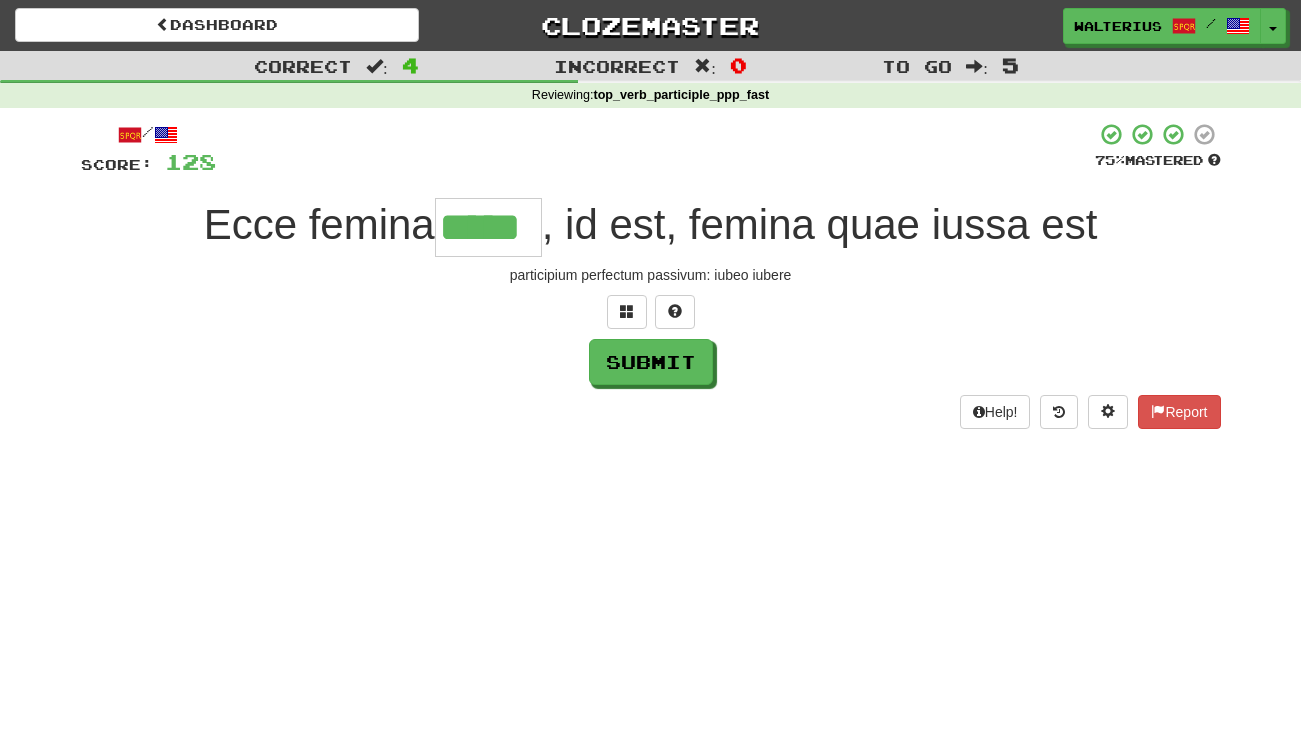 type on "*****" 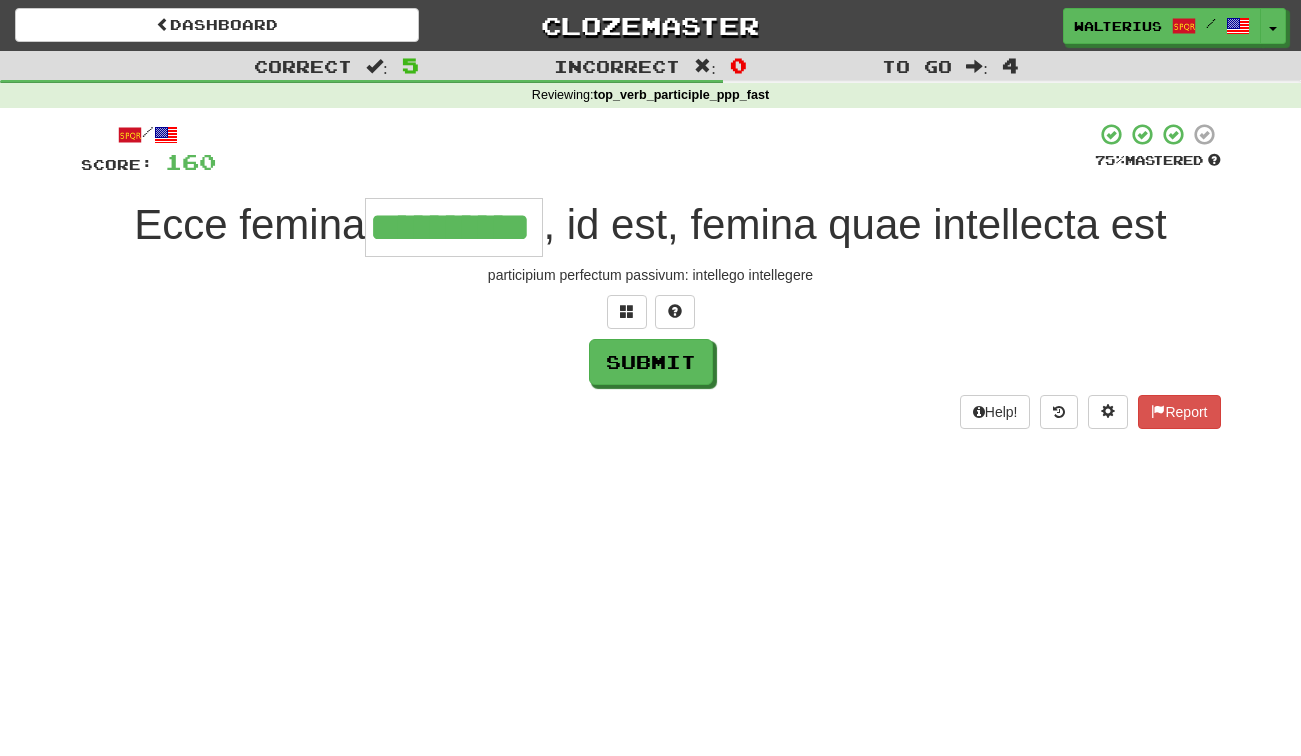 type on "**********" 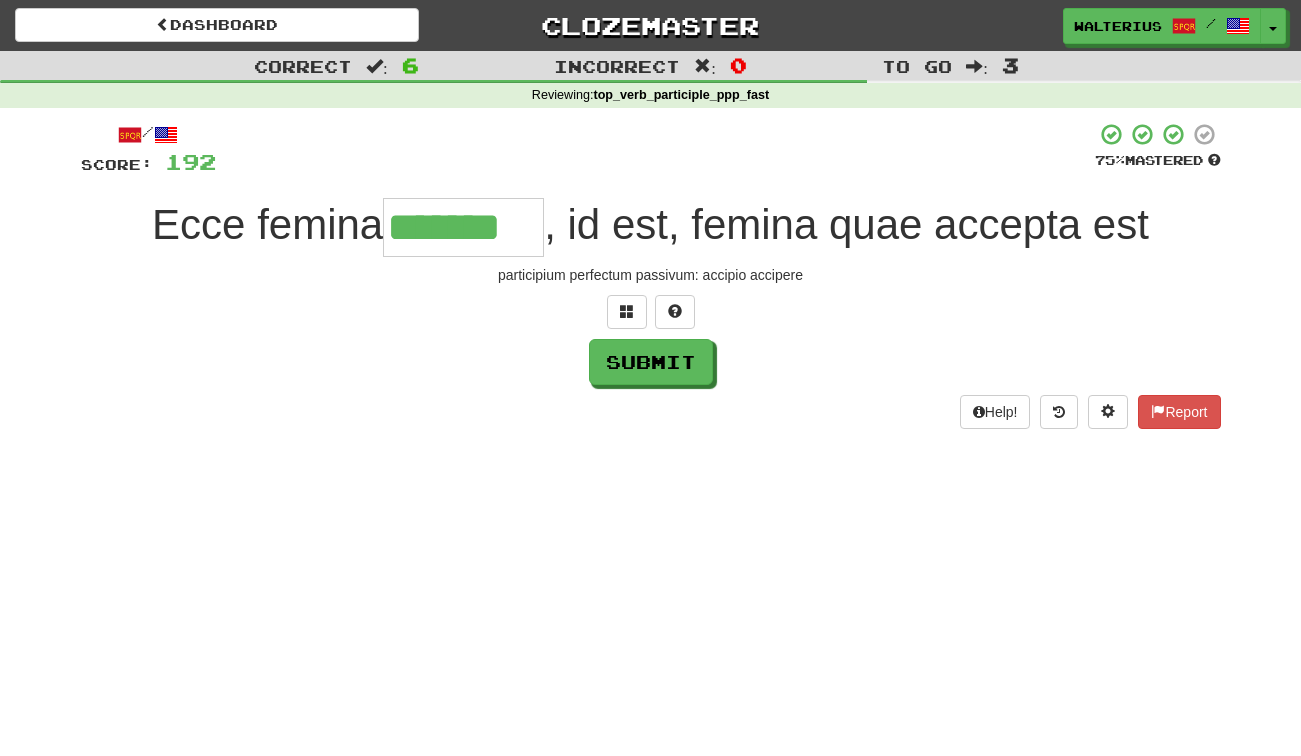 type on "*******" 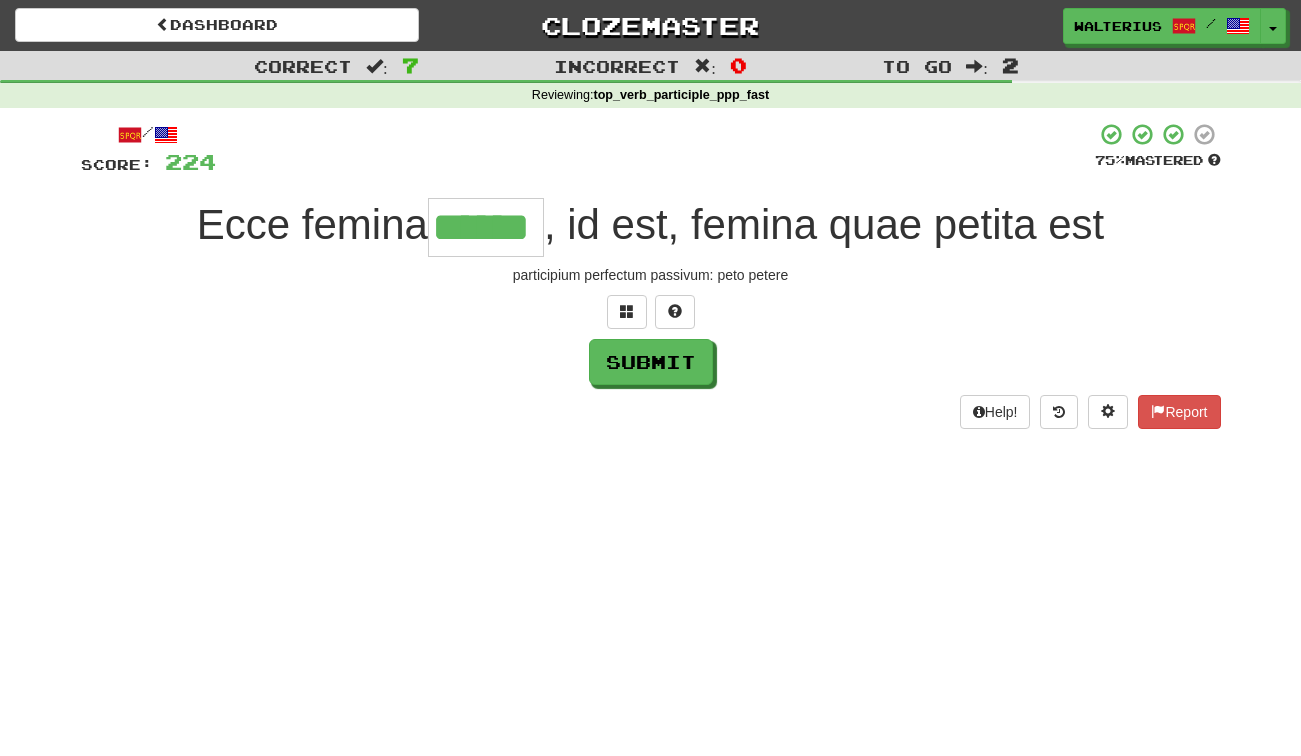 type on "******" 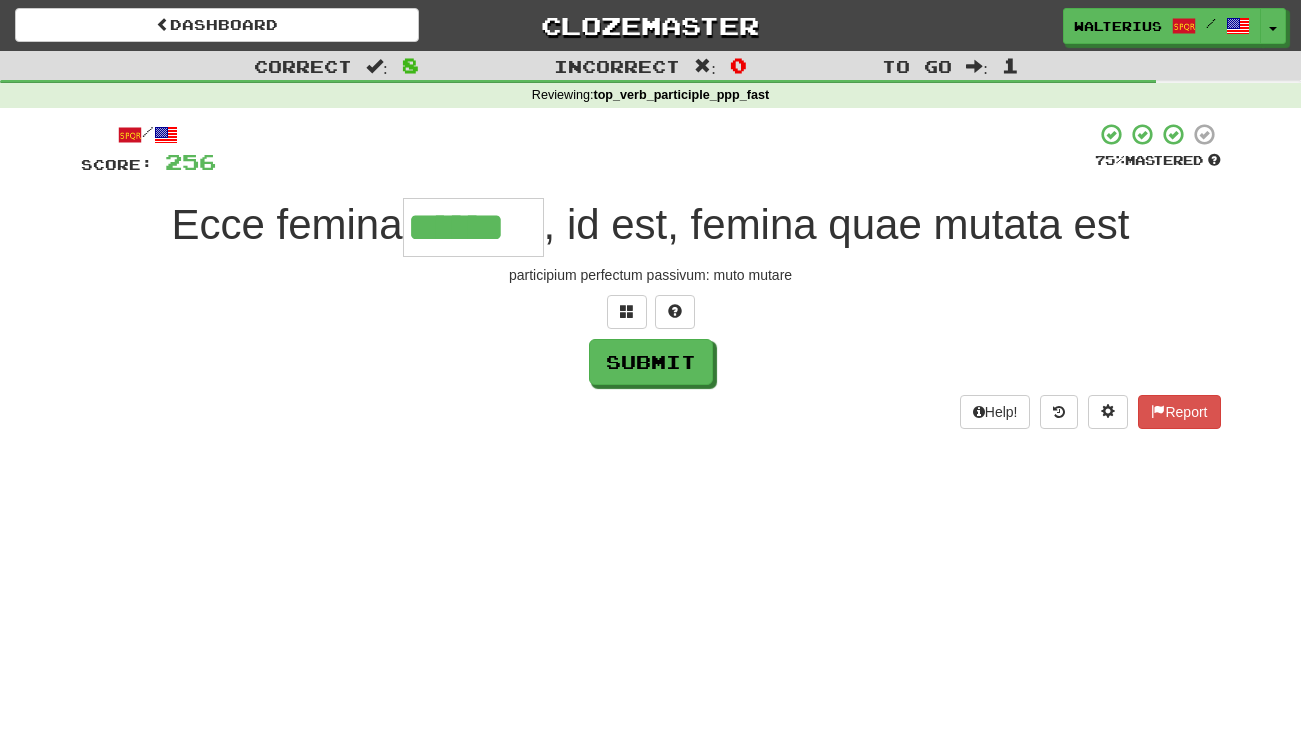 type on "******" 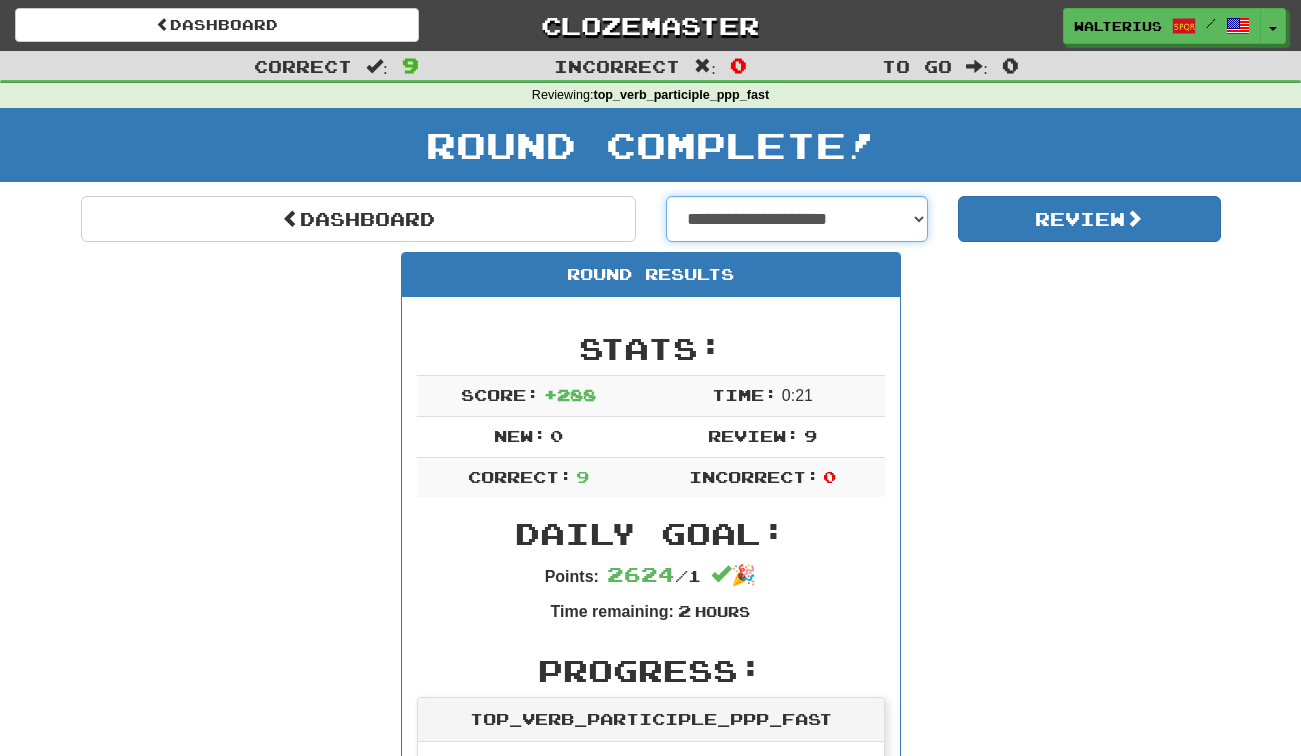 click on "**********" at bounding box center [797, 219] 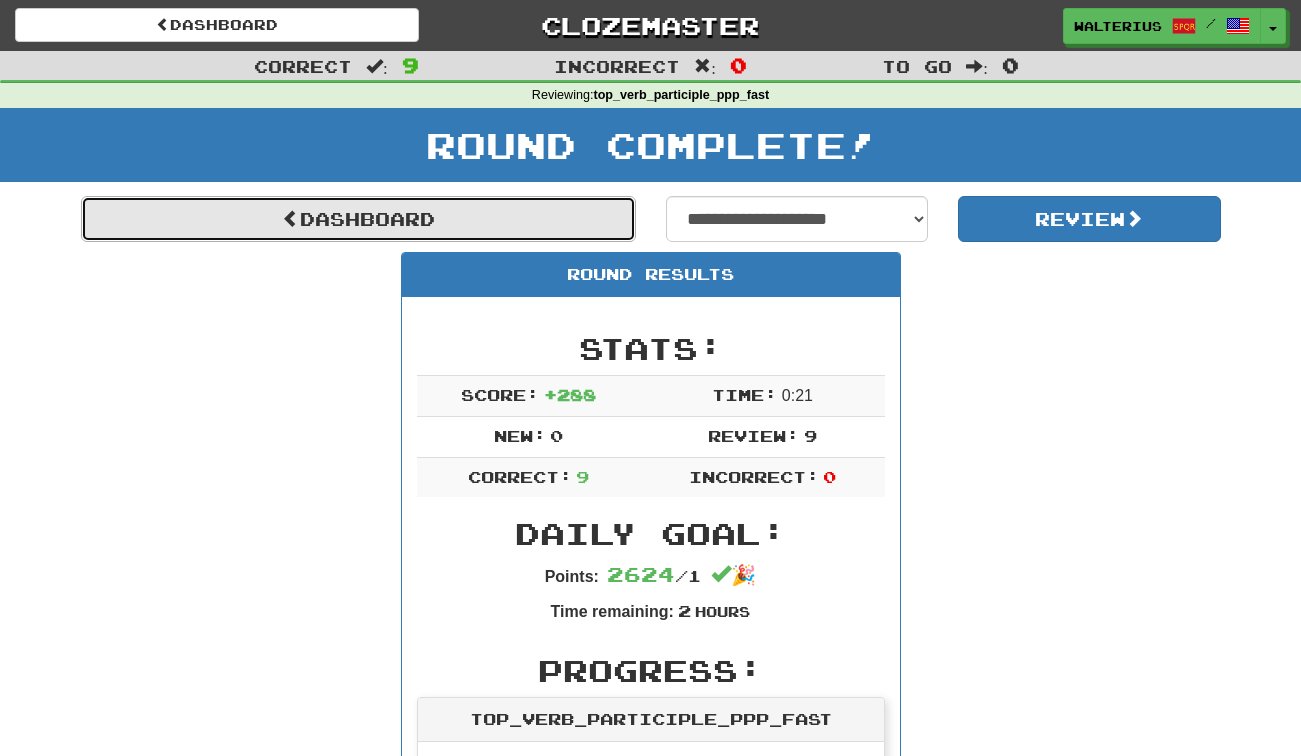 click on "Dashboard" at bounding box center [358, 219] 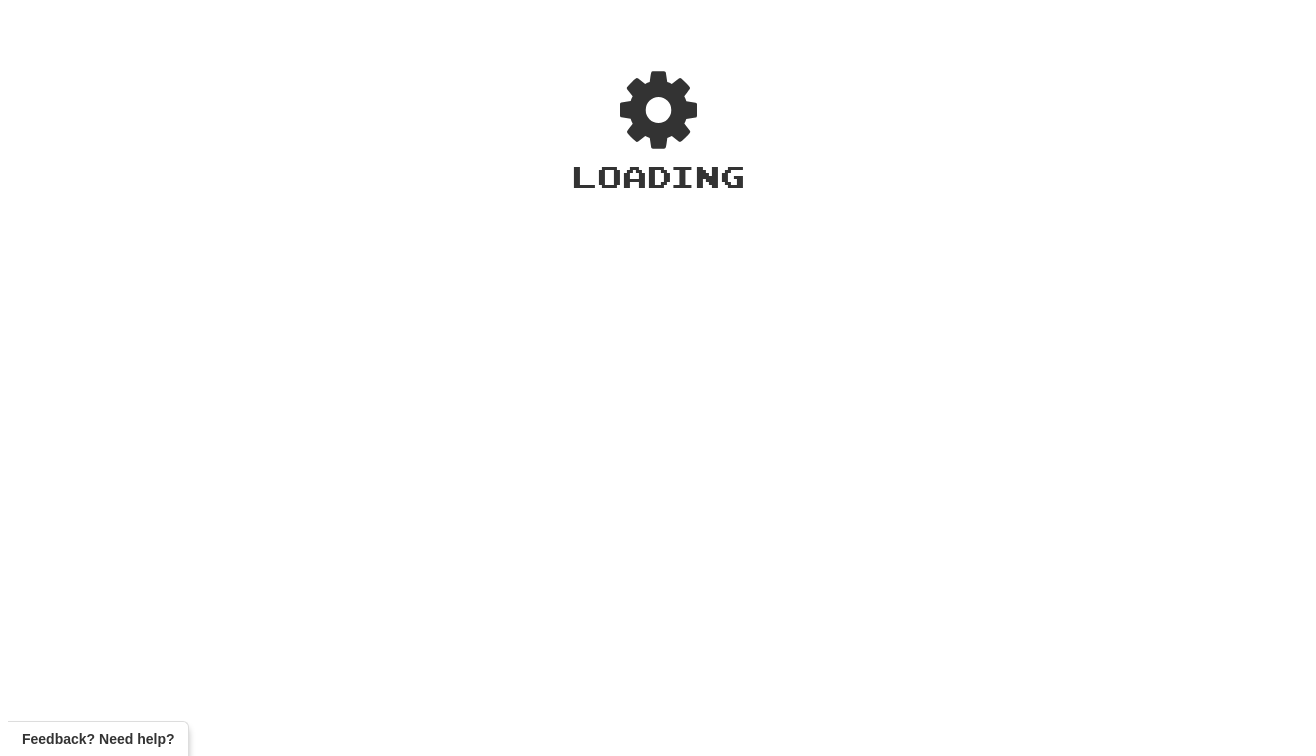 scroll, scrollTop: 0, scrollLeft: 0, axis: both 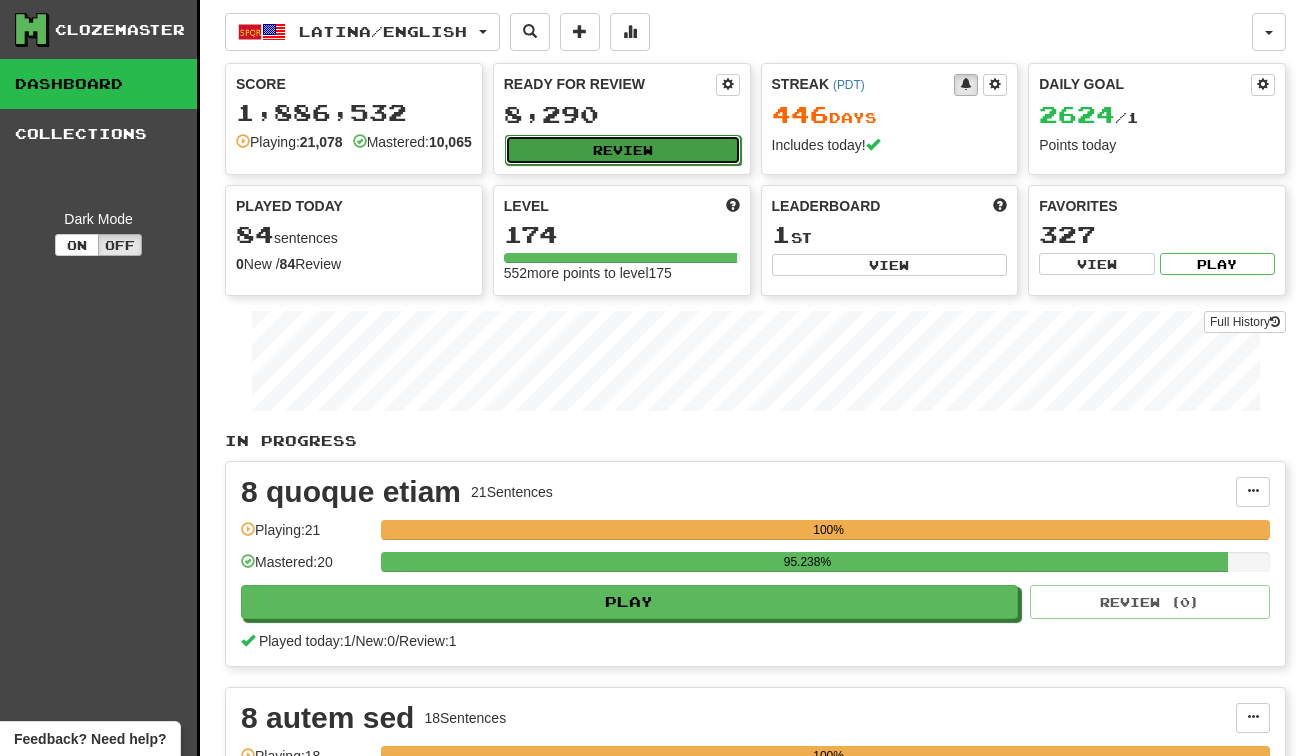click on "Review" at bounding box center (623, 150) 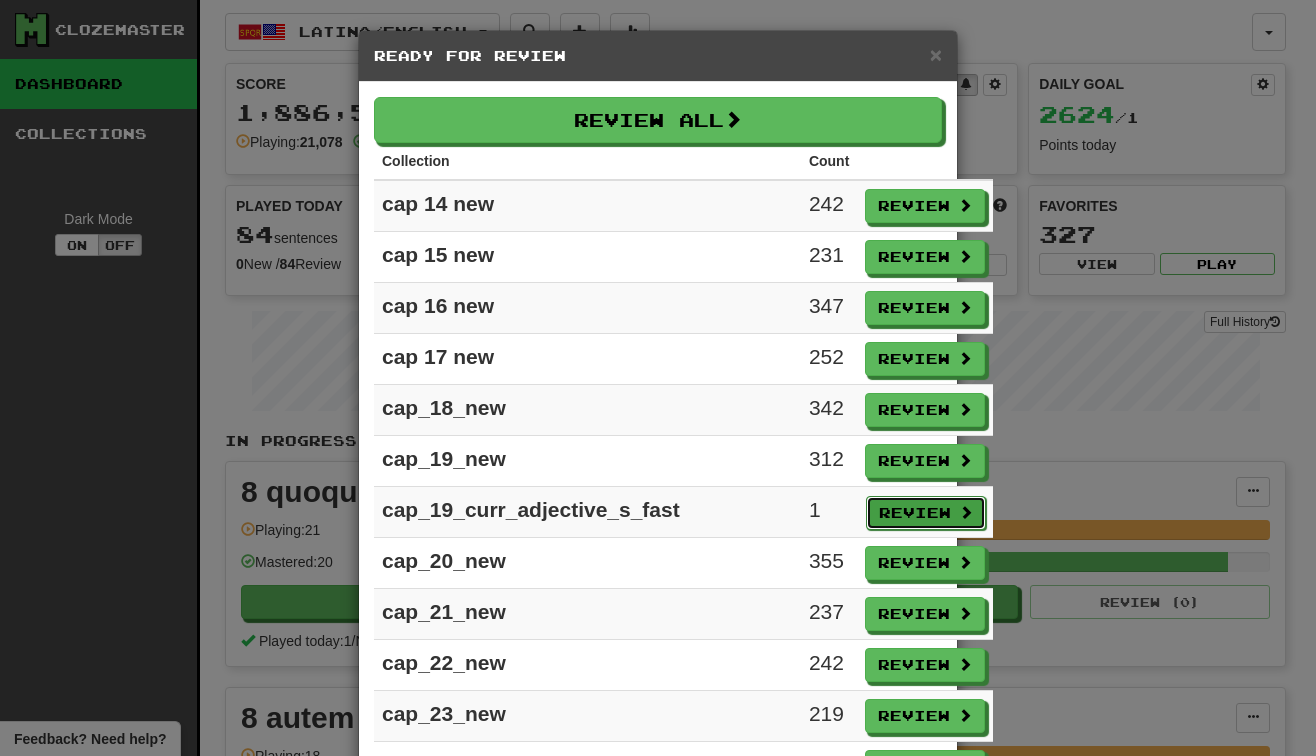 click on "Review" at bounding box center (926, 513) 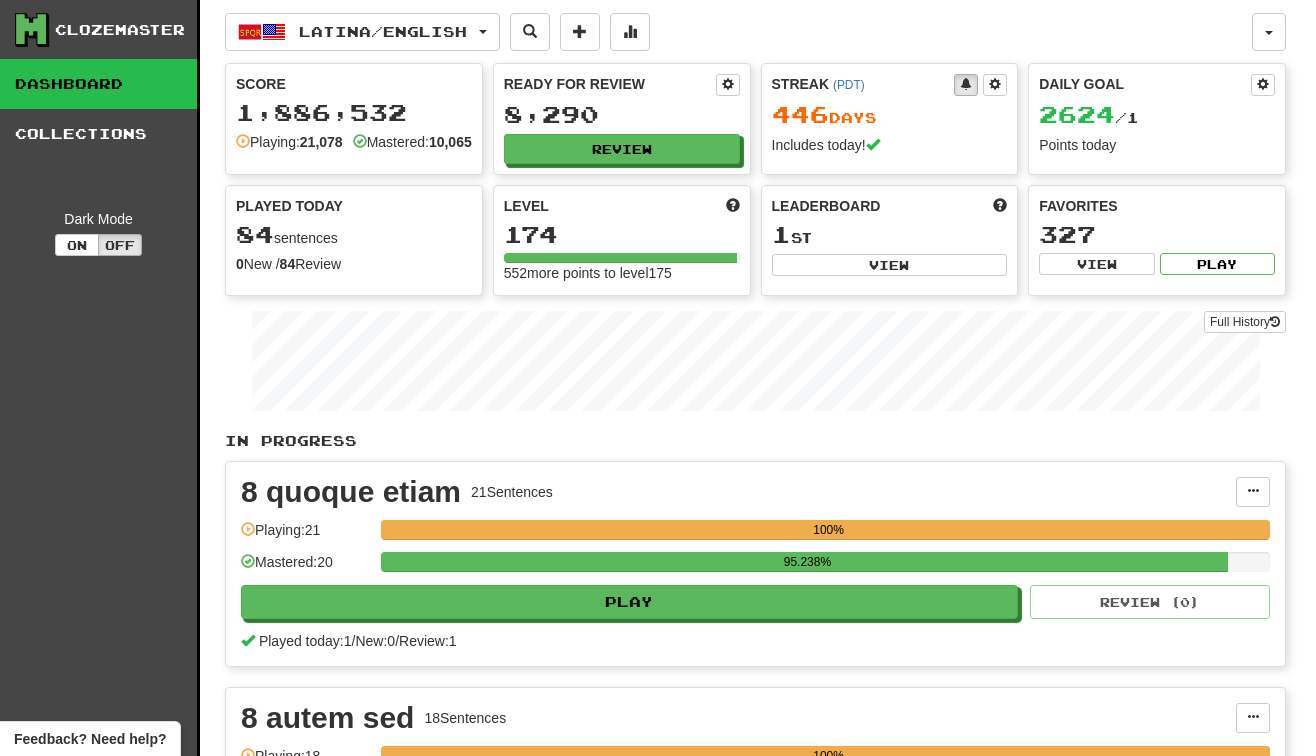 select on "***" 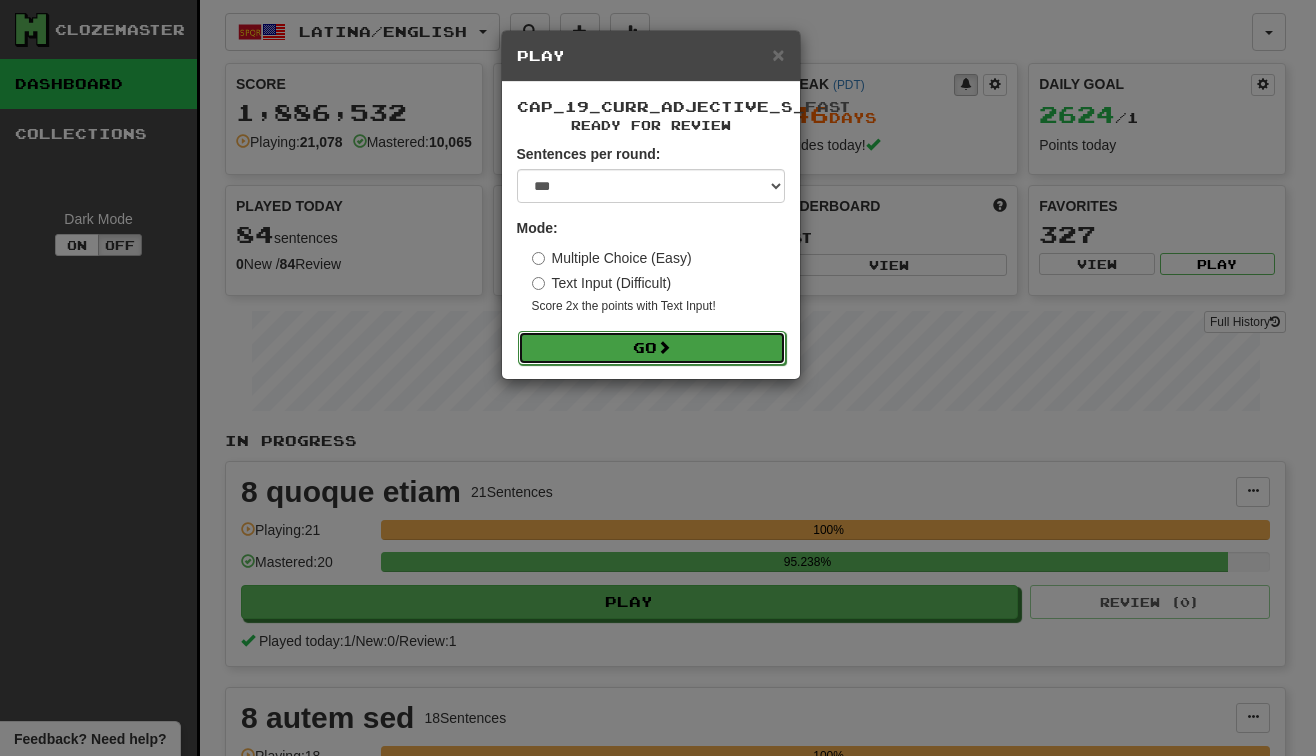 click on "Go" at bounding box center [652, 348] 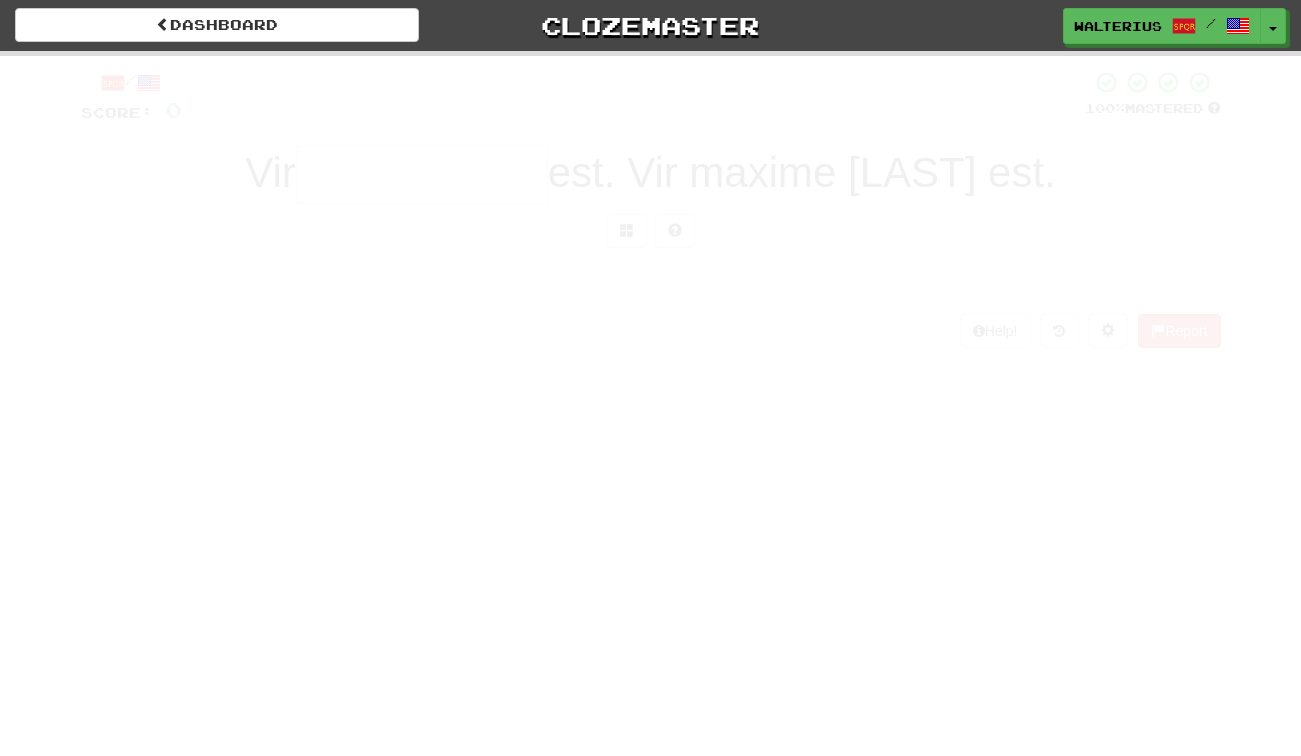 scroll, scrollTop: 0, scrollLeft: 0, axis: both 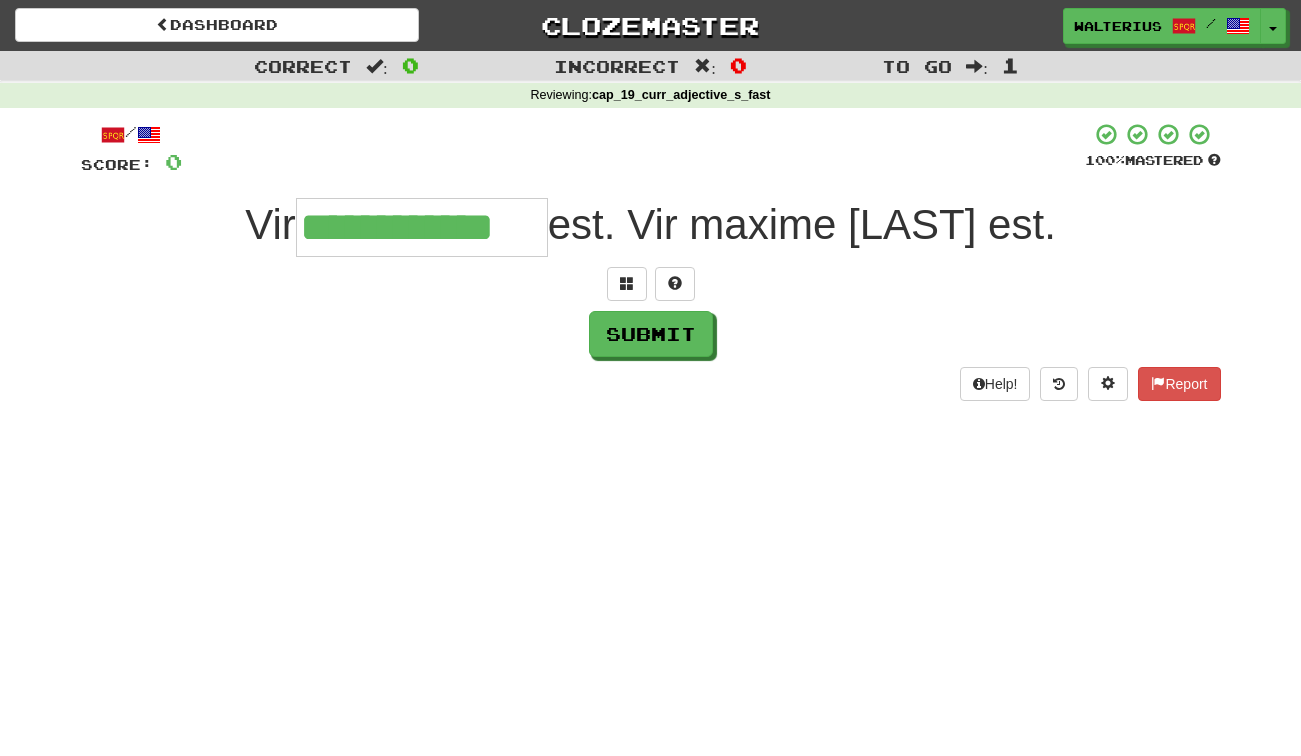 type on "**********" 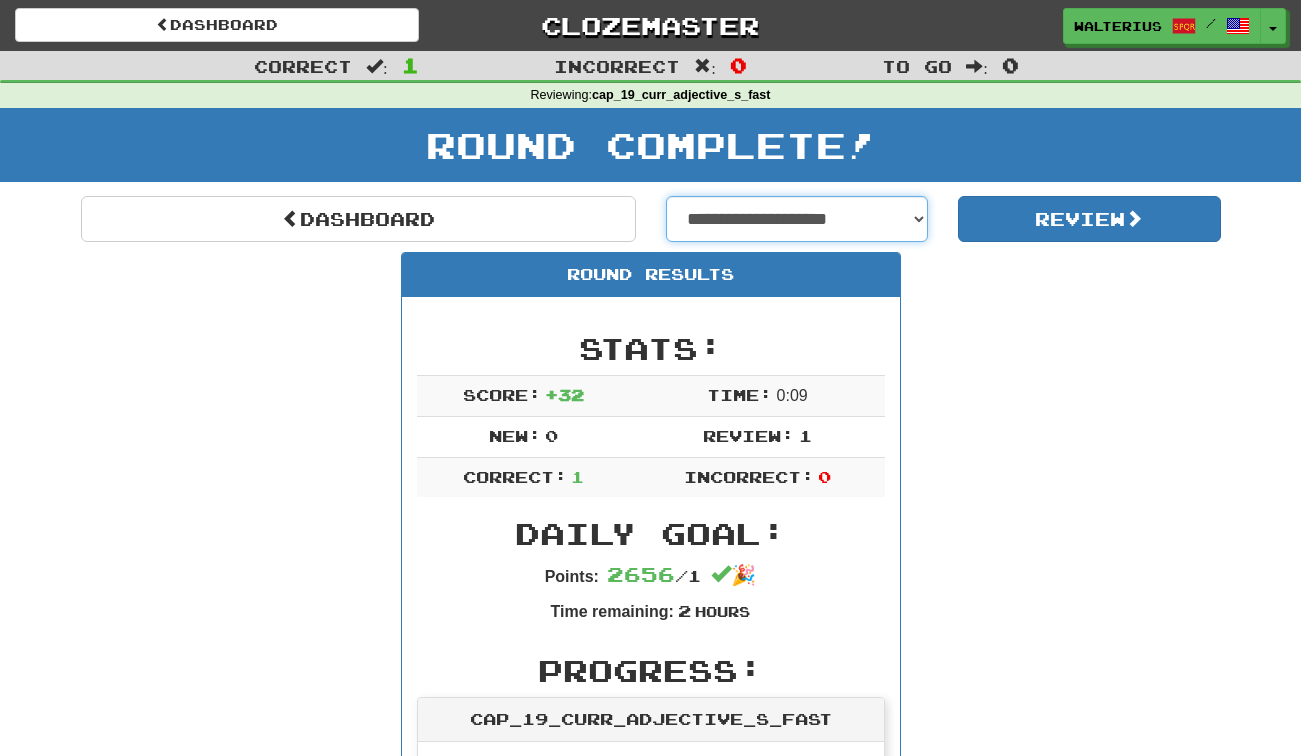 click on "**********" at bounding box center [797, 219] 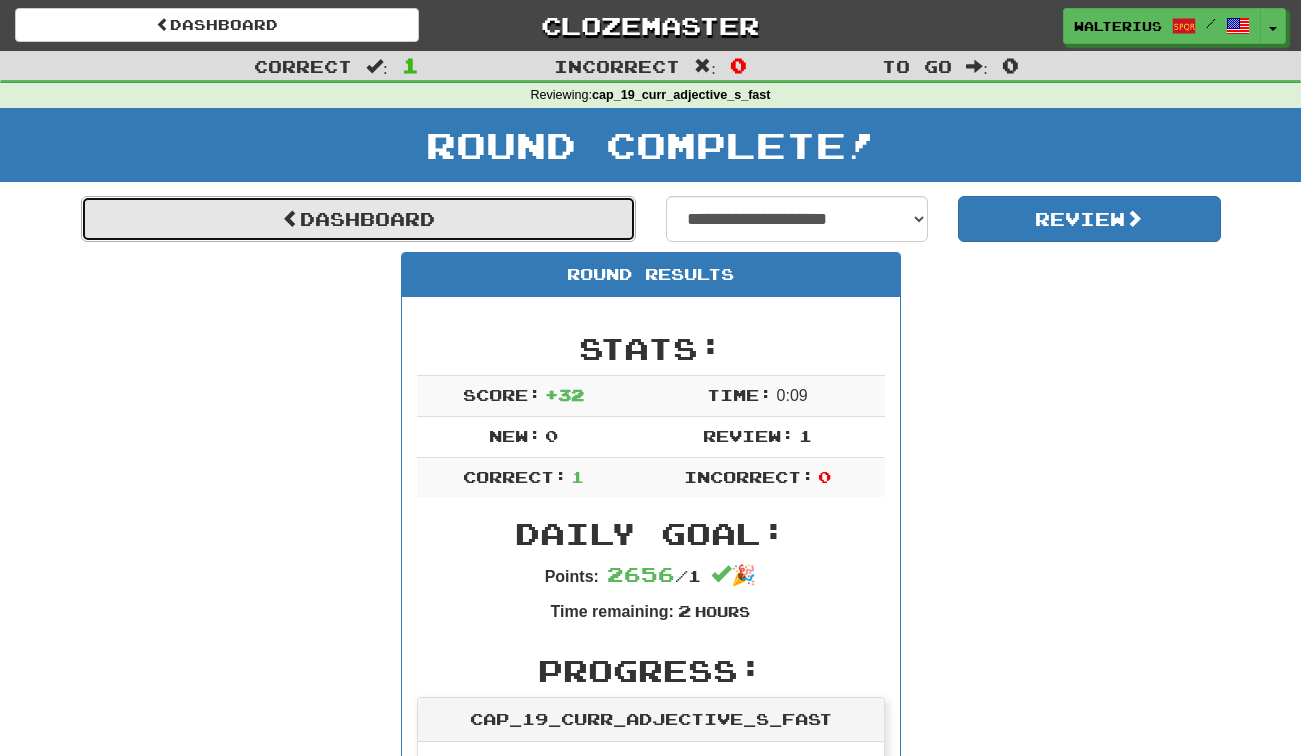 click on "Dashboard" at bounding box center [358, 219] 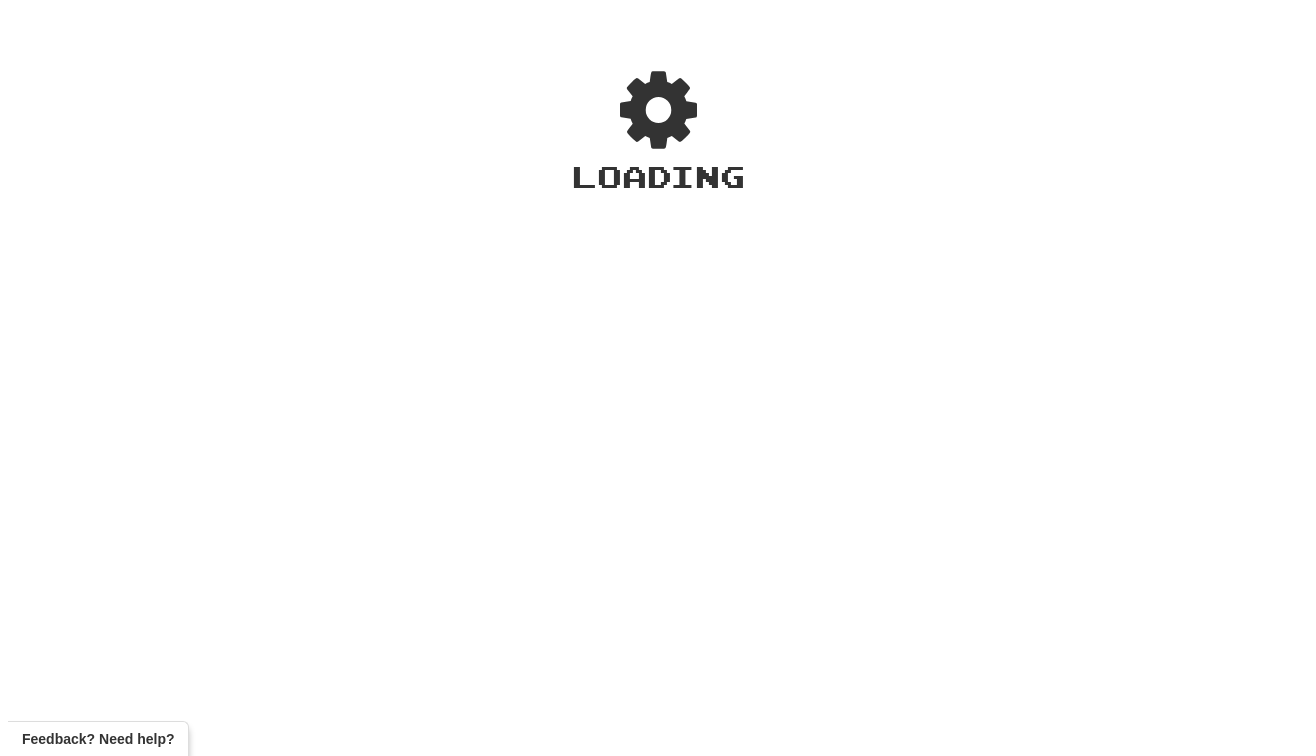 scroll, scrollTop: 0, scrollLeft: 0, axis: both 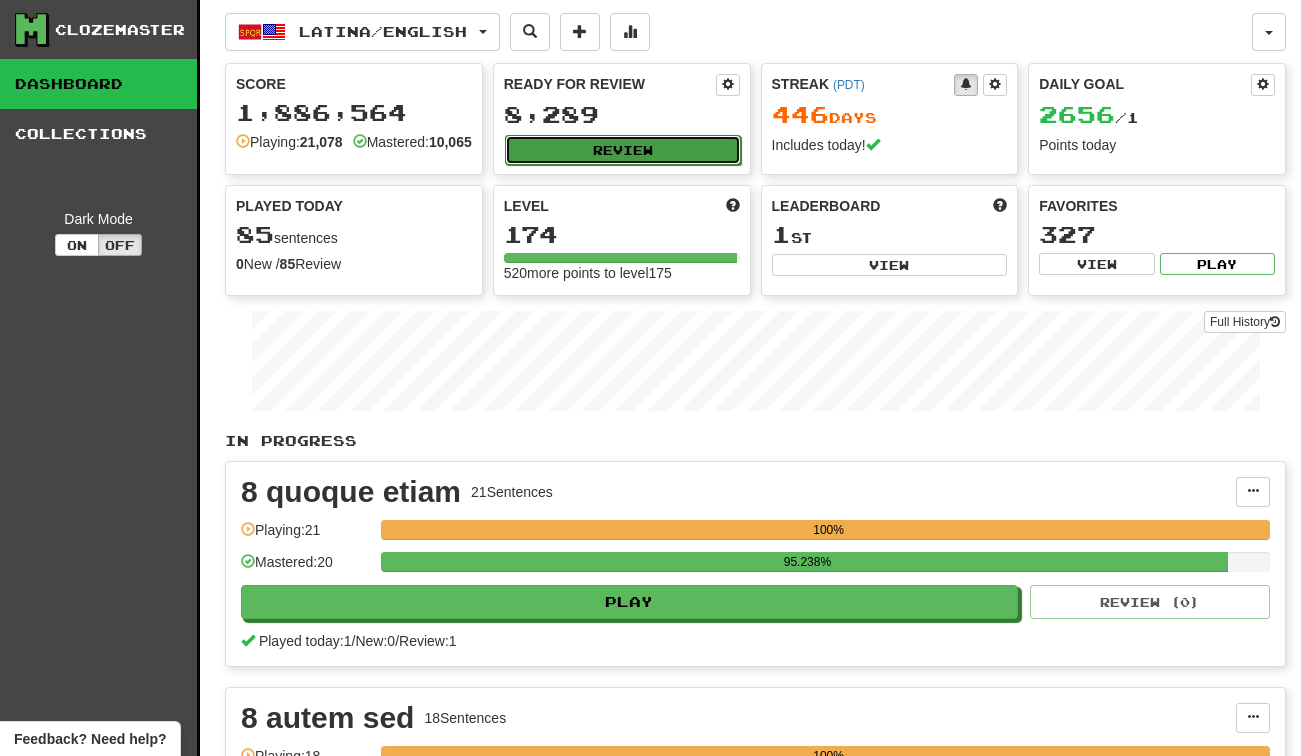 click on "Review" at bounding box center [623, 150] 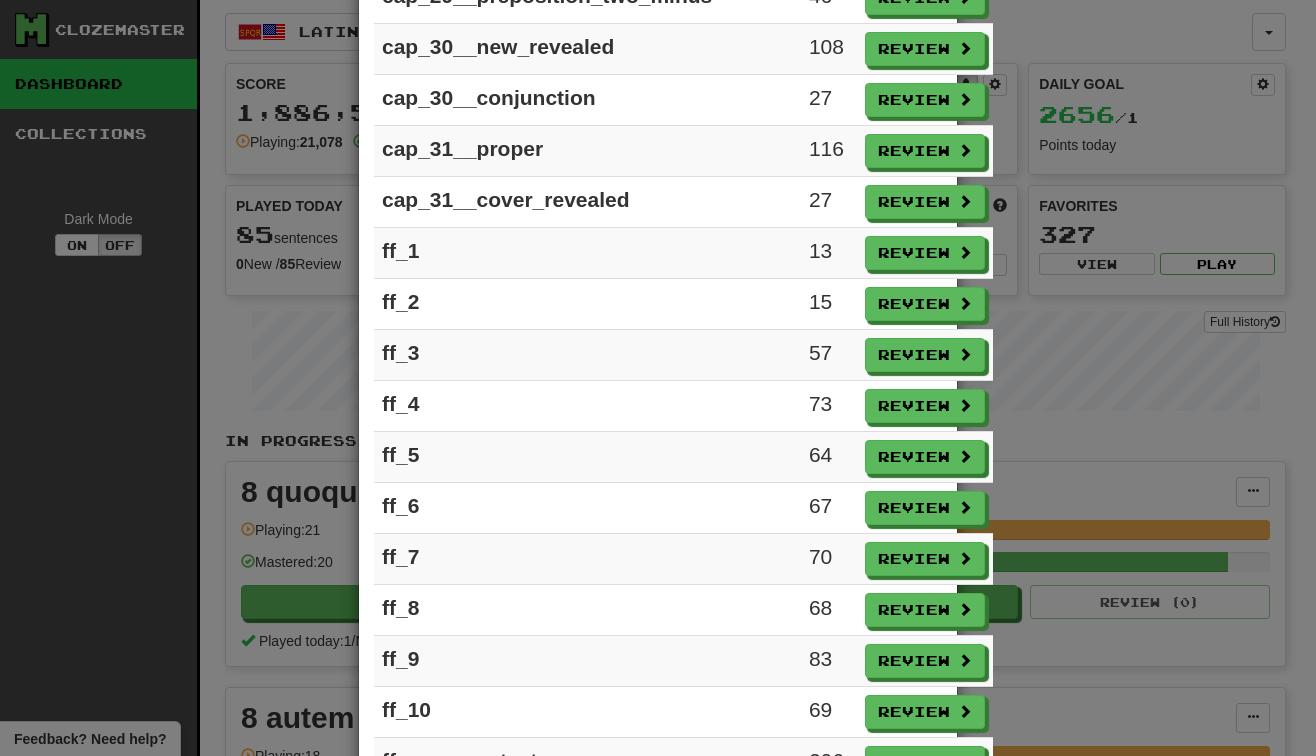 scroll, scrollTop: 3162, scrollLeft: 0, axis: vertical 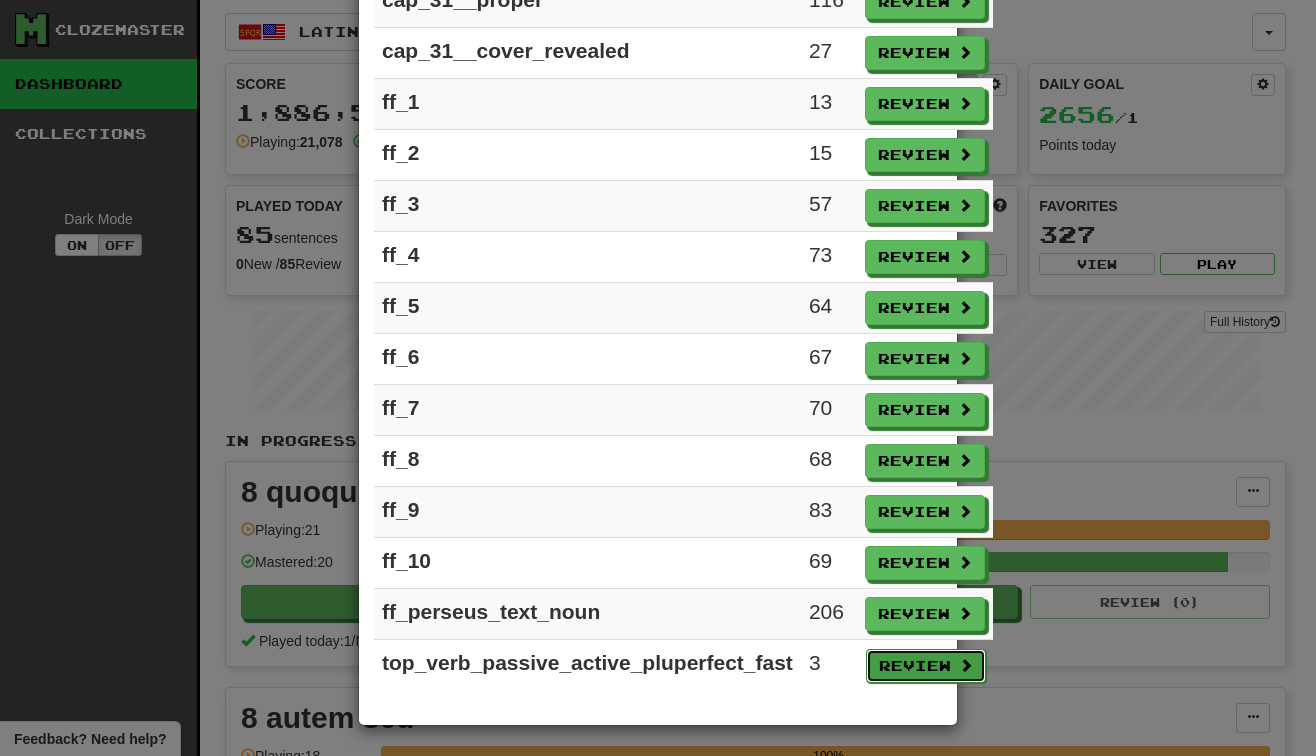 click on "Review" at bounding box center [926, 666] 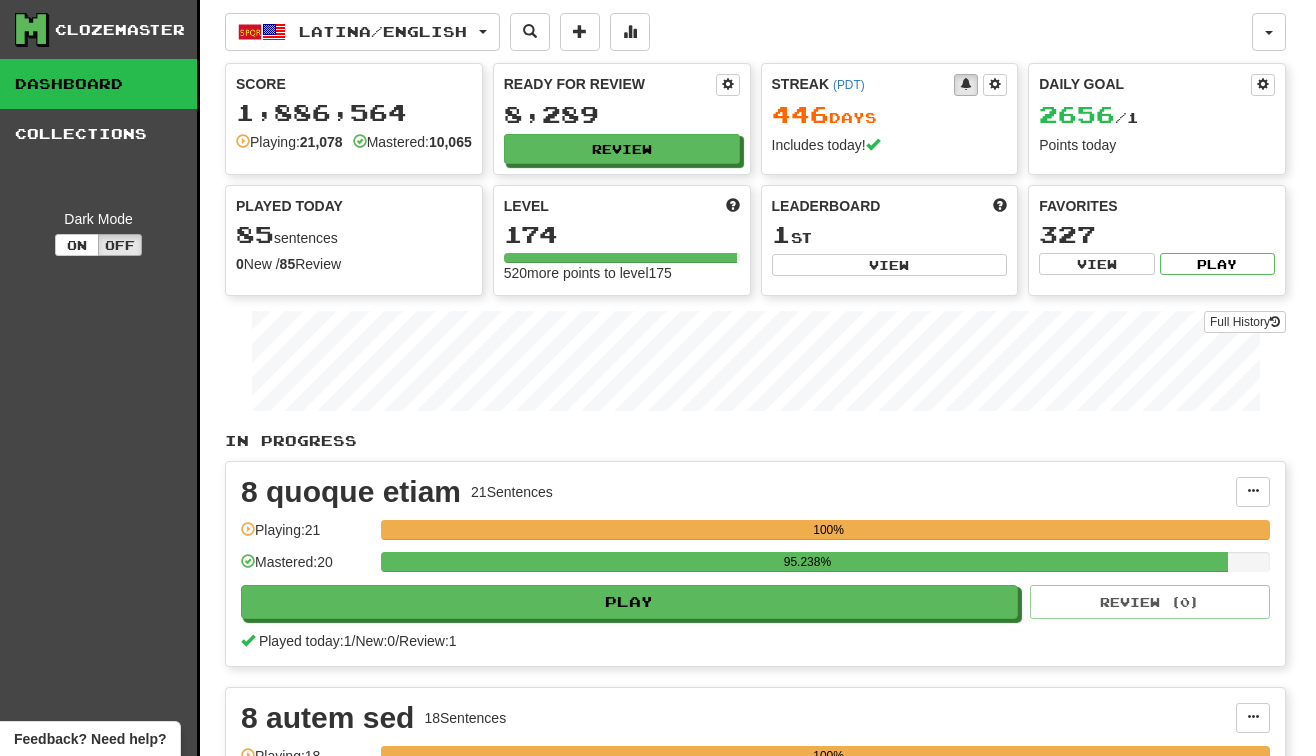 select on "***" 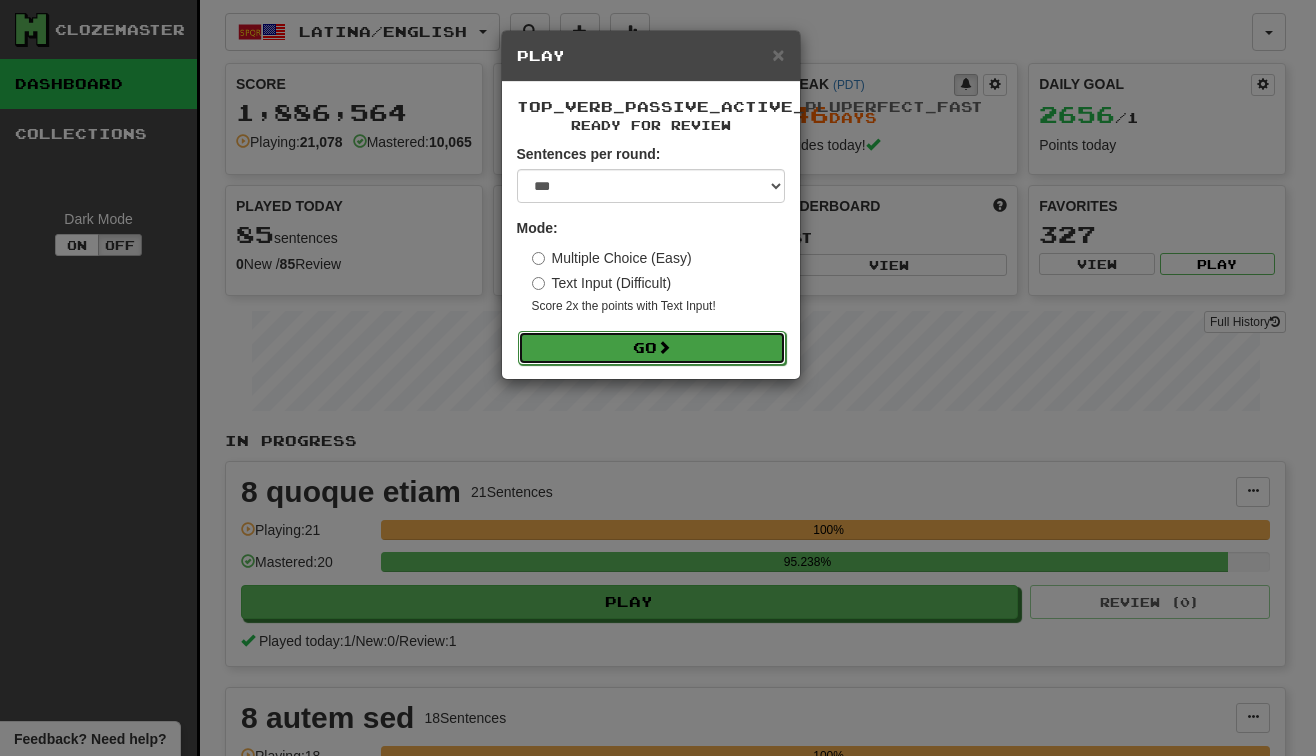click on "Go" at bounding box center (652, 348) 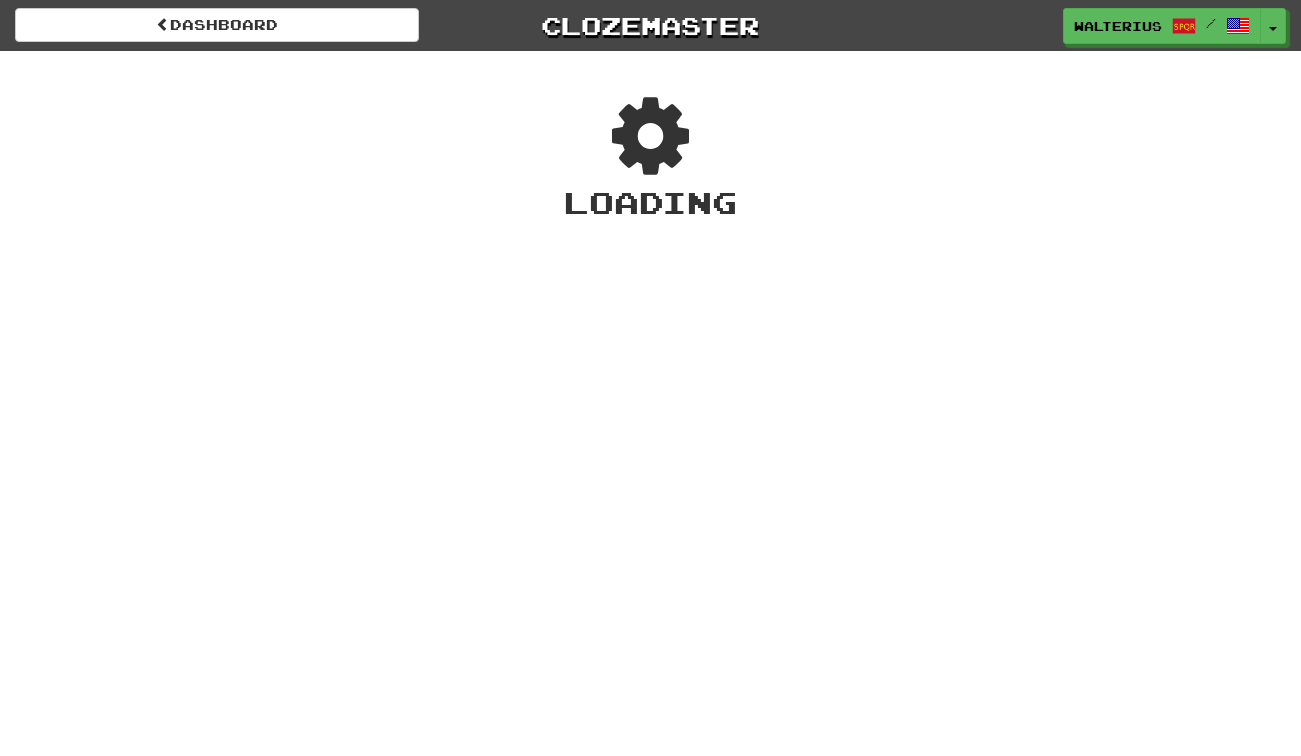 scroll, scrollTop: 0, scrollLeft: 0, axis: both 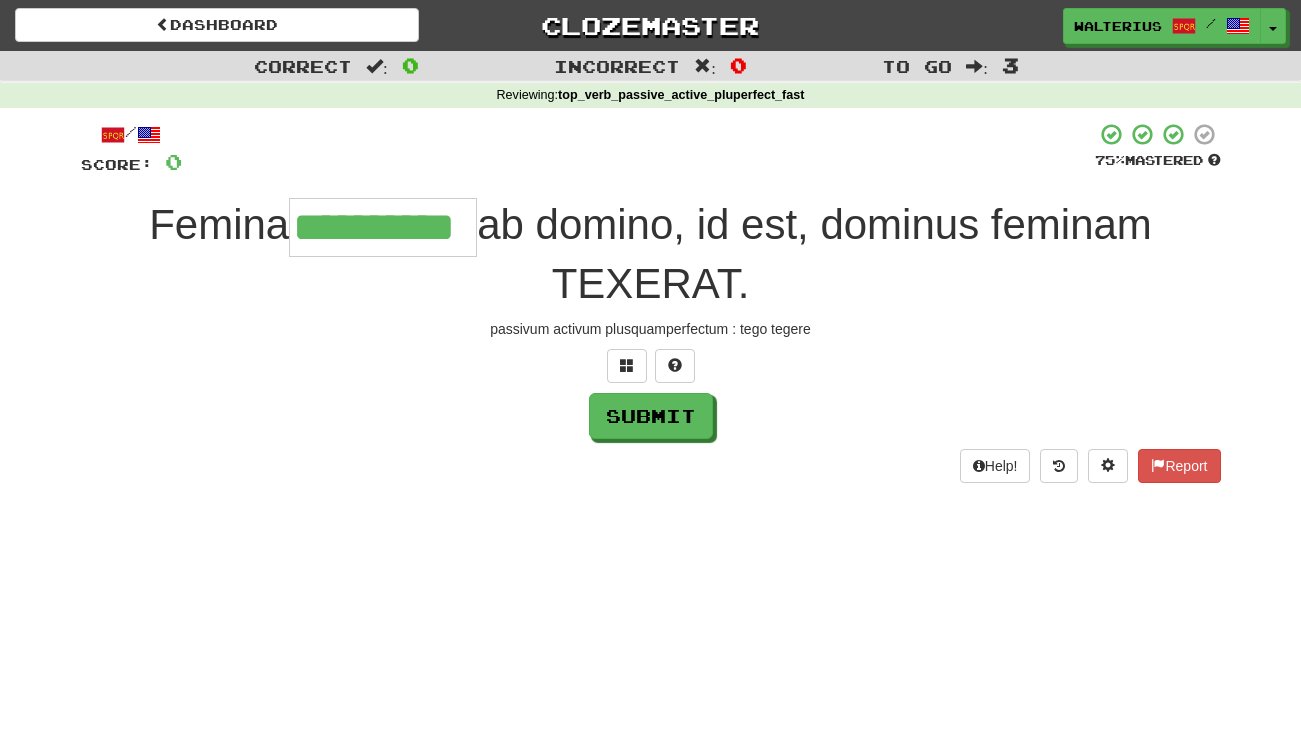 type on "**********" 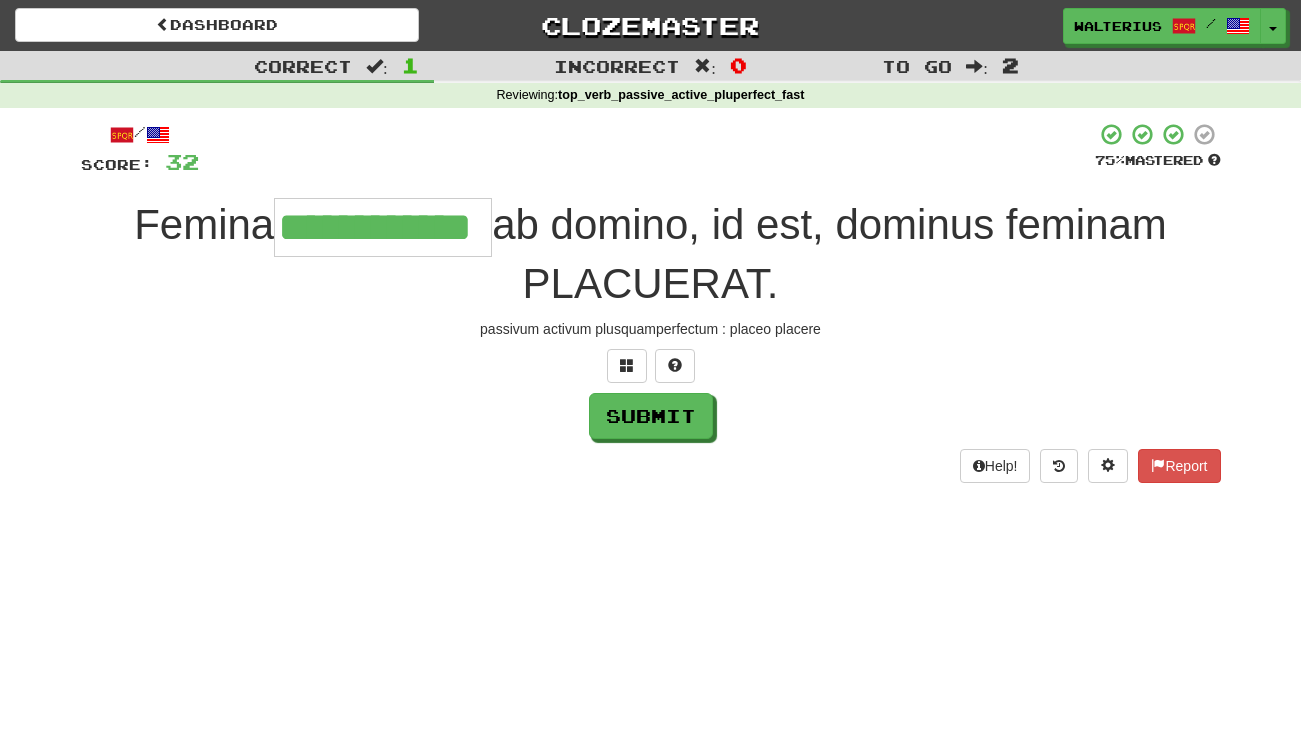 type on "**********" 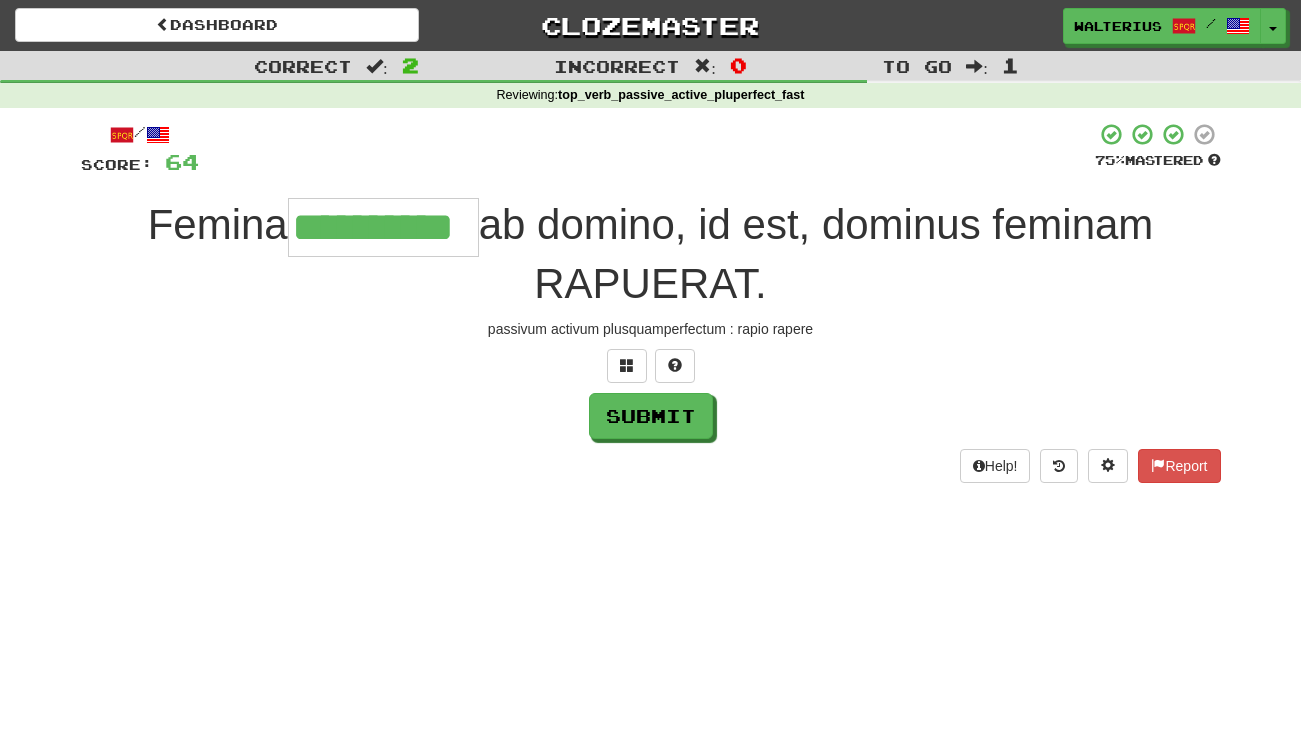 type on "**********" 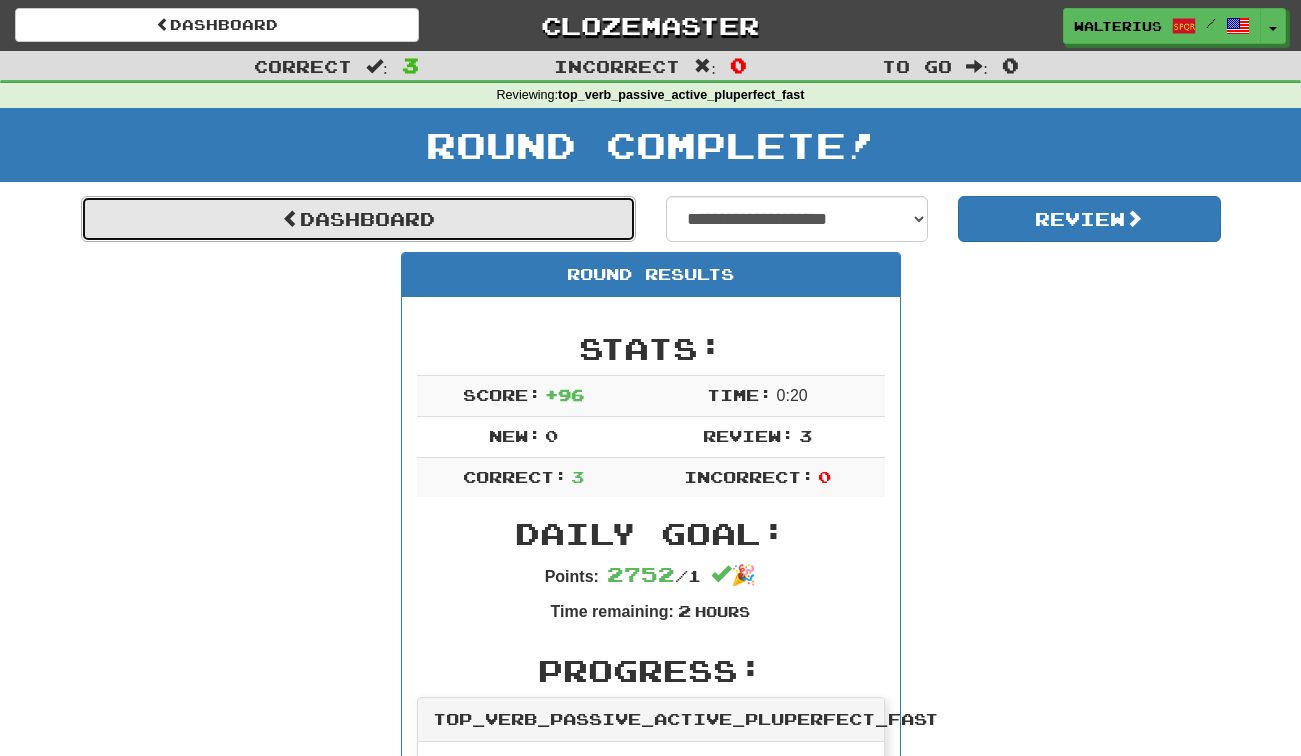click on "Dashboard" at bounding box center (358, 219) 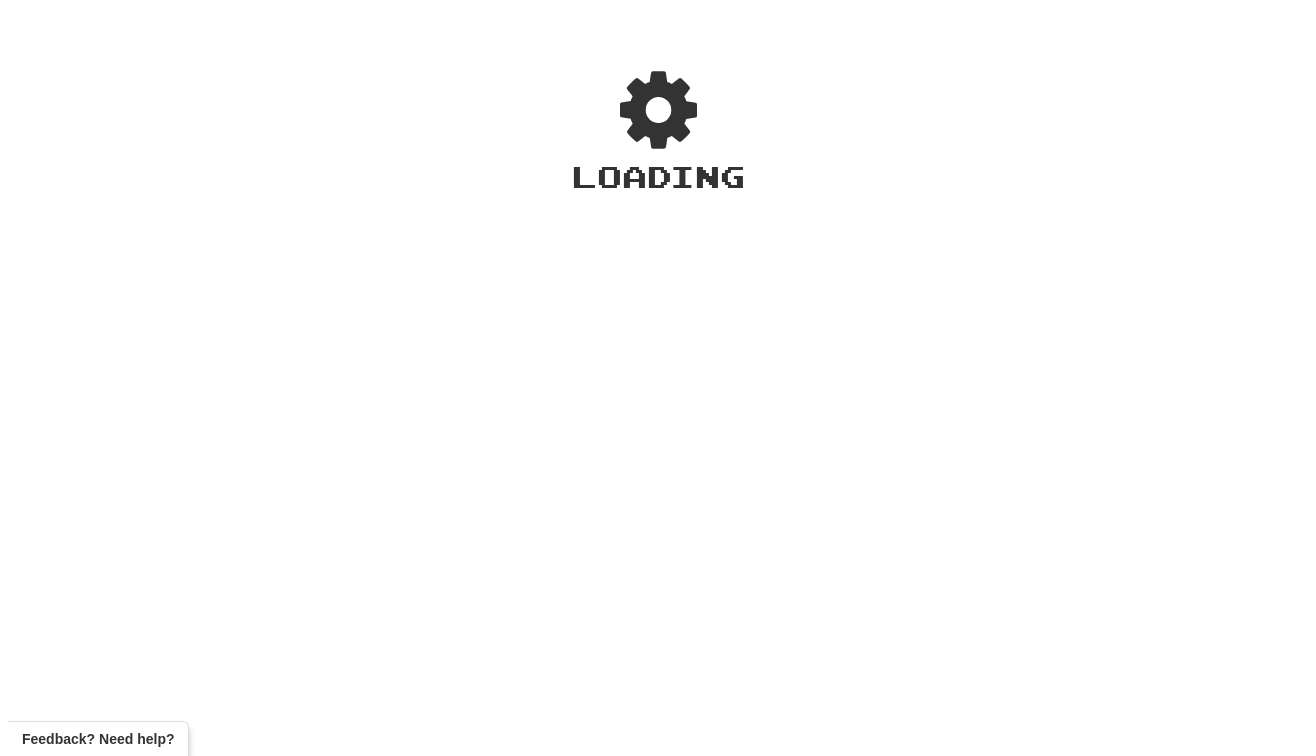 scroll, scrollTop: 0, scrollLeft: 0, axis: both 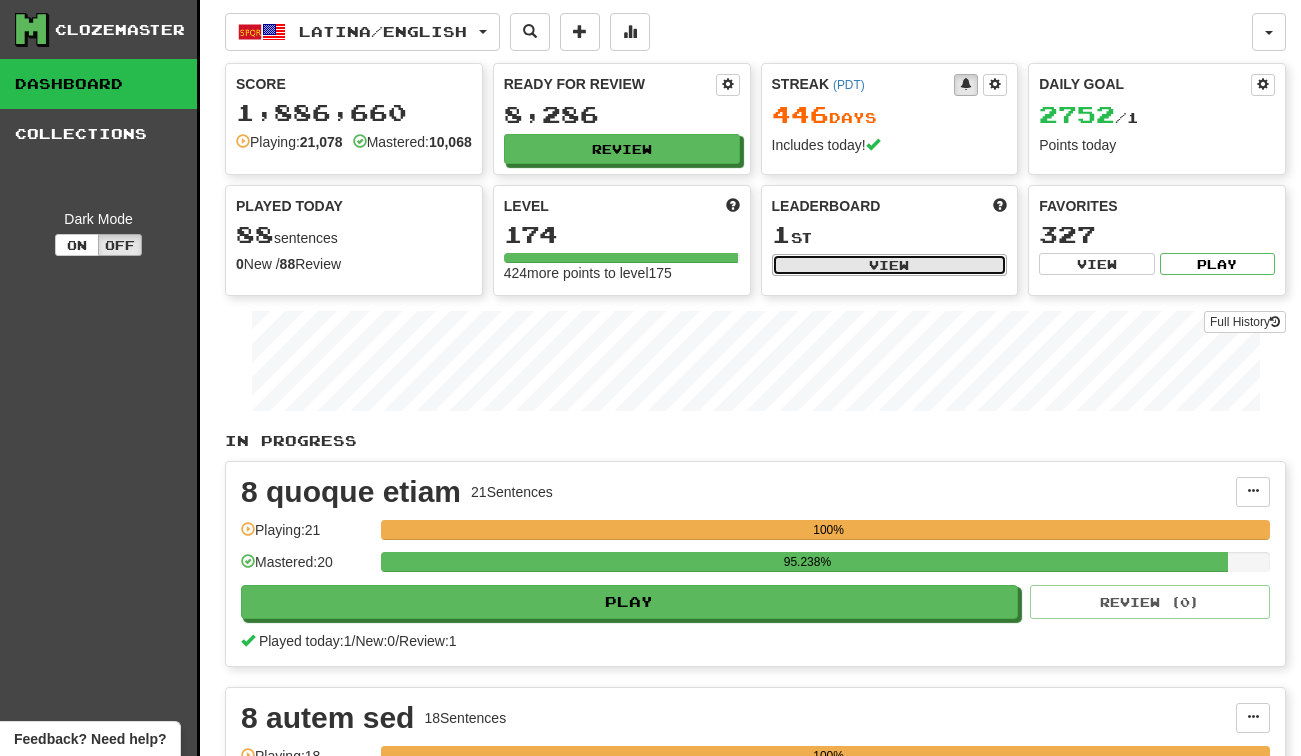 click on "View" at bounding box center [890, 265] 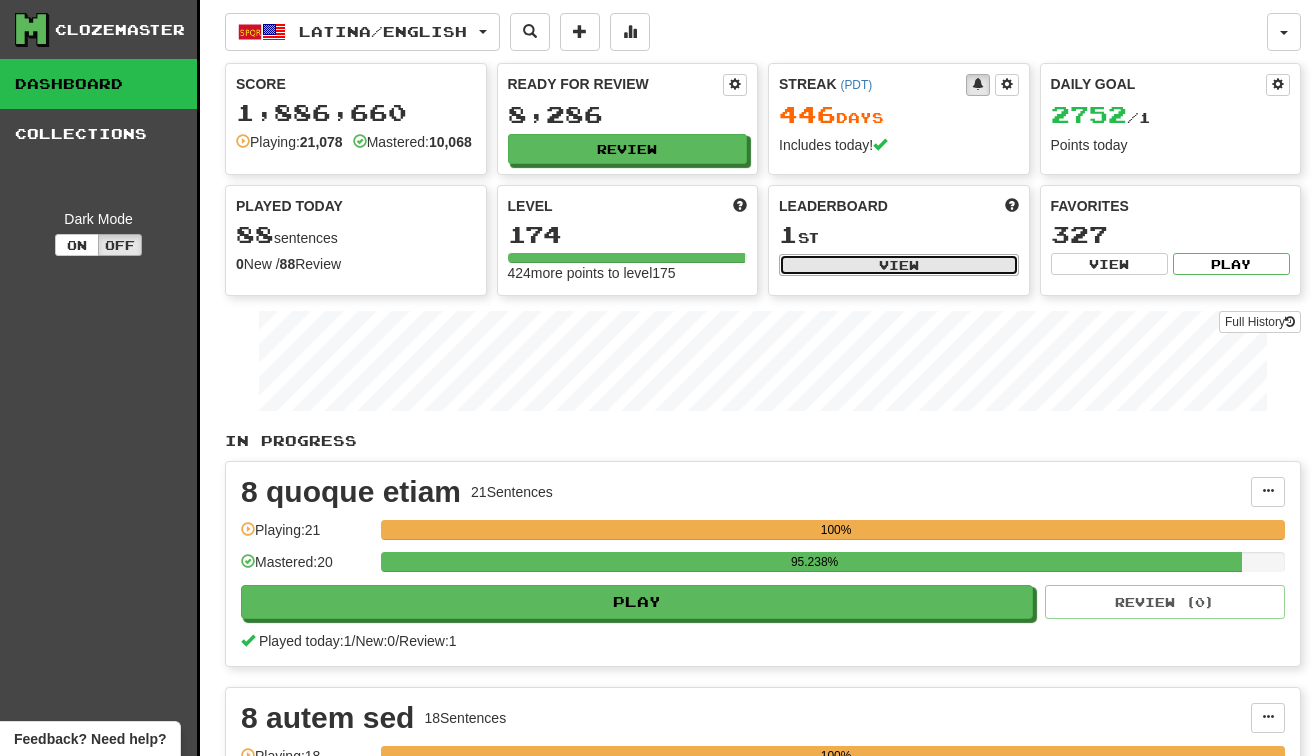 select on "**********" 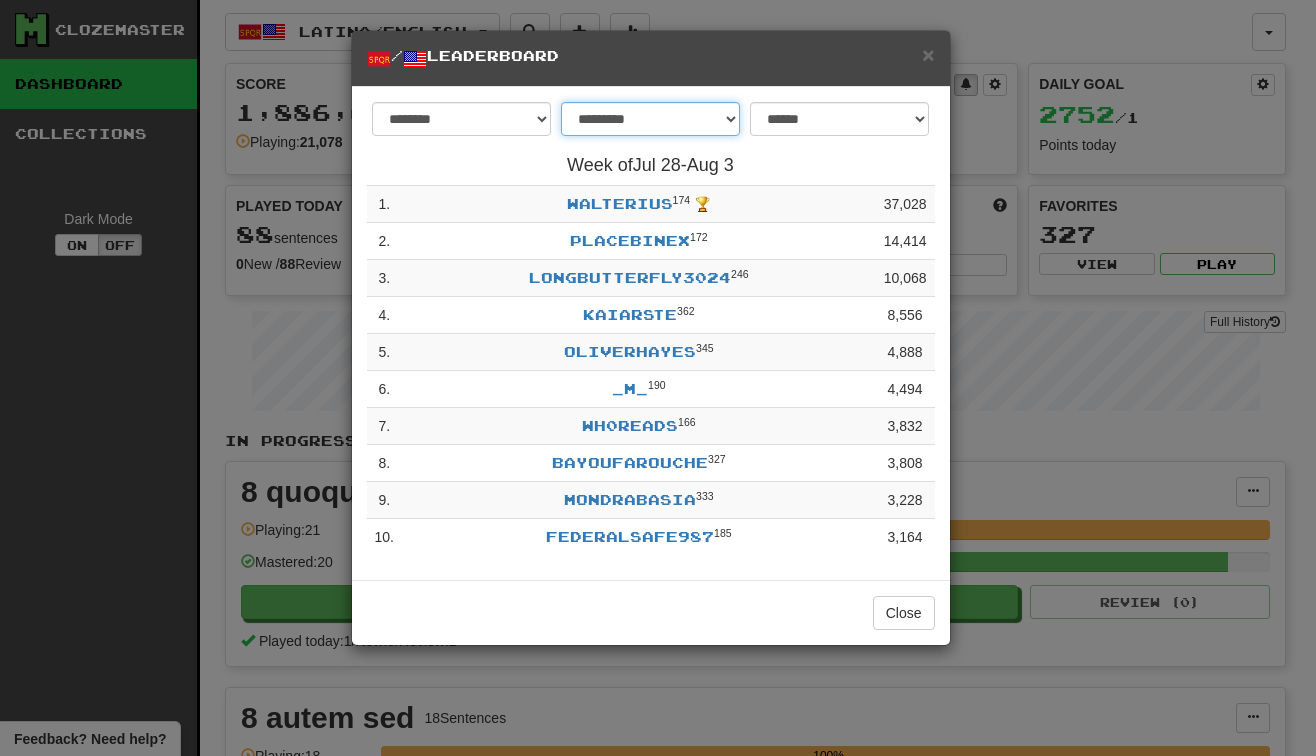 click on "**********" at bounding box center [650, 119] 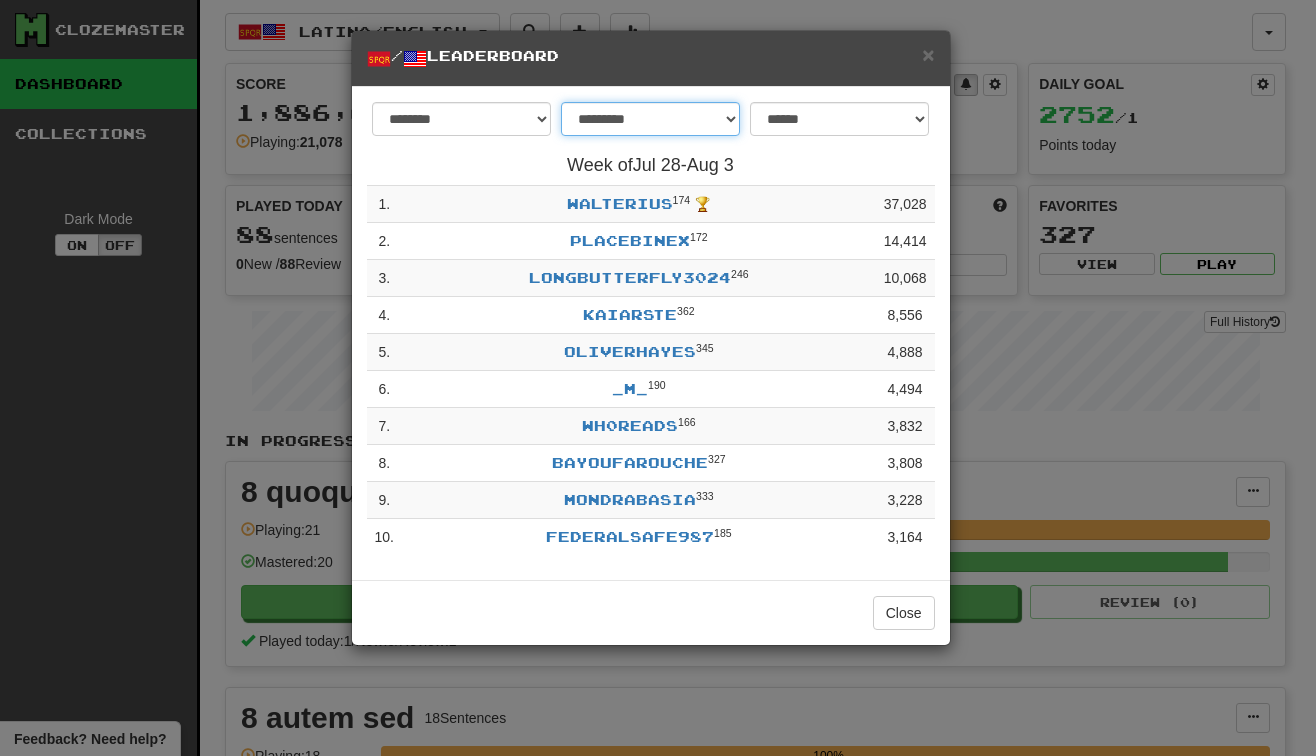 select on "*******" 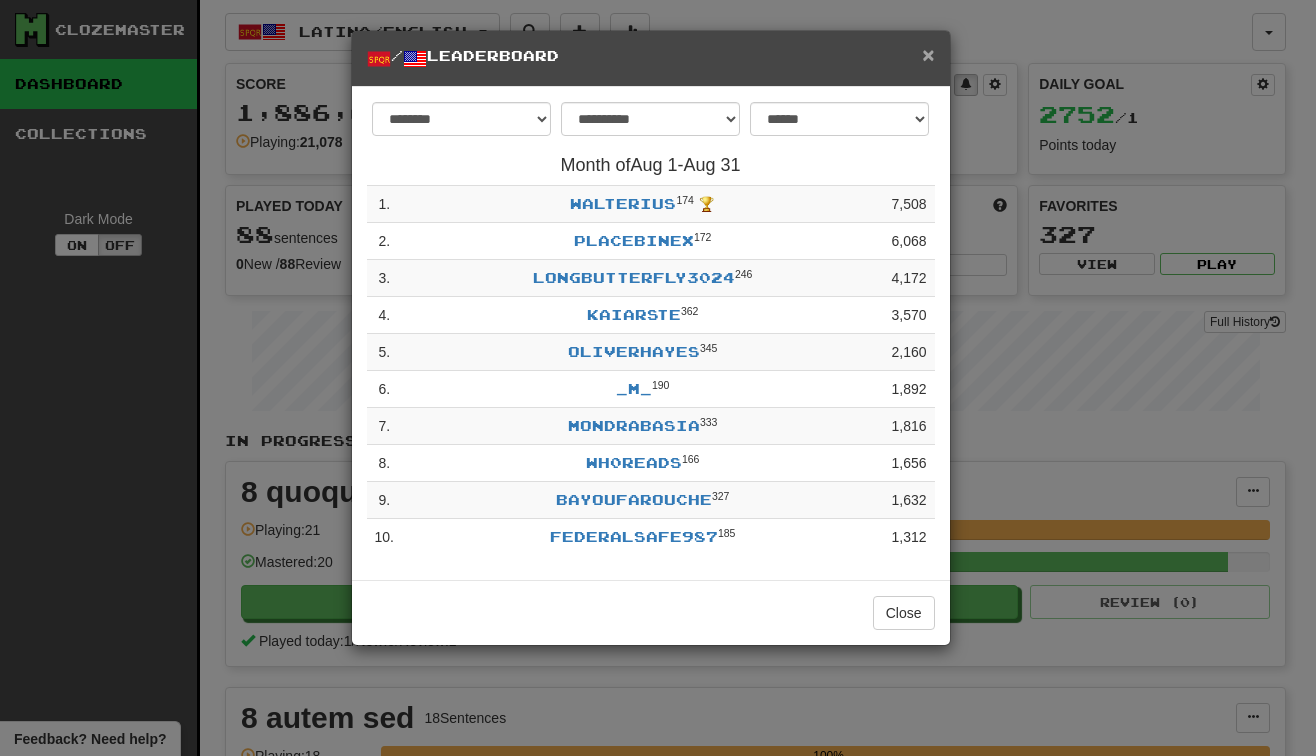 click on "×" at bounding box center (928, 54) 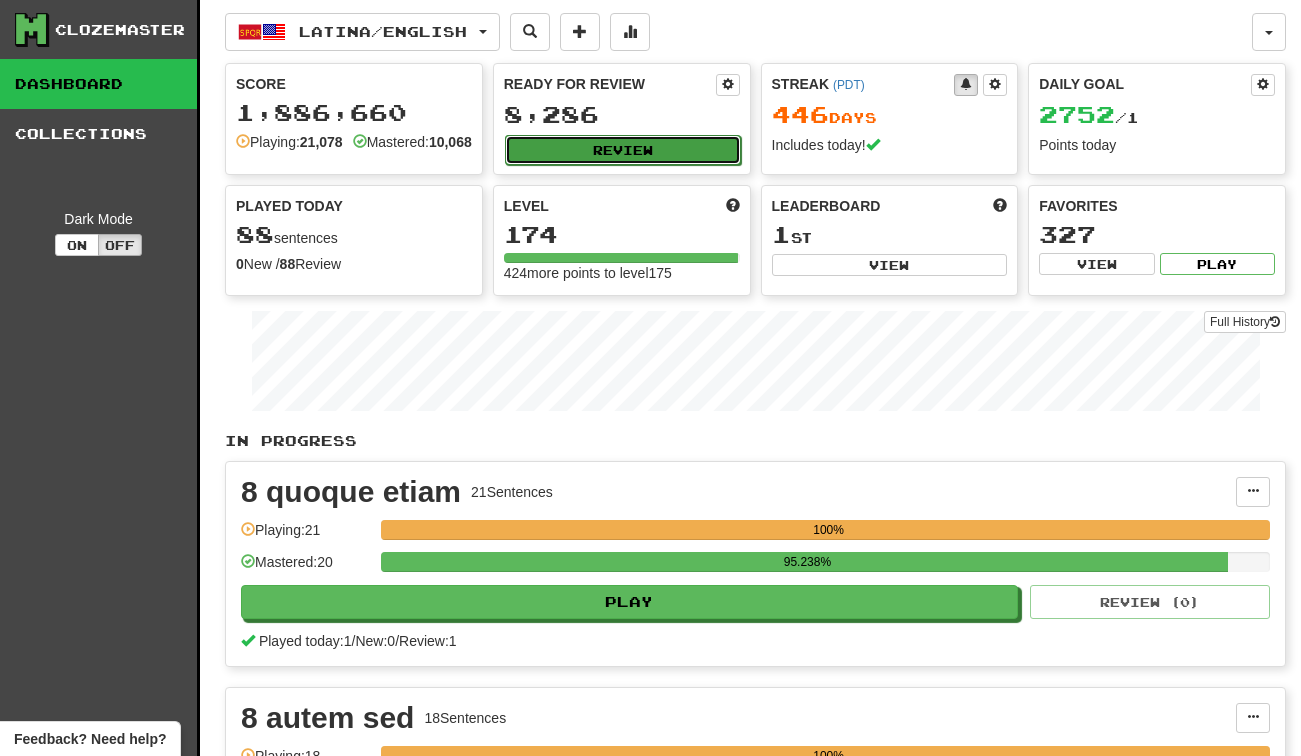 click on "Review" at bounding box center [623, 150] 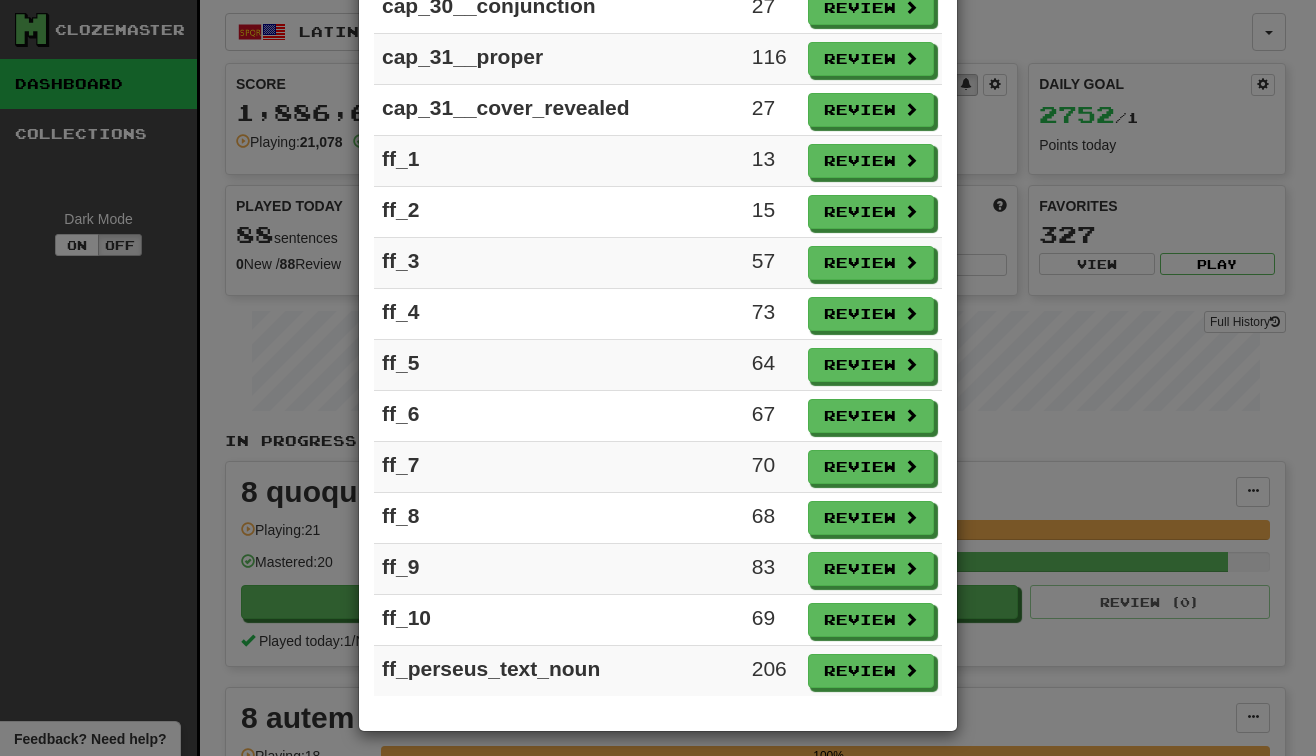 scroll, scrollTop: 2698, scrollLeft: 0, axis: vertical 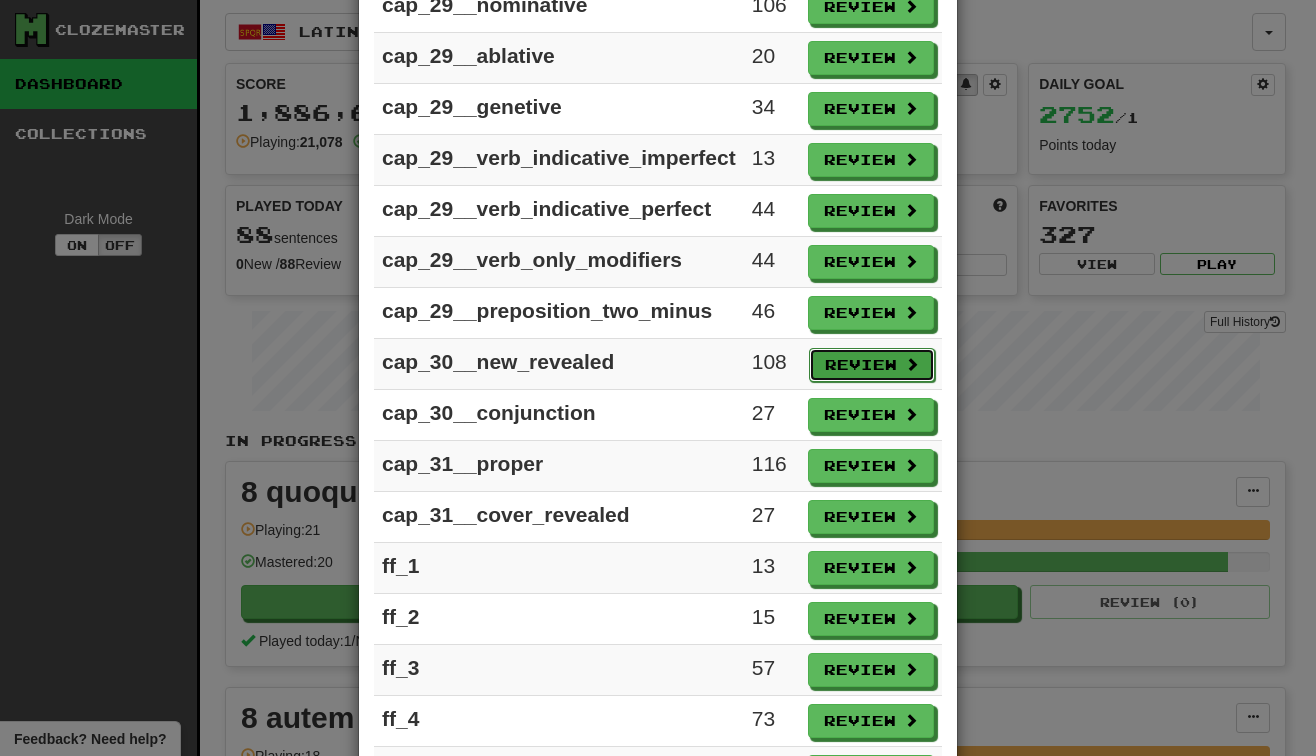 click on "Review" at bounding box center (872, 365) 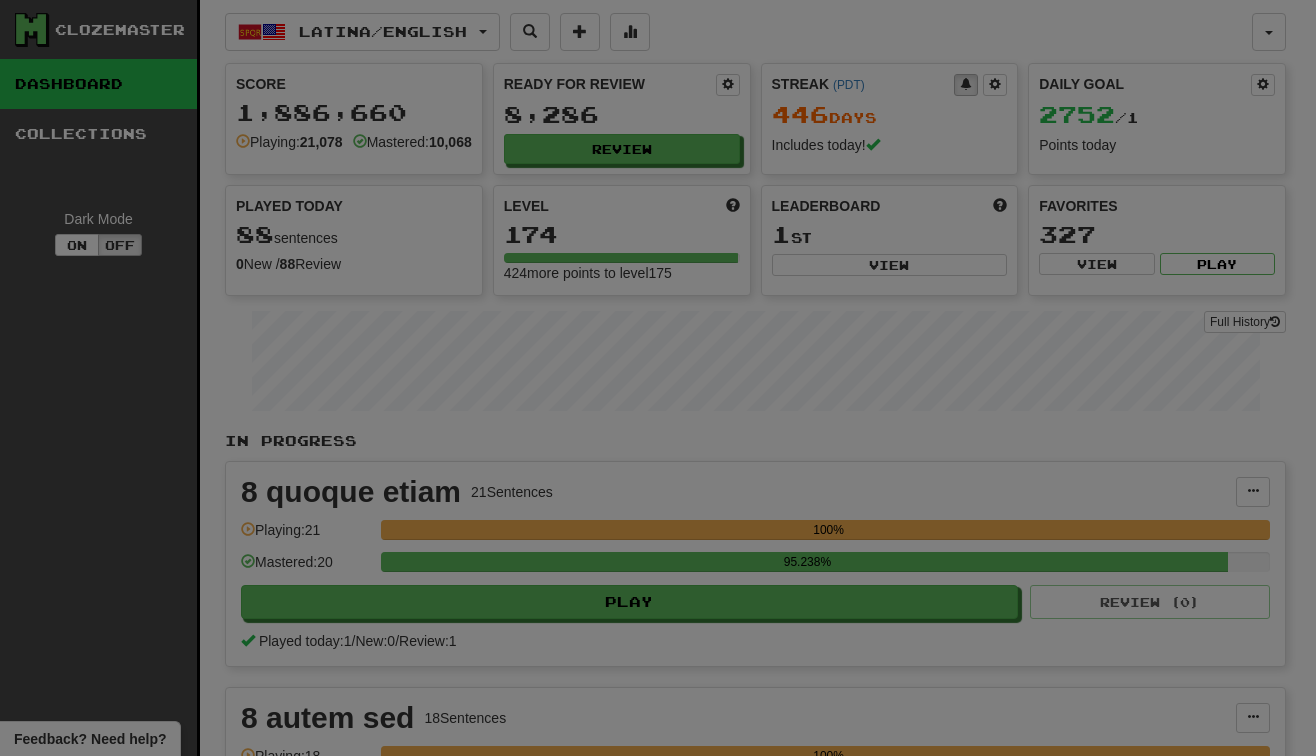 select on "***" 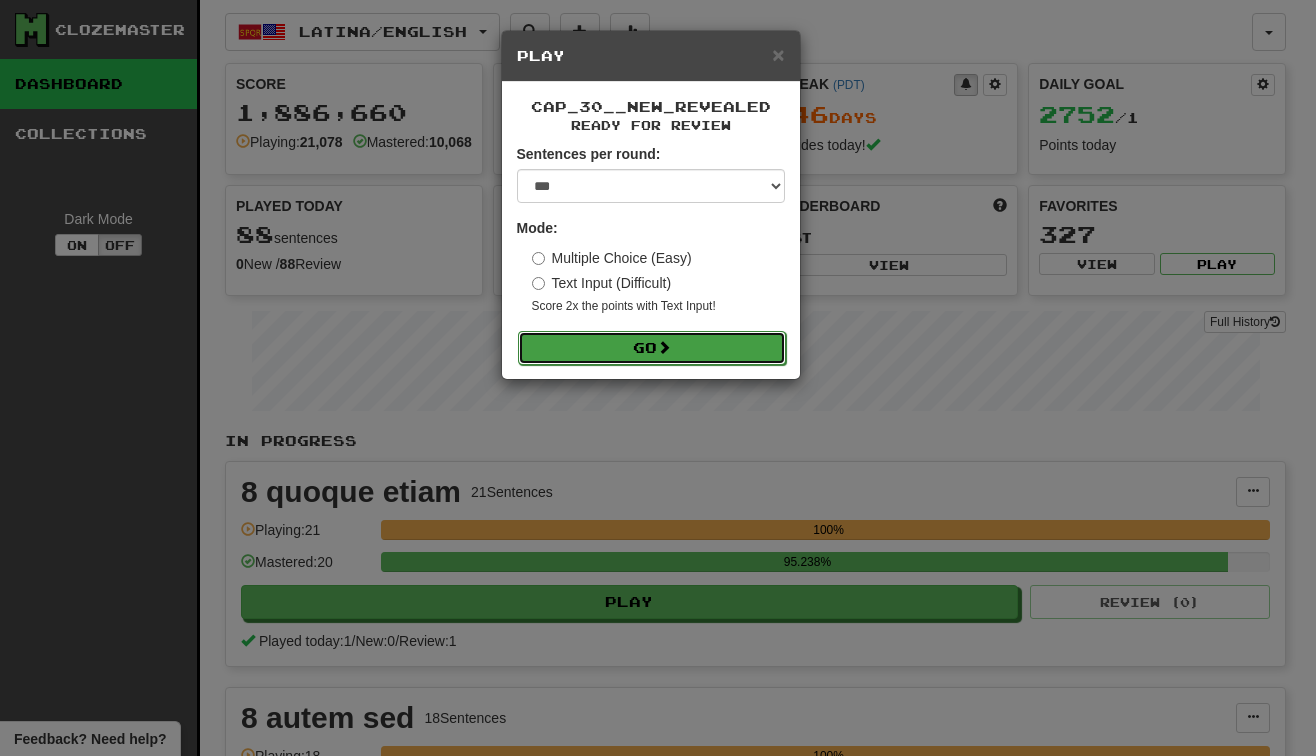 click on "Go" at bounding box center (652, 348) 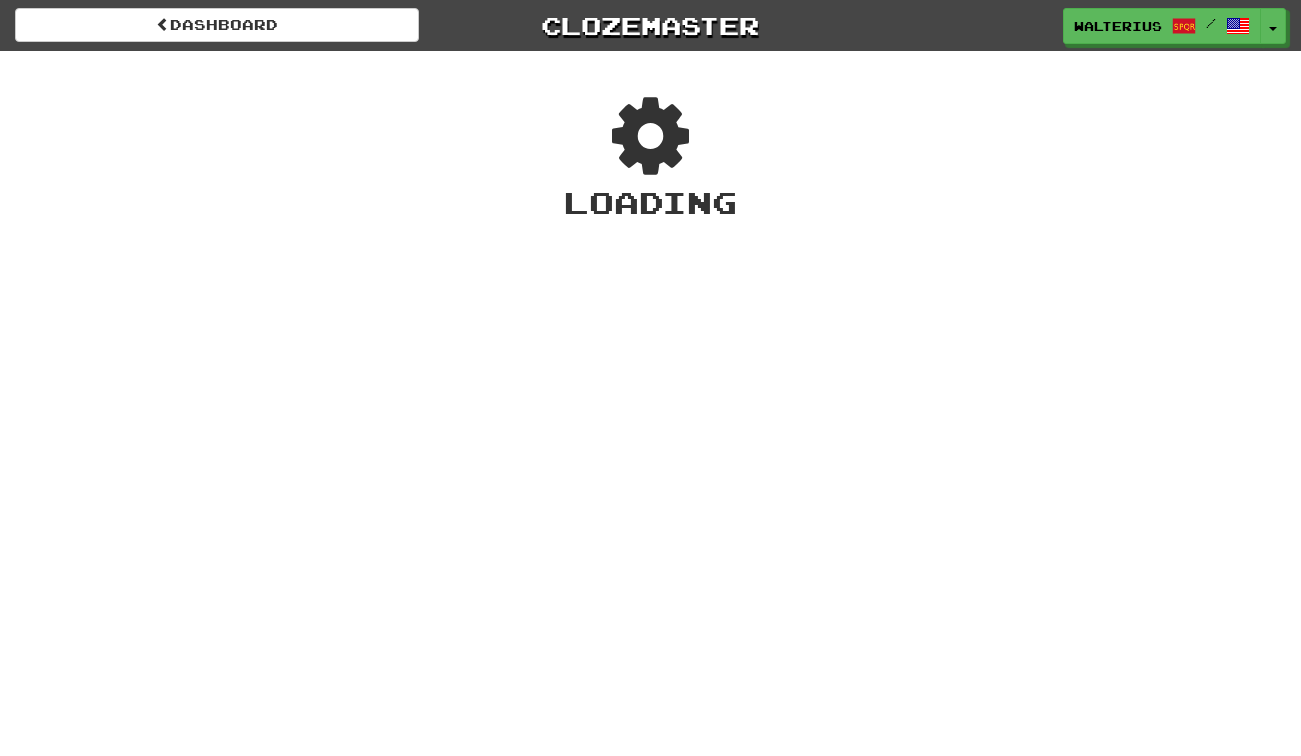 scroll, scrollTop: 0, scrollLeft: 0, axis: both 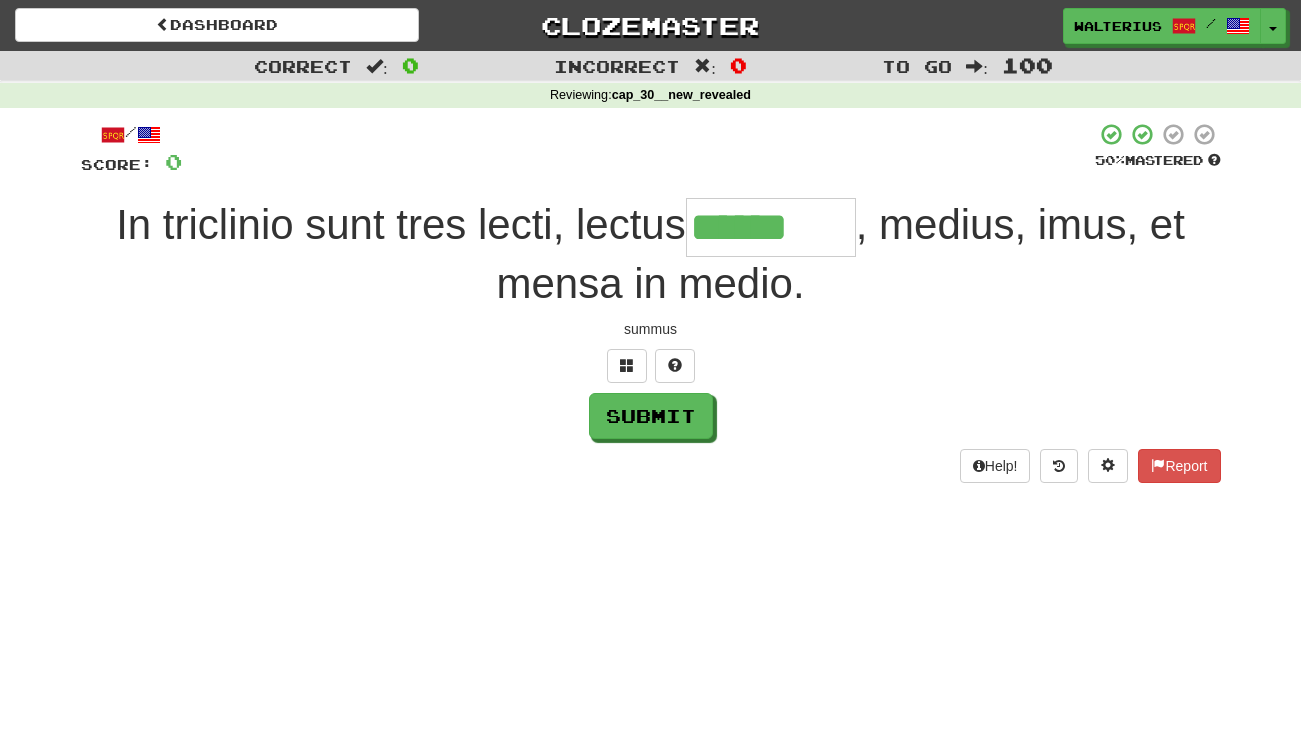 type on "******" 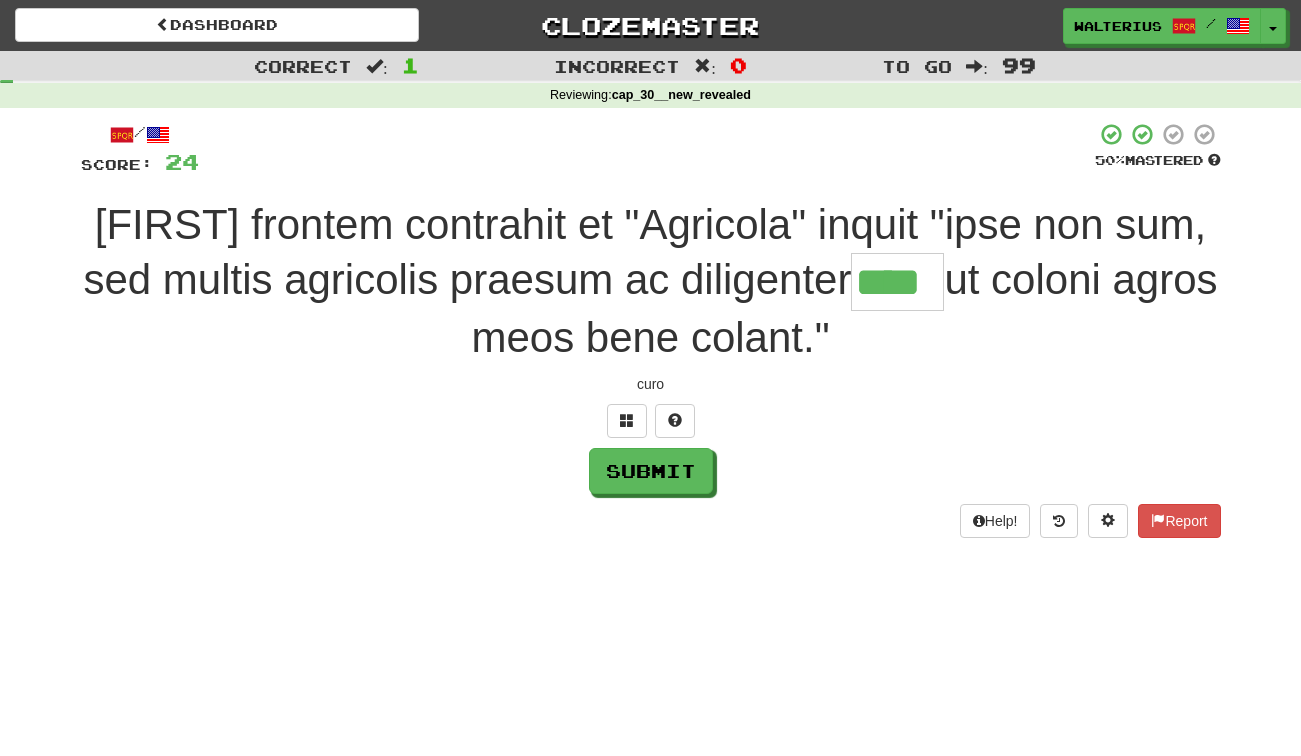 type on "****" 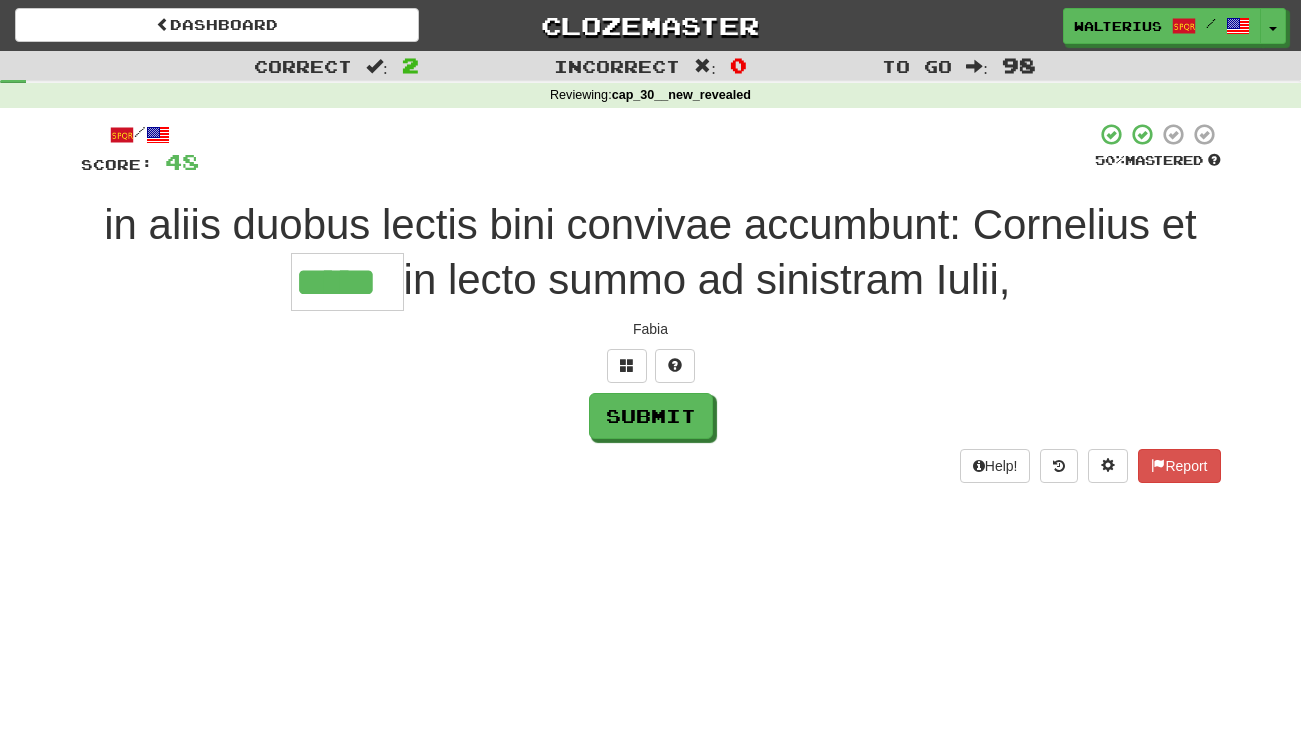 type on "*****" 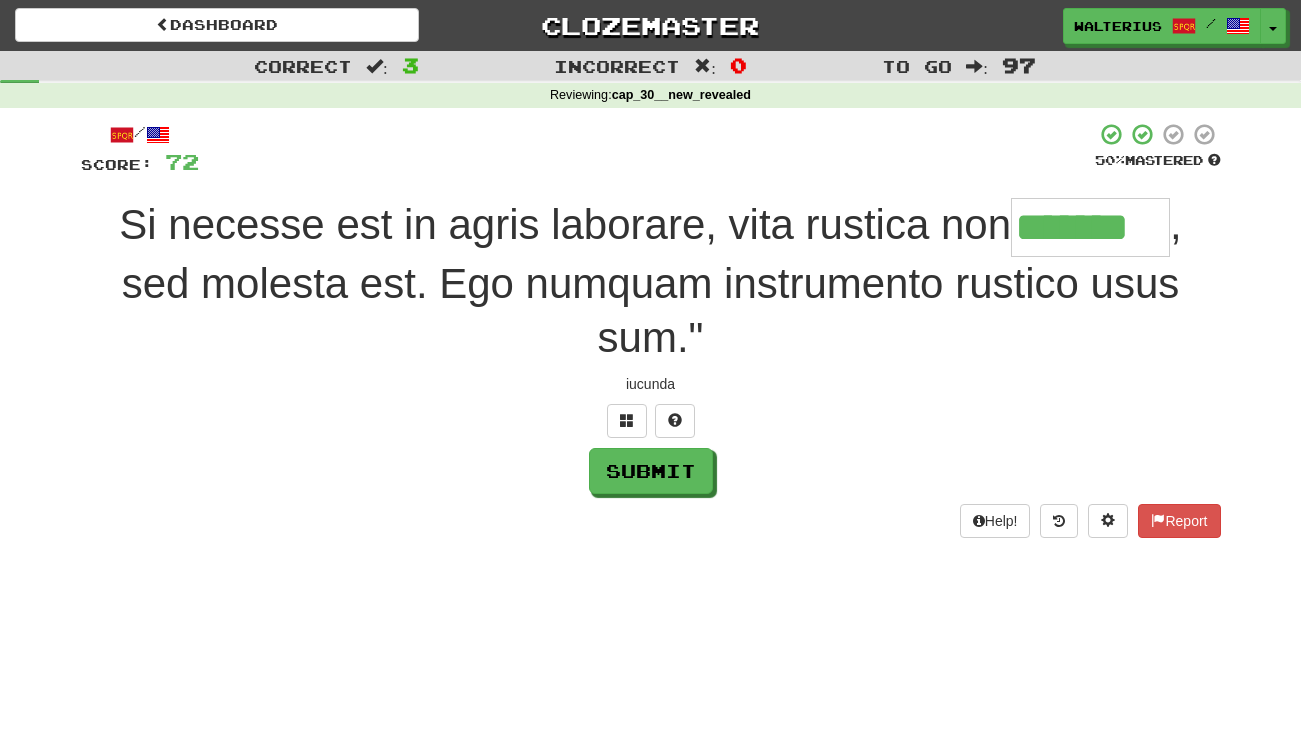 type on "*******" 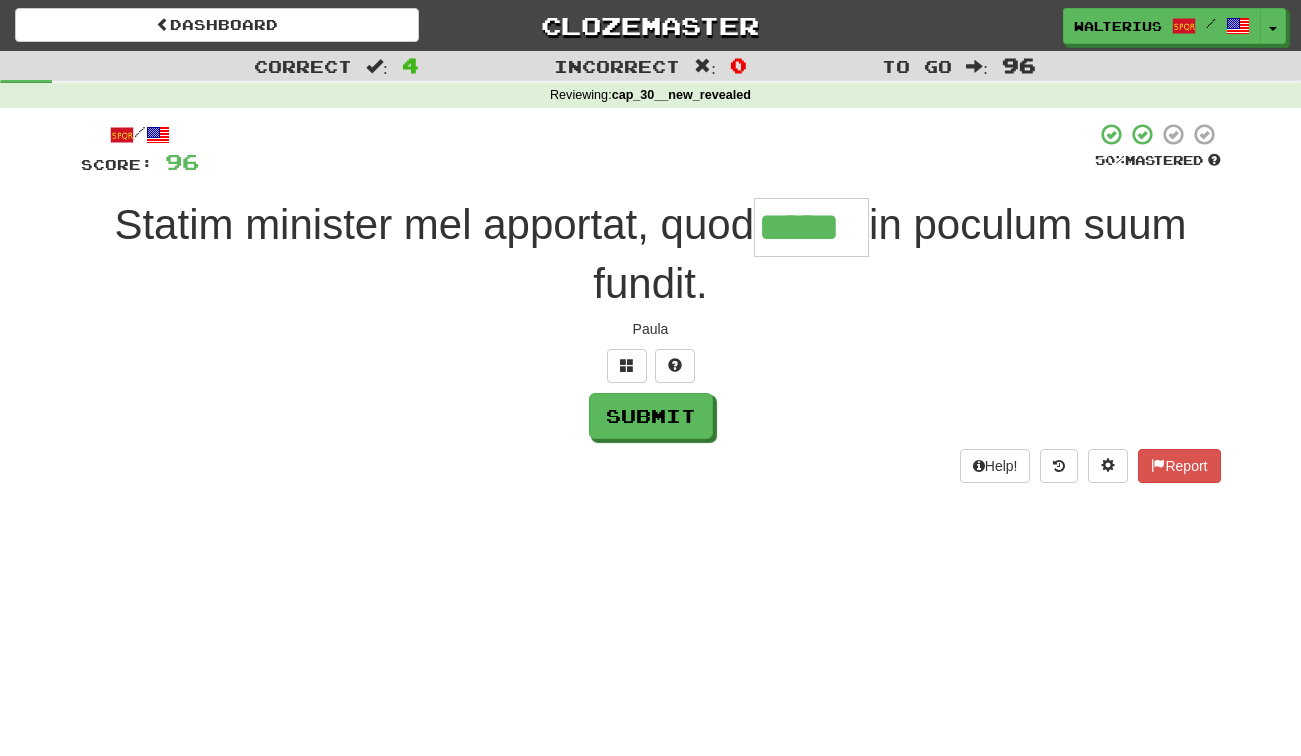 type on "*****" 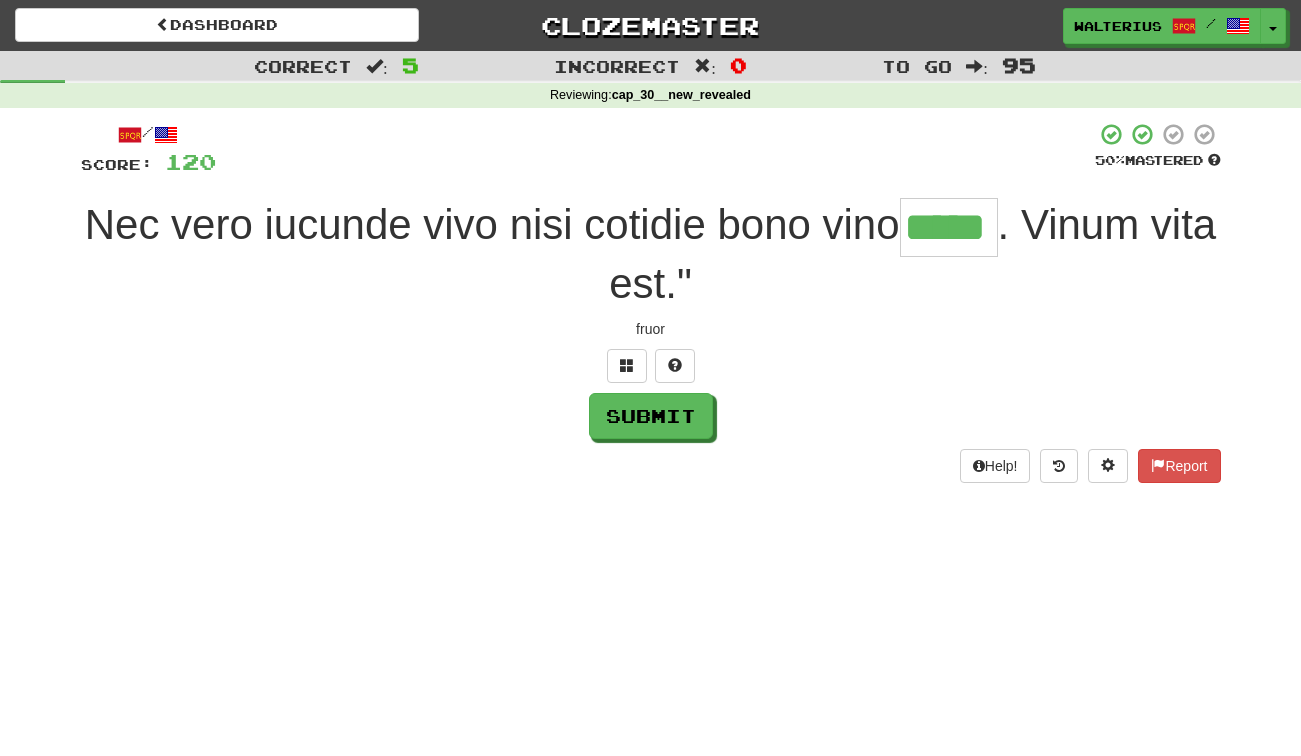 type on "*****" 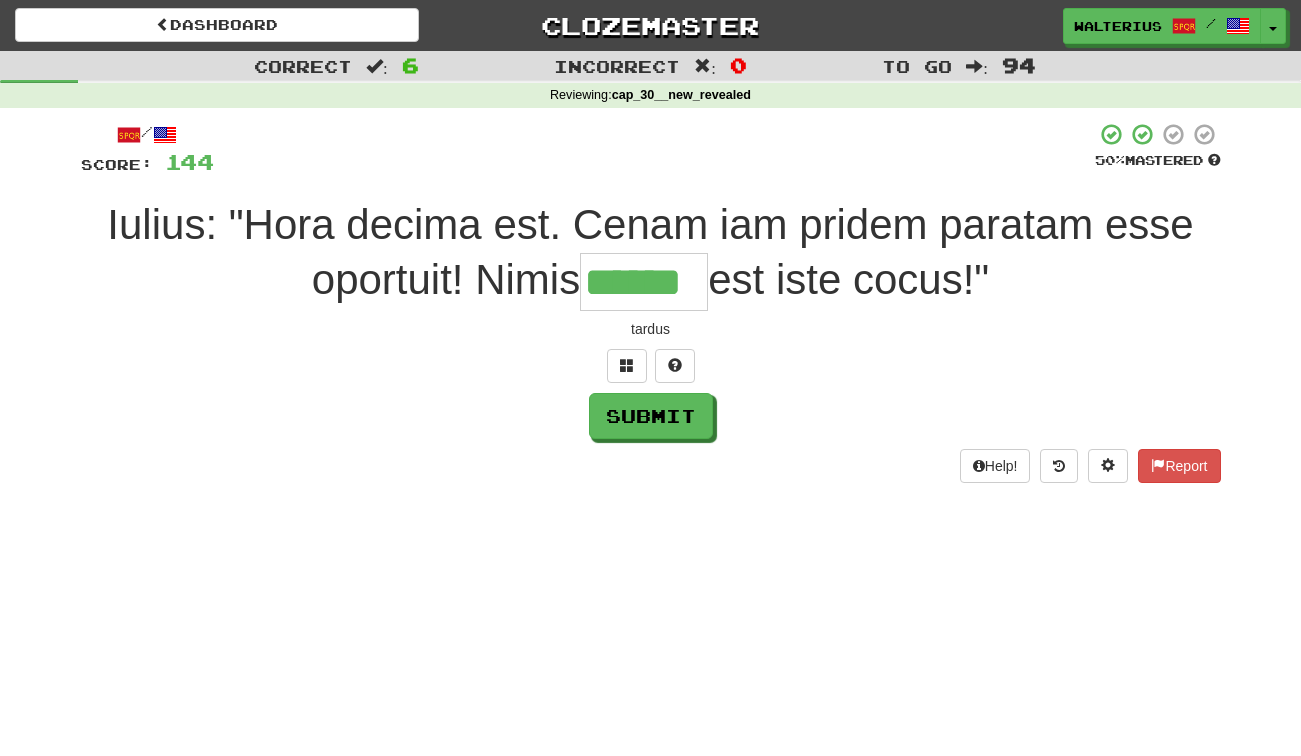 type on "******" 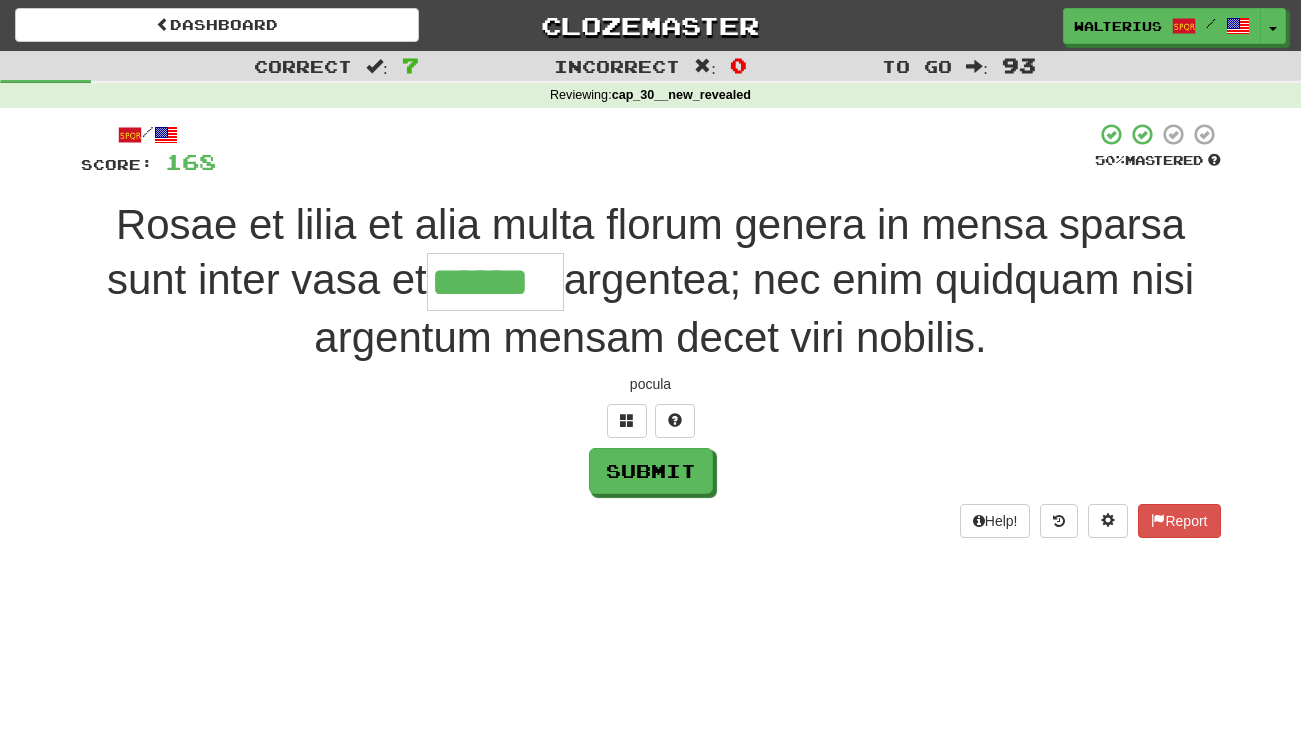 type on "******" 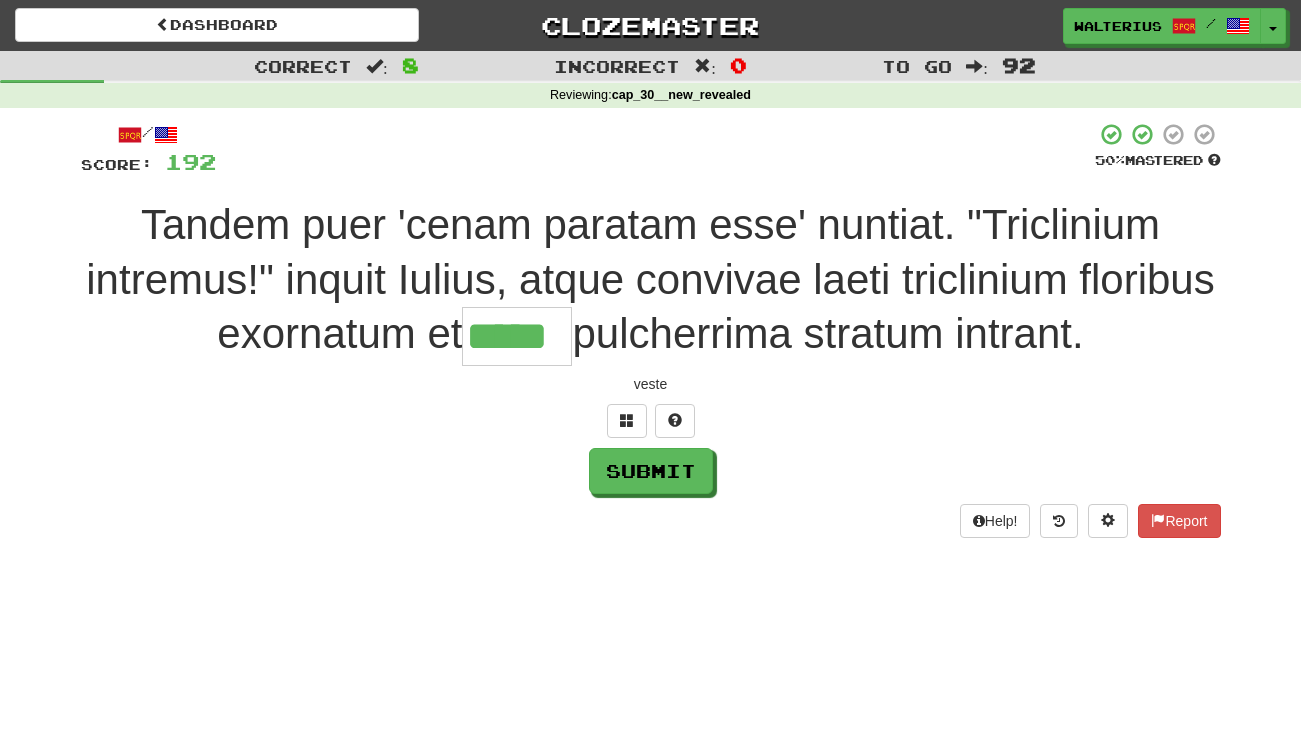 type on "*****" 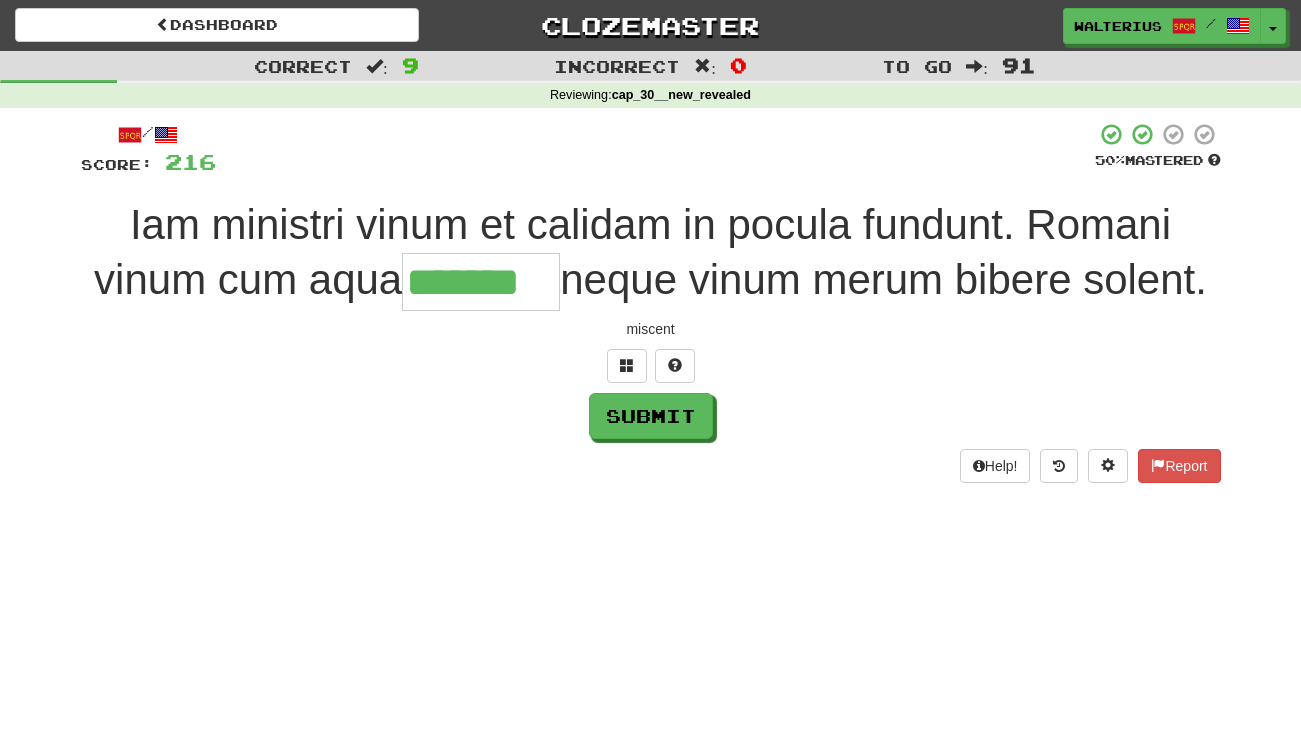 type on "*******" 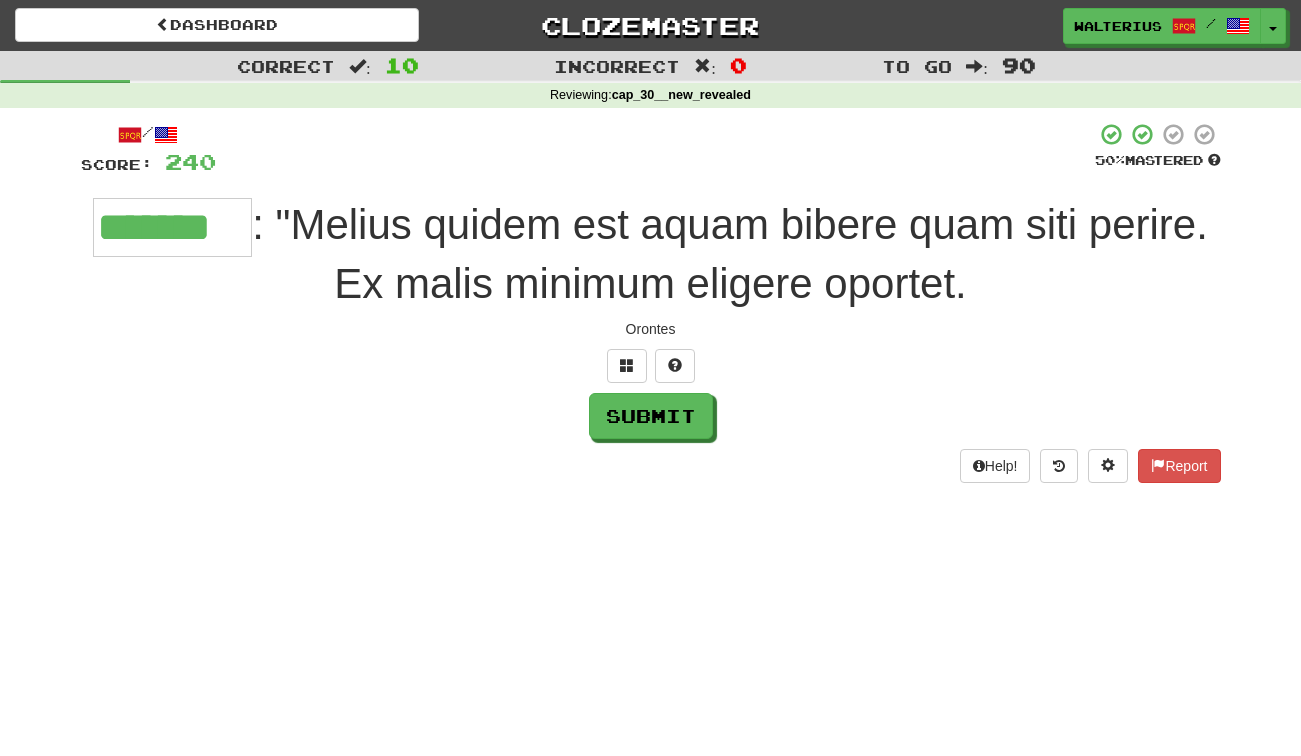 type on "*******" 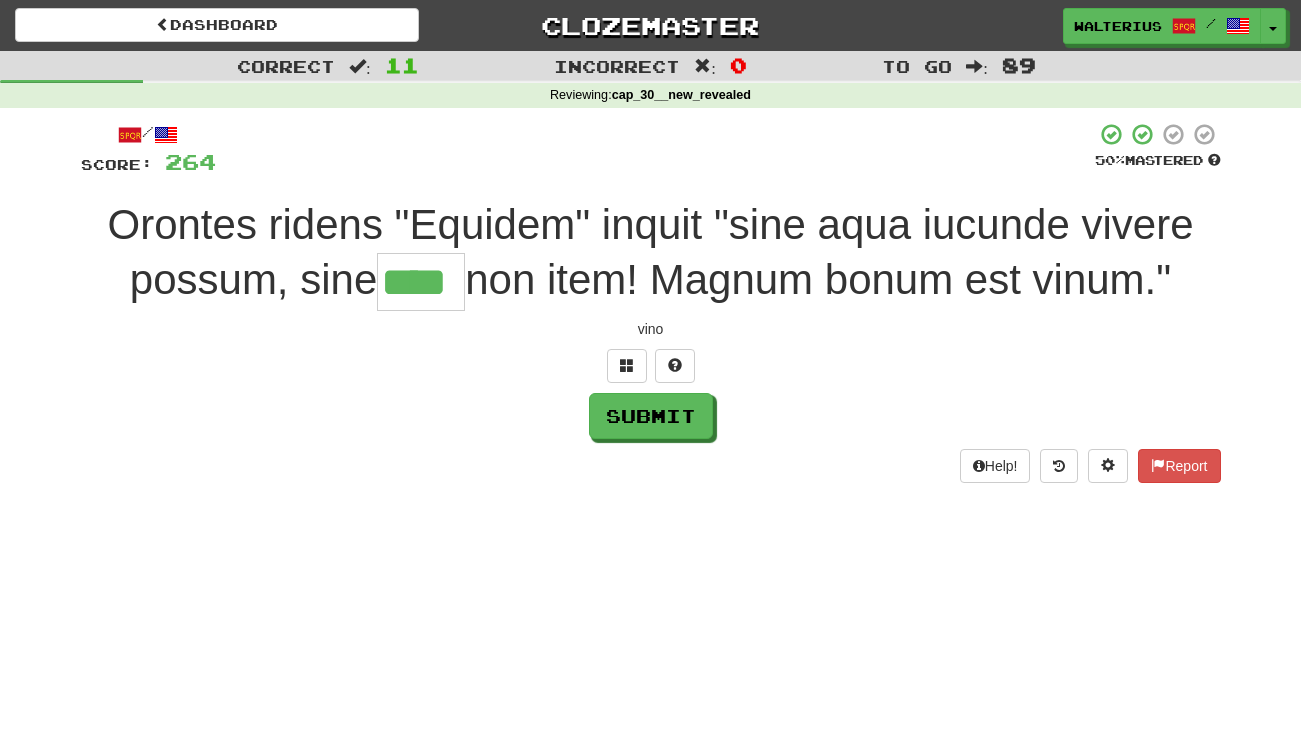 type on "****" 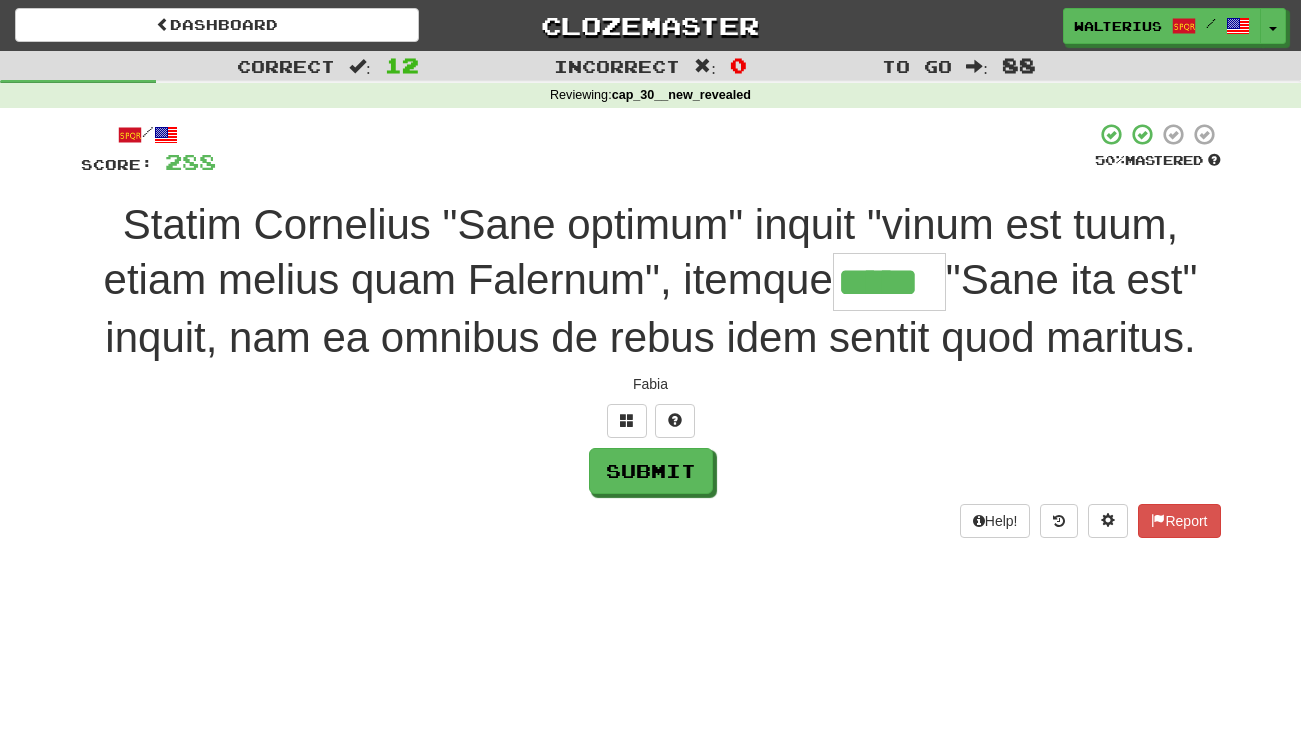 type on "*****" 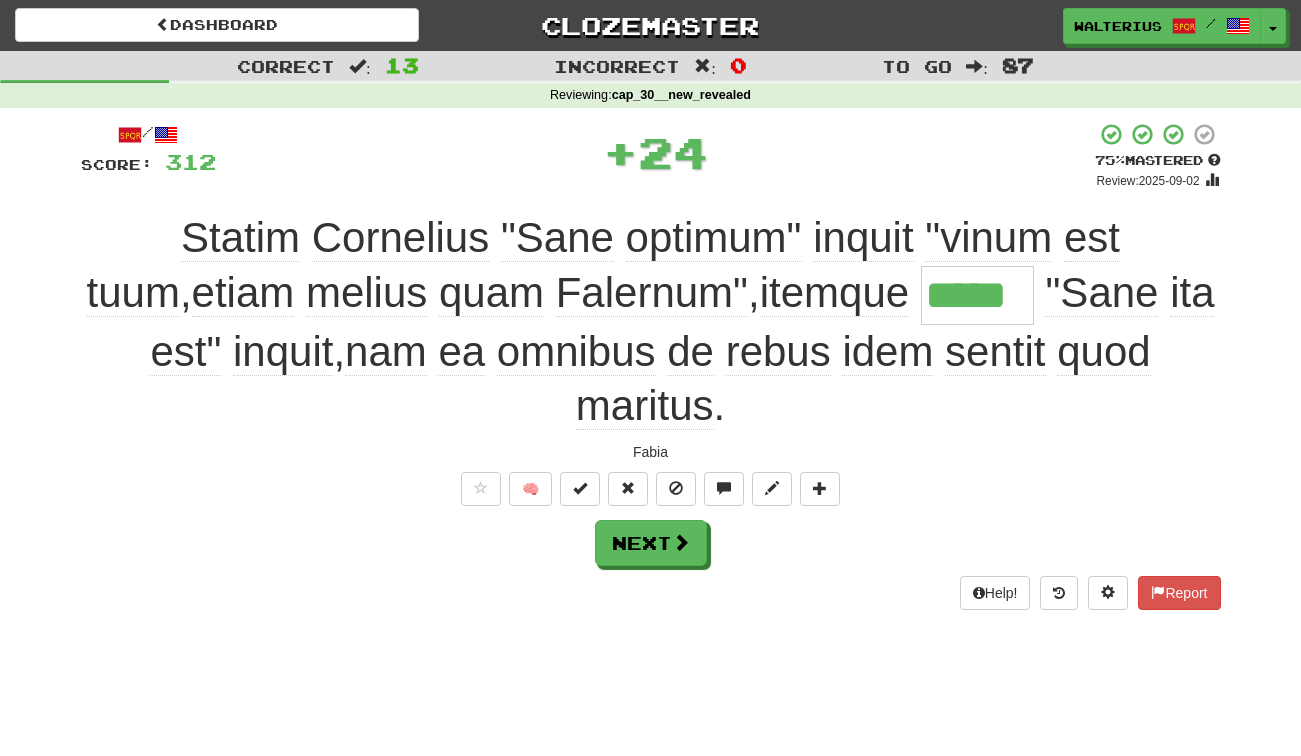 type 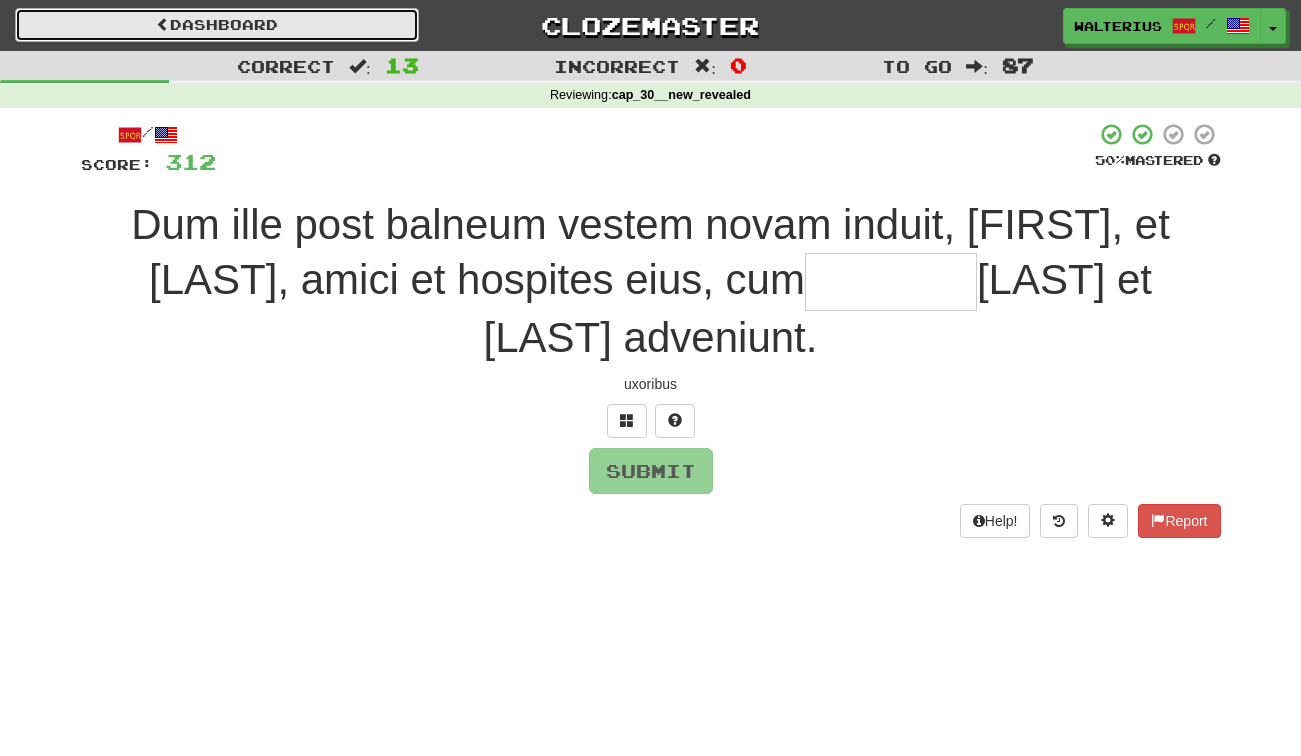 click on "Dashboard" at bounding box center (217, 25) 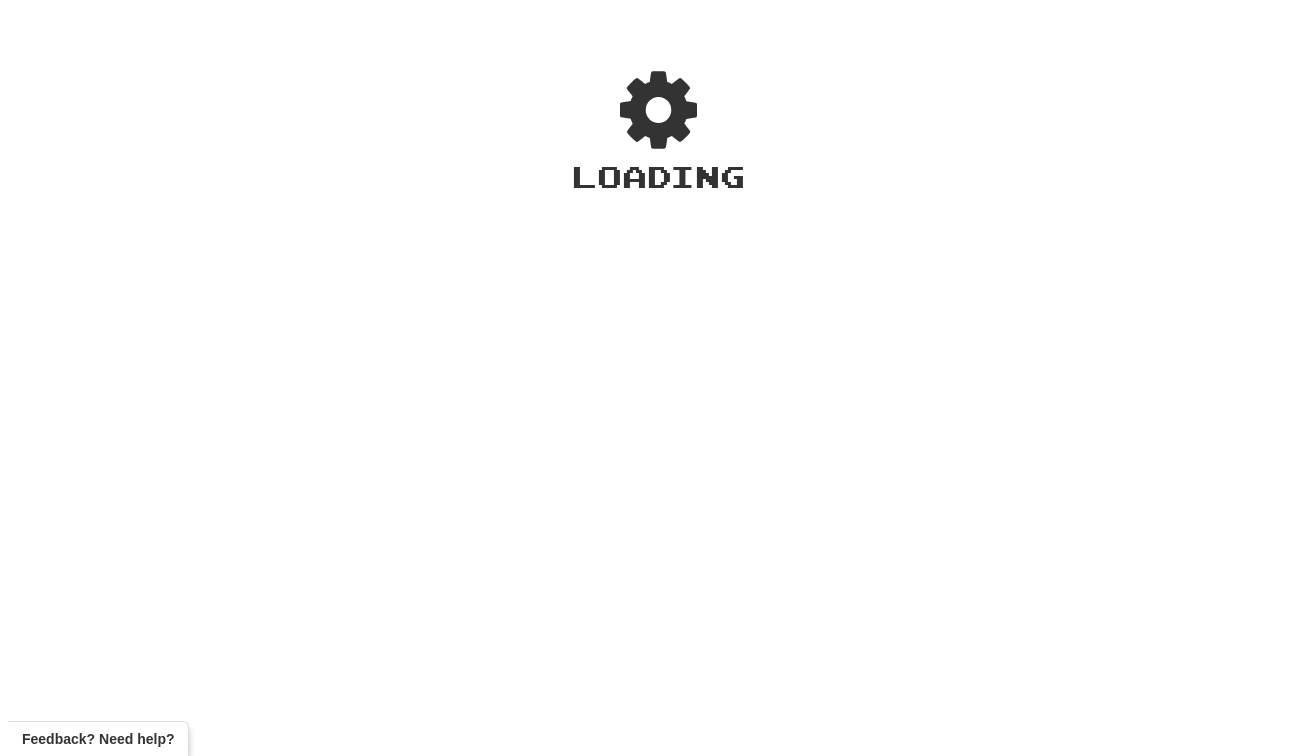 scroll, scrollTop: 0, scrollLeft: 0, axis: both 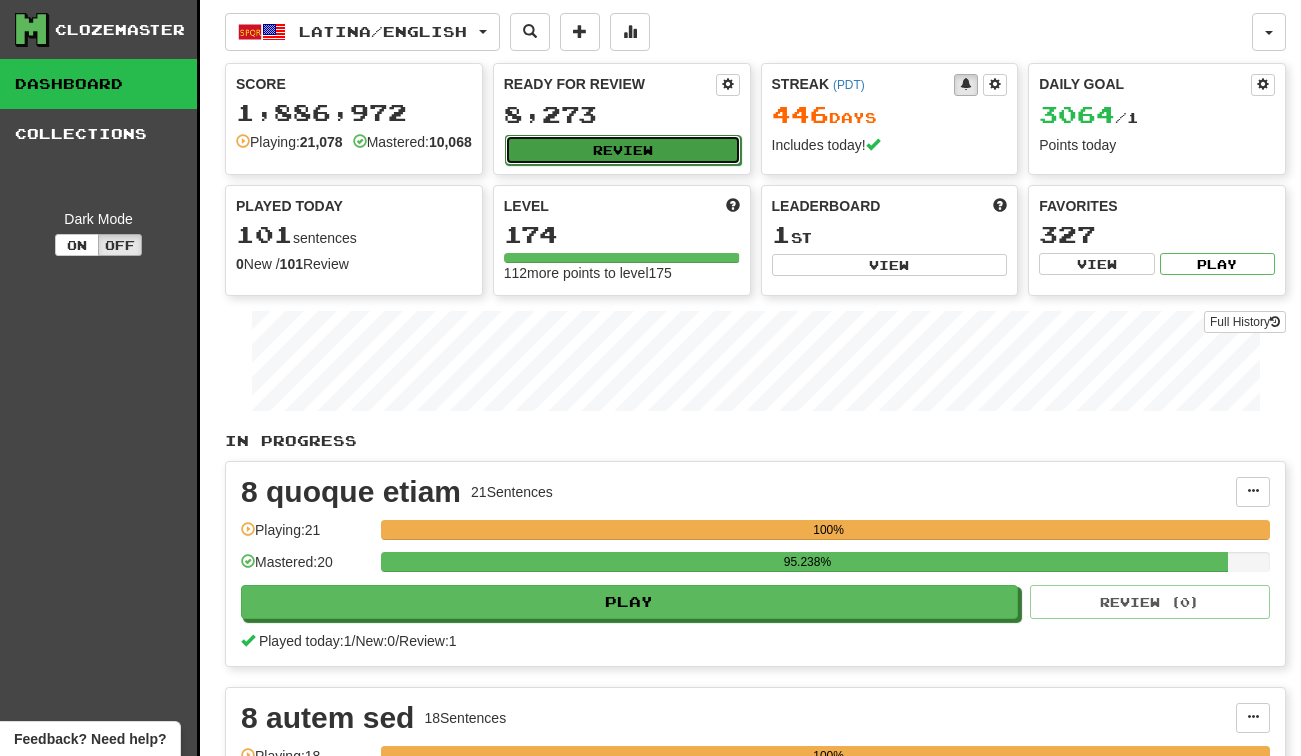 click on "Review" at bounding box center (623, 150) 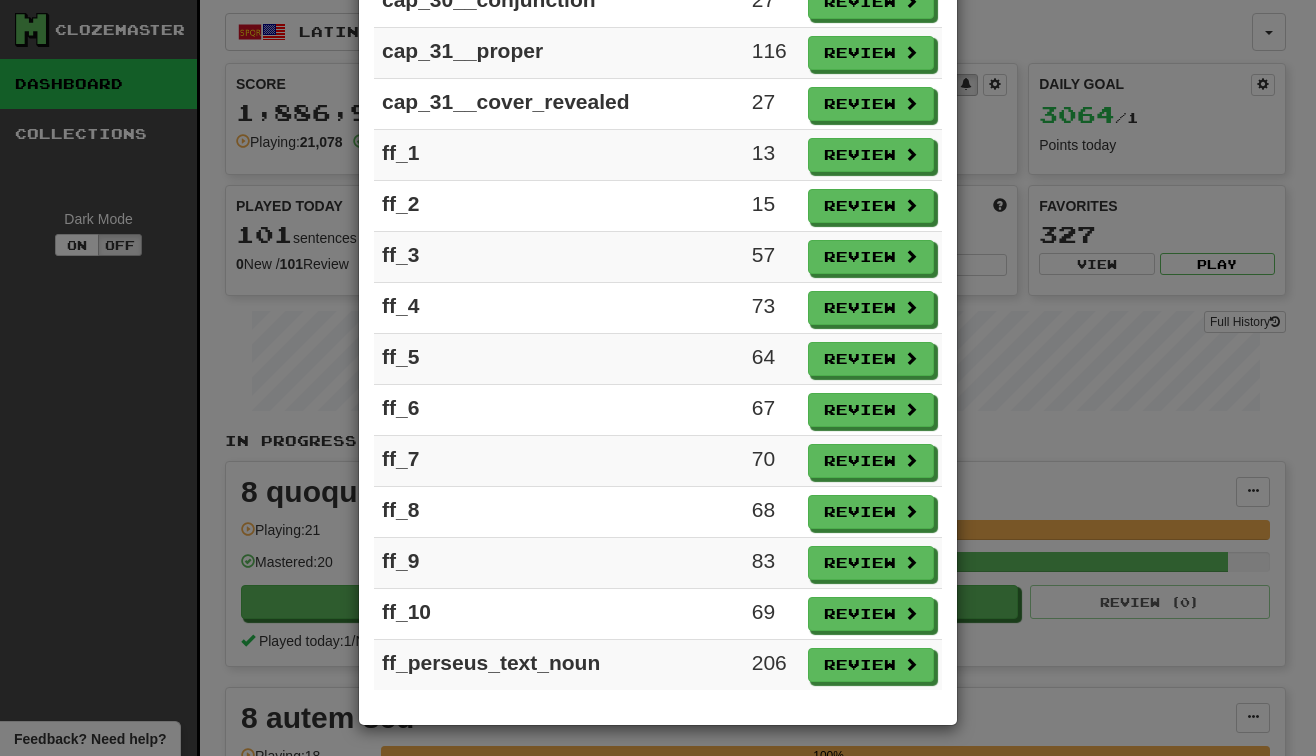 scroll, scrollTop: 2690, scrollLeft: 0, axis: vertical 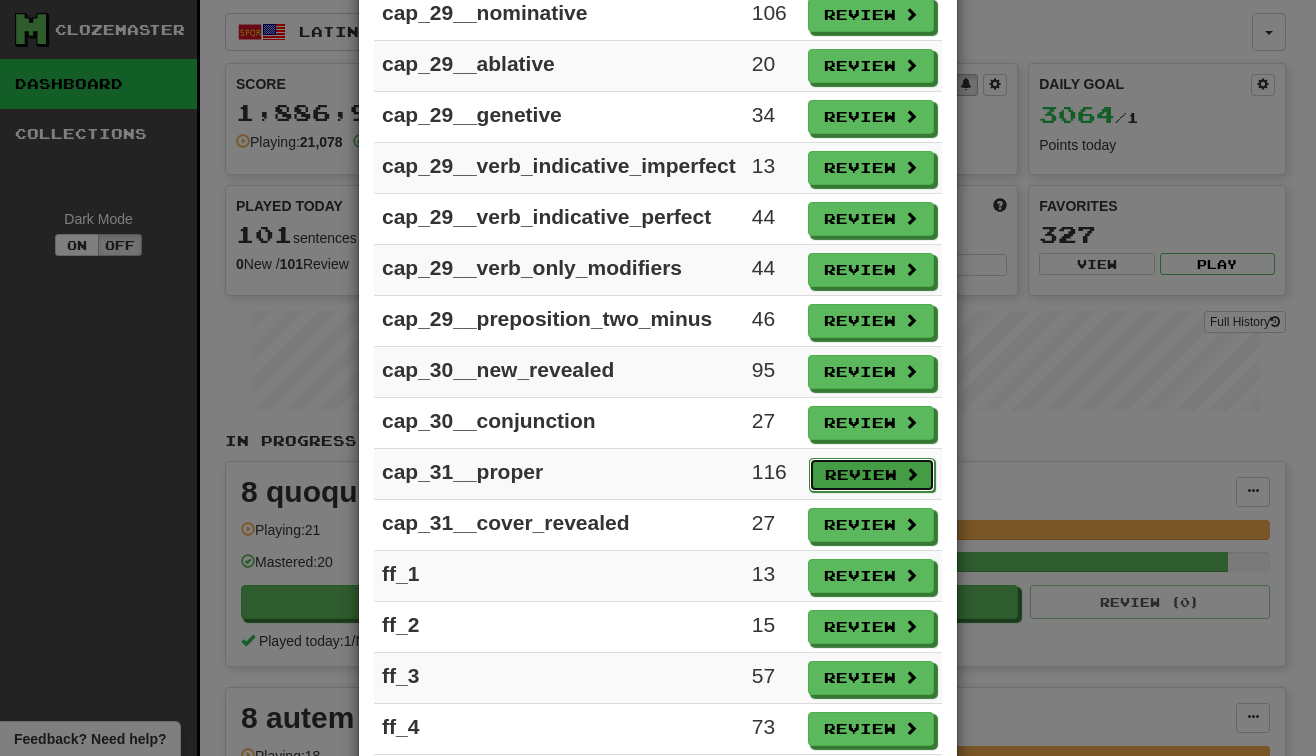 click on "Review" at bounding box center [872, 475] 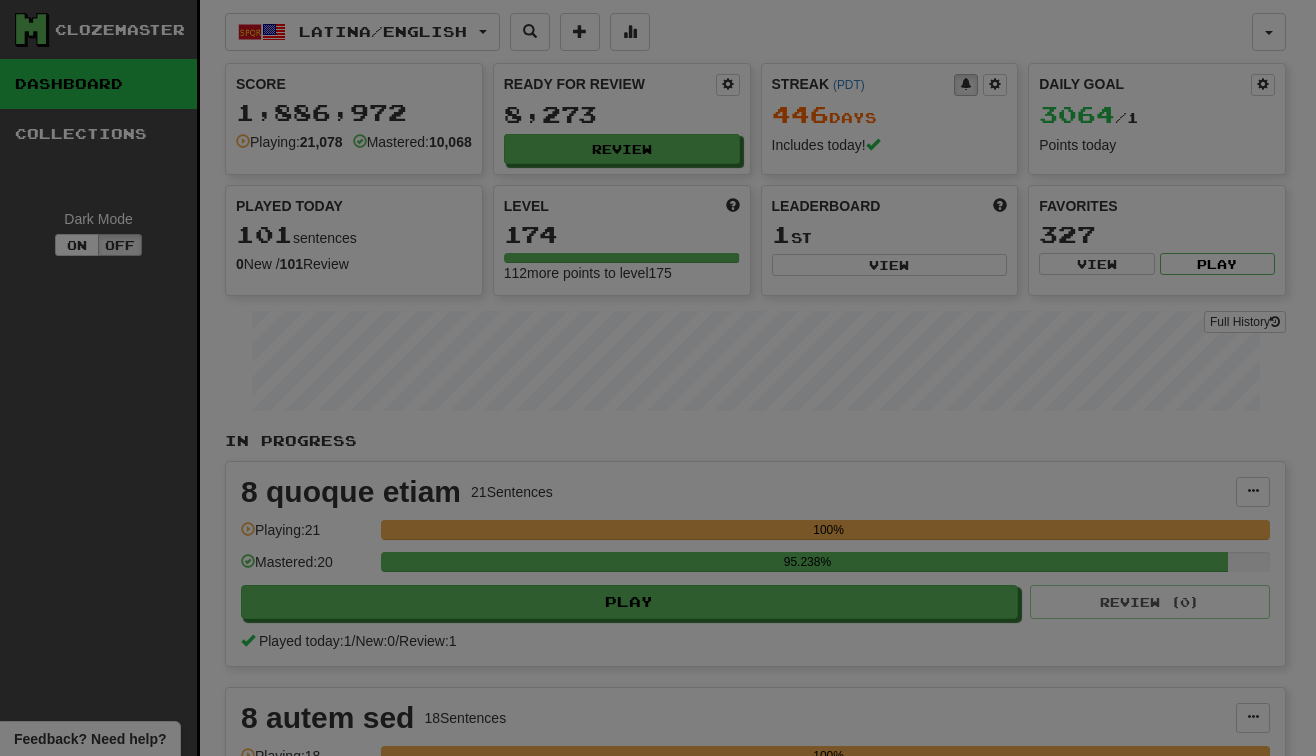 select on "***" 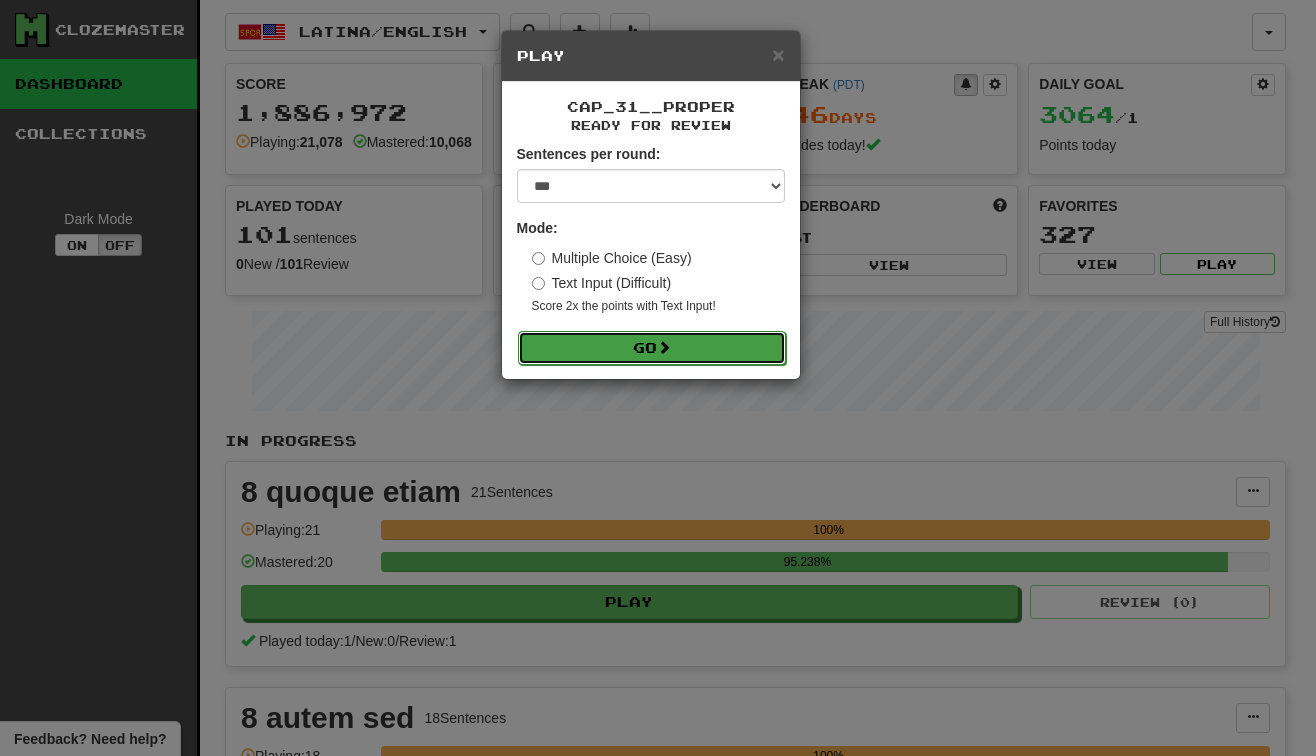 click on "Go" at bounding box center [652, 348] 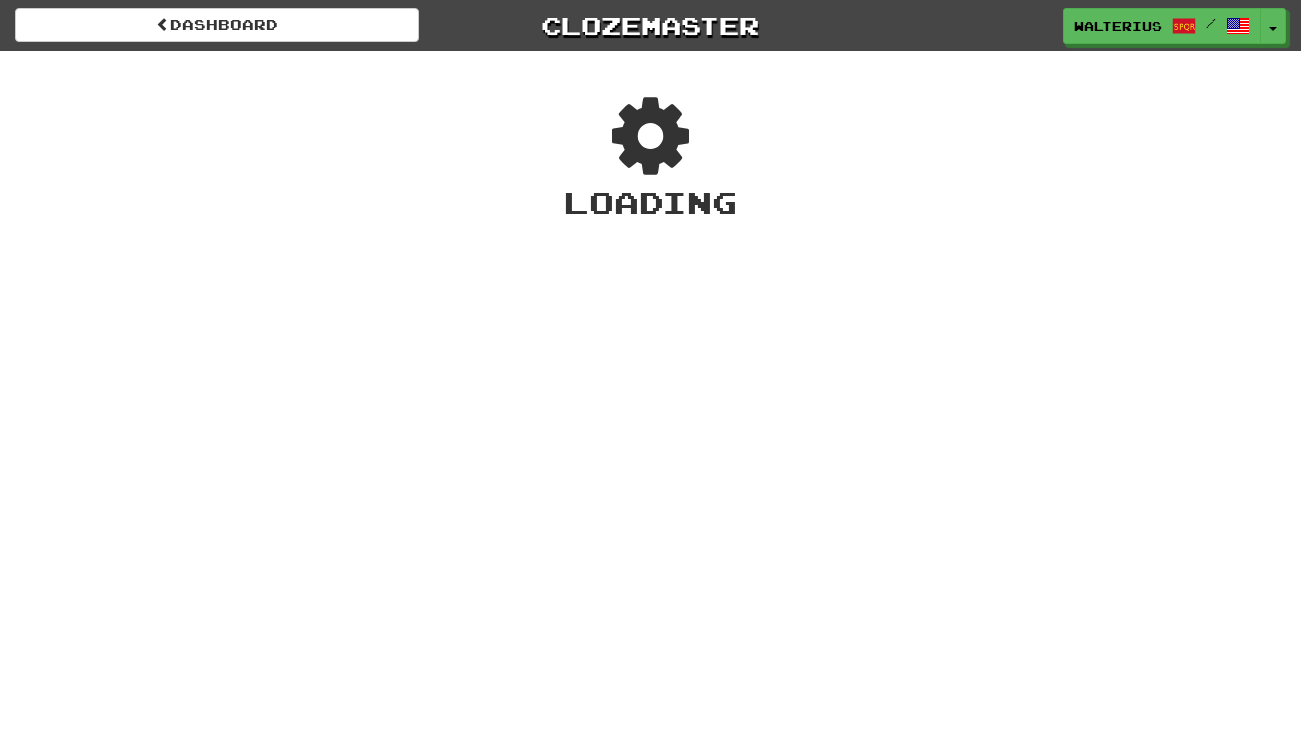 scroll, scrollTop: 0, scrollLeft: 0, axis: both 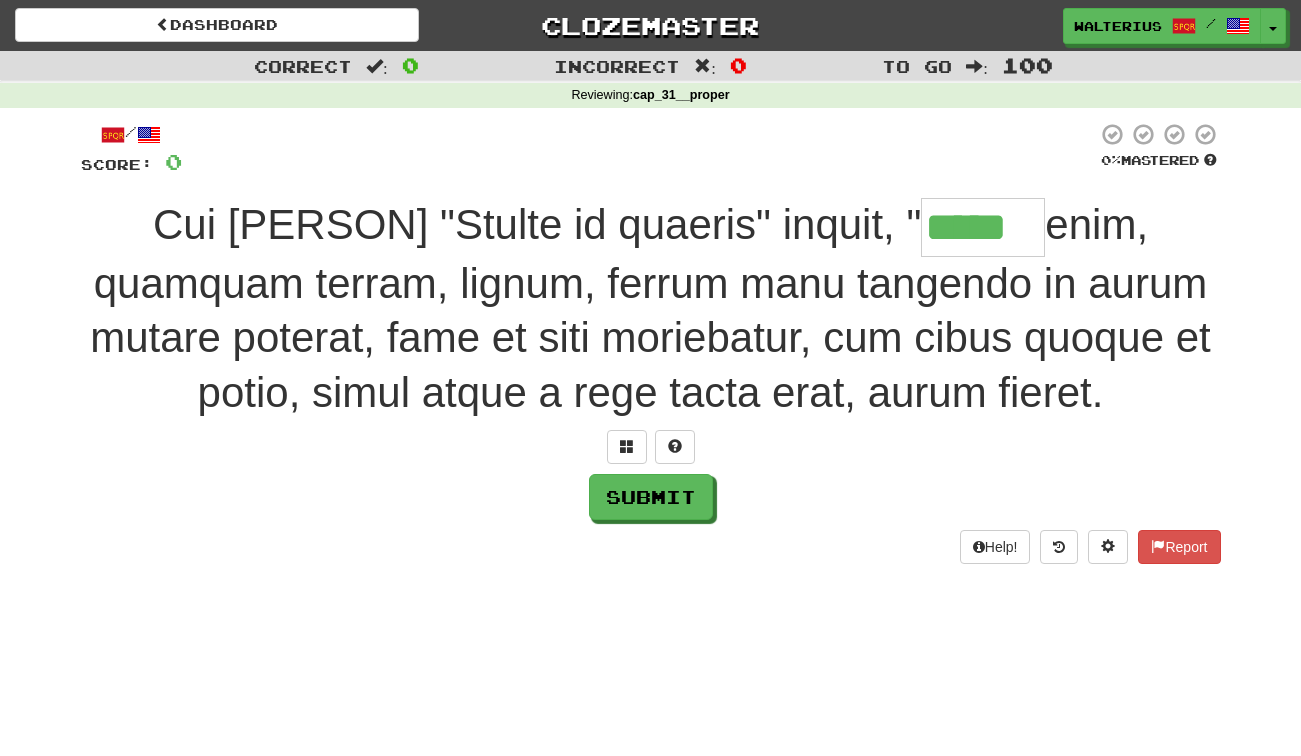type on "*****" 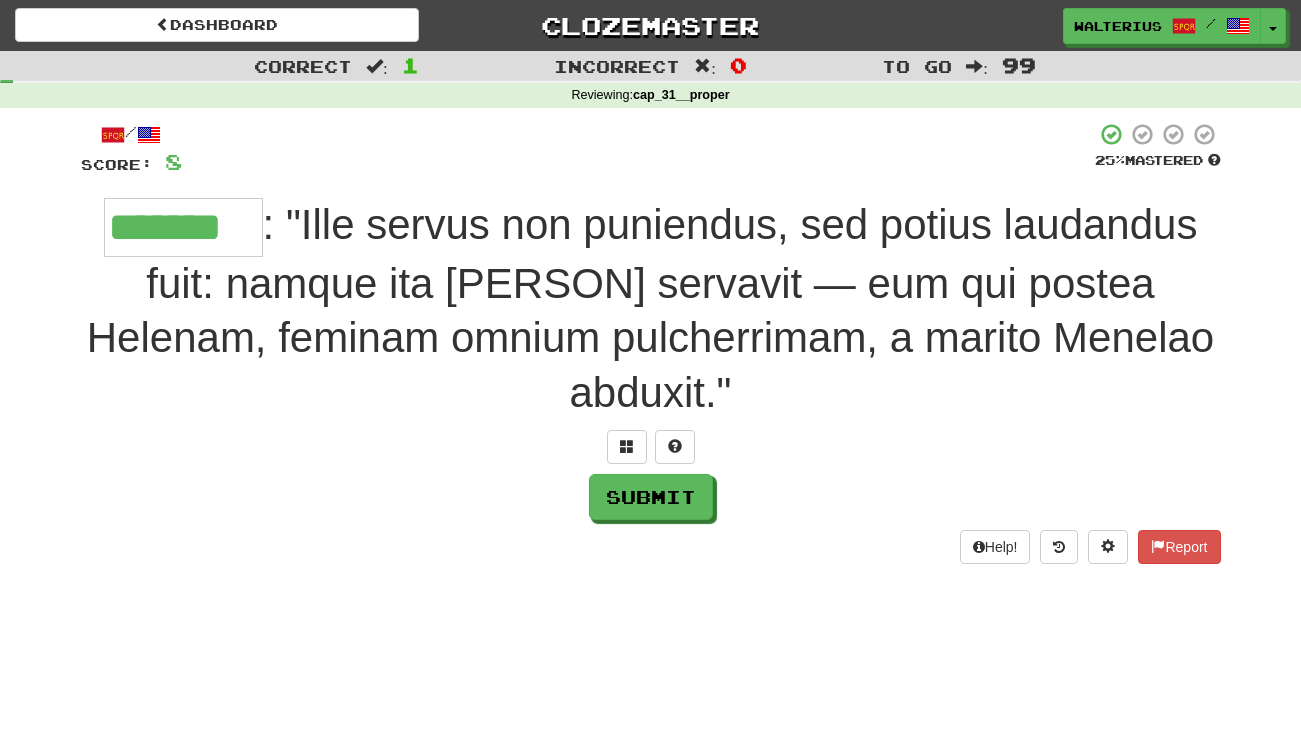 type on "*******" 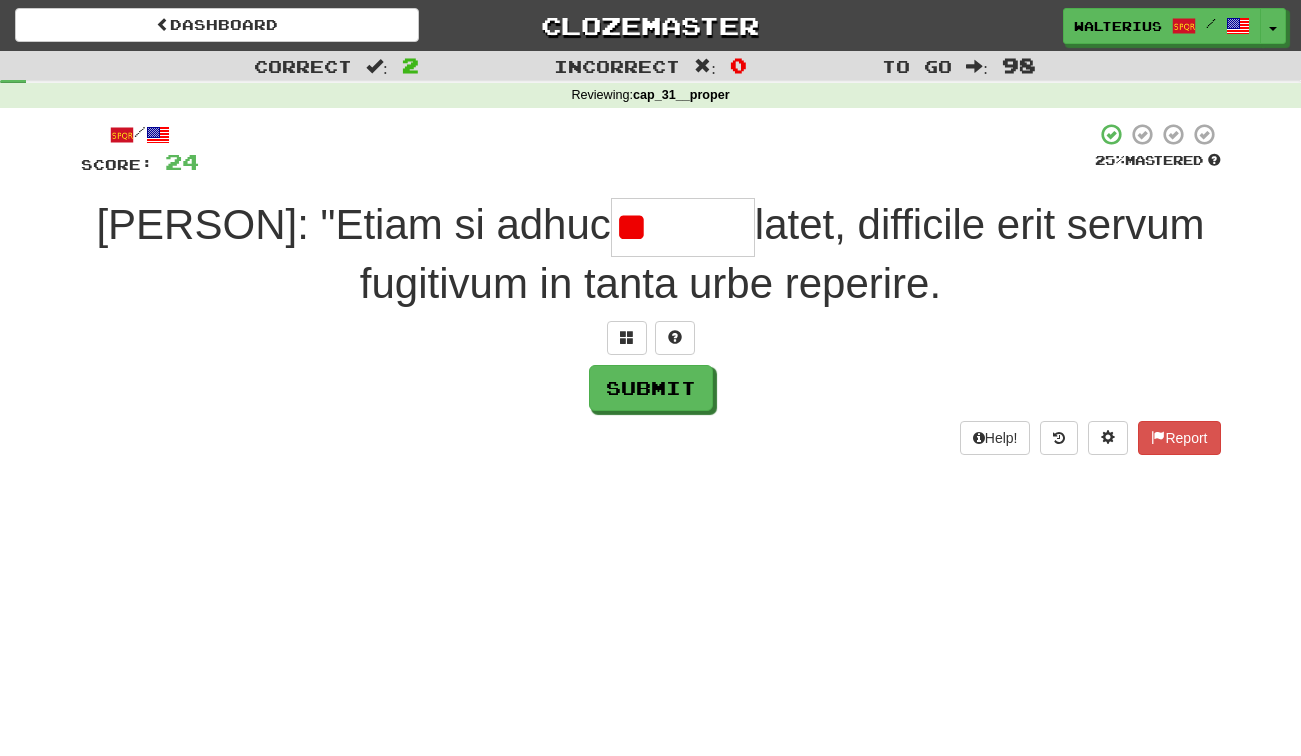 type on "*" 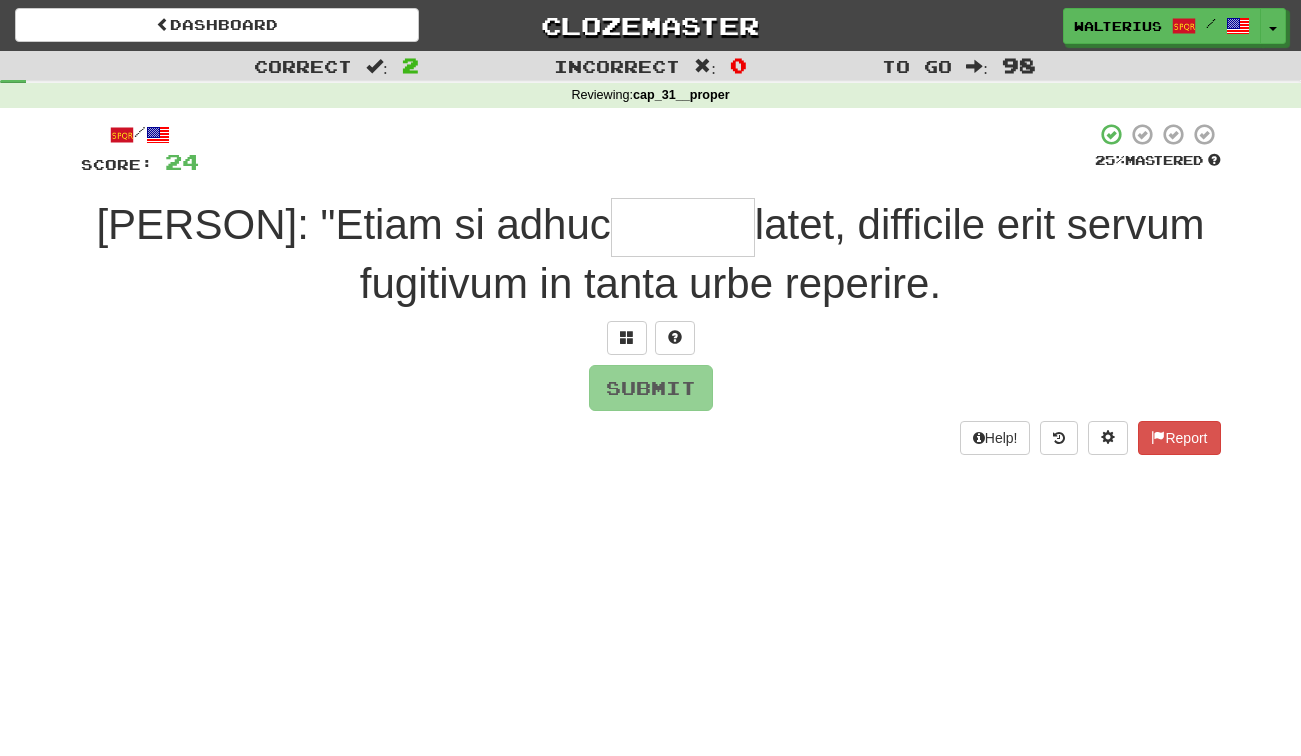 type on "*" 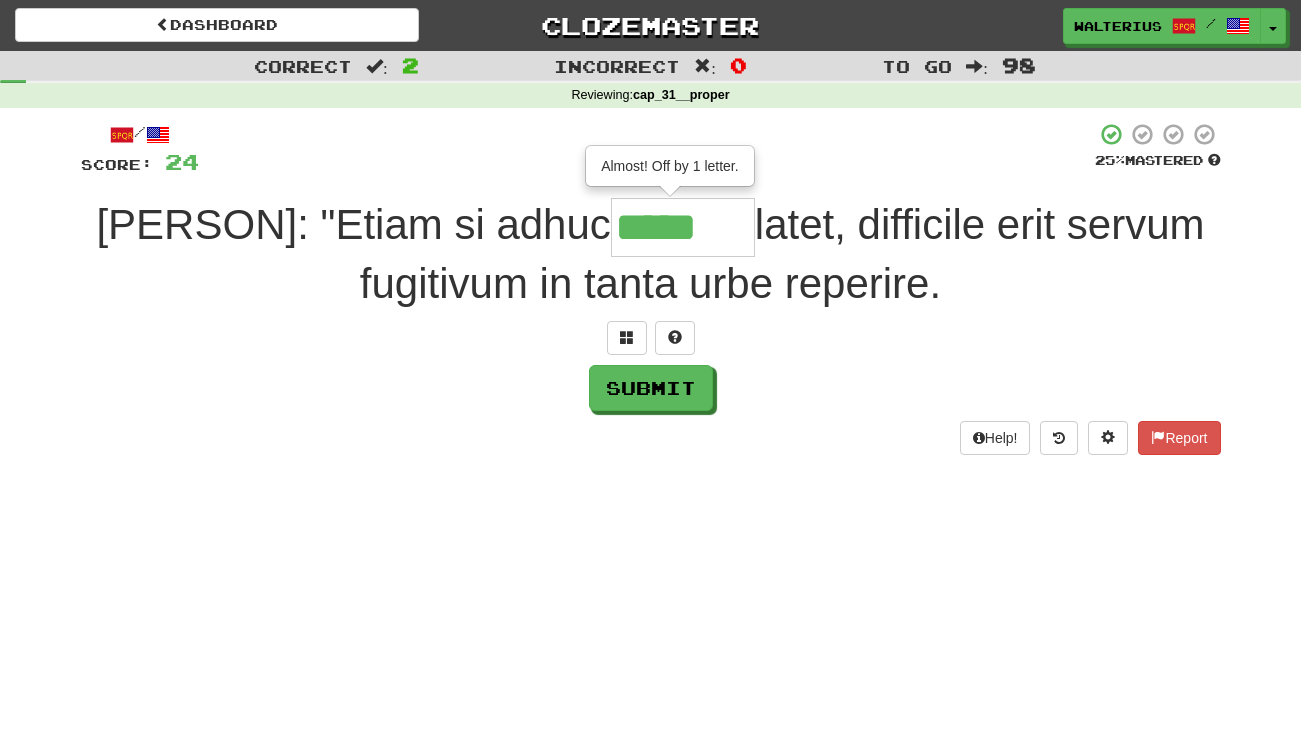 type on "*****" 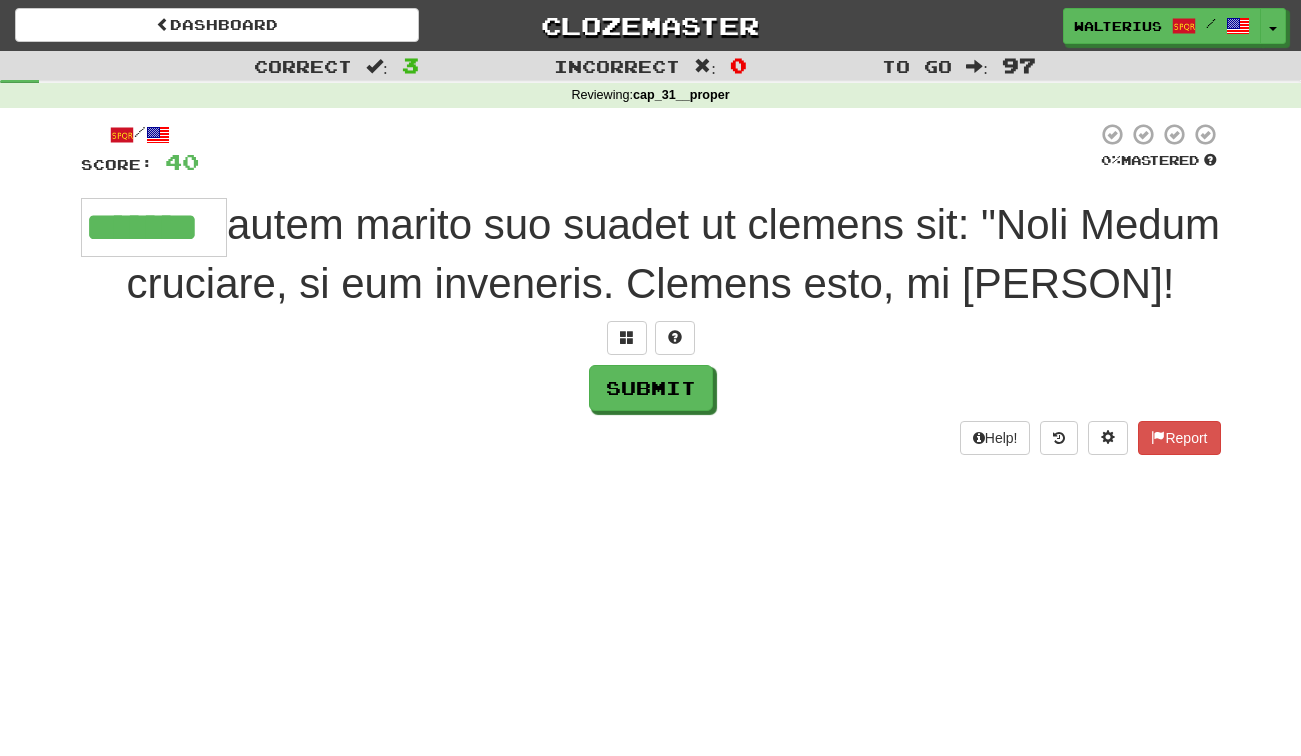 type on "*******" 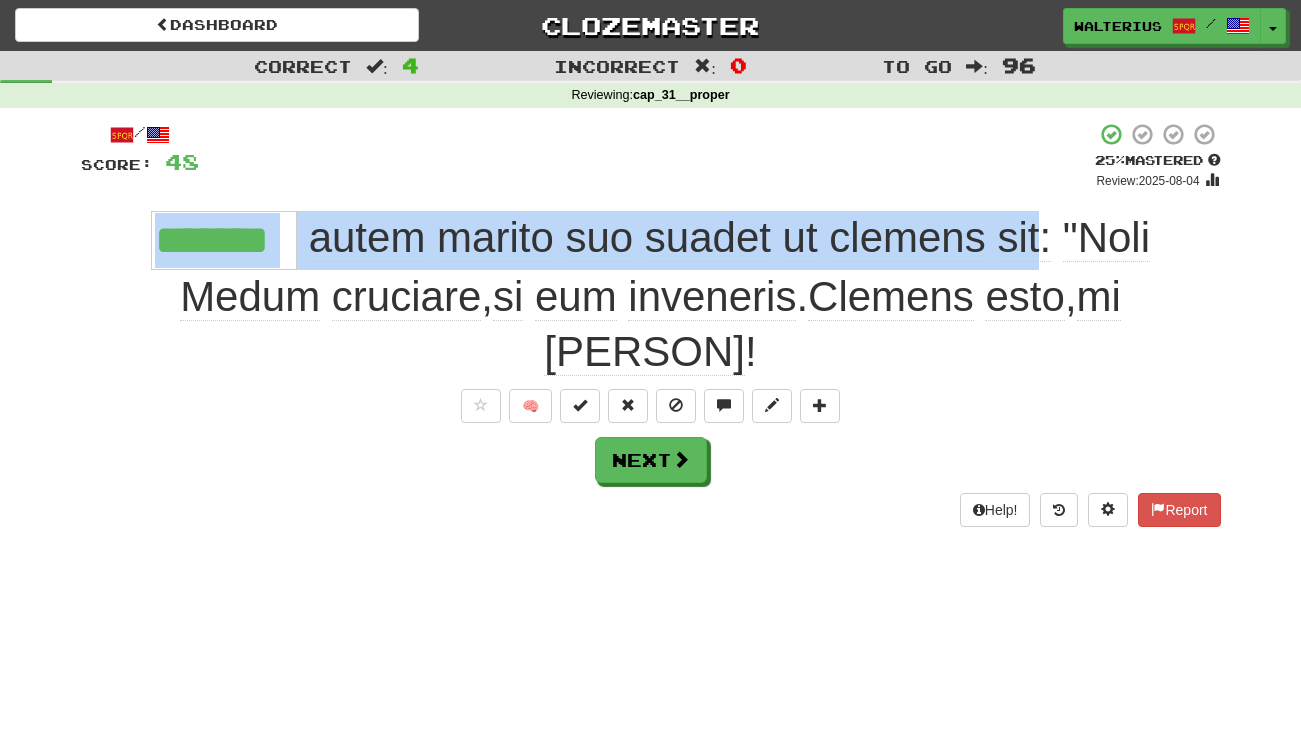 drag, startPoint x: 1047, startPoint y: 239, endPoint x: 126, endPoint y: 255, distance: 921.139 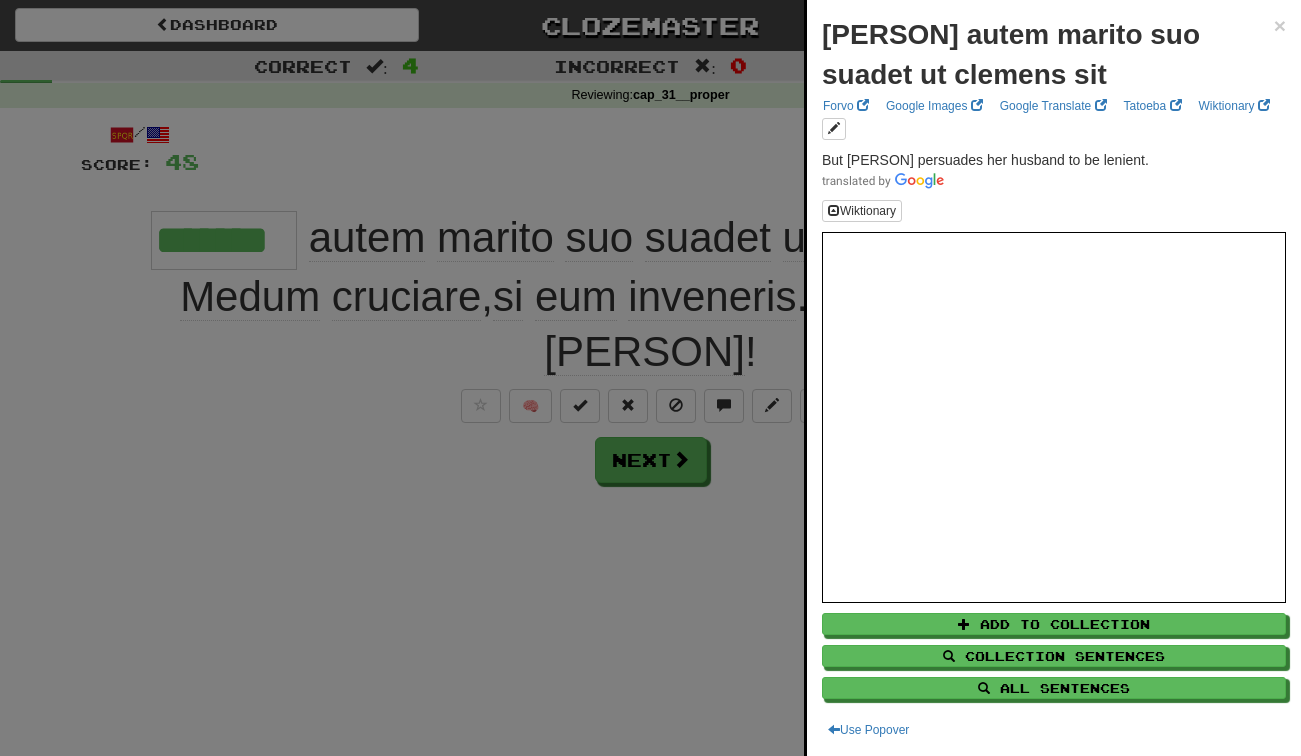 click at bounding box center [650, 378] 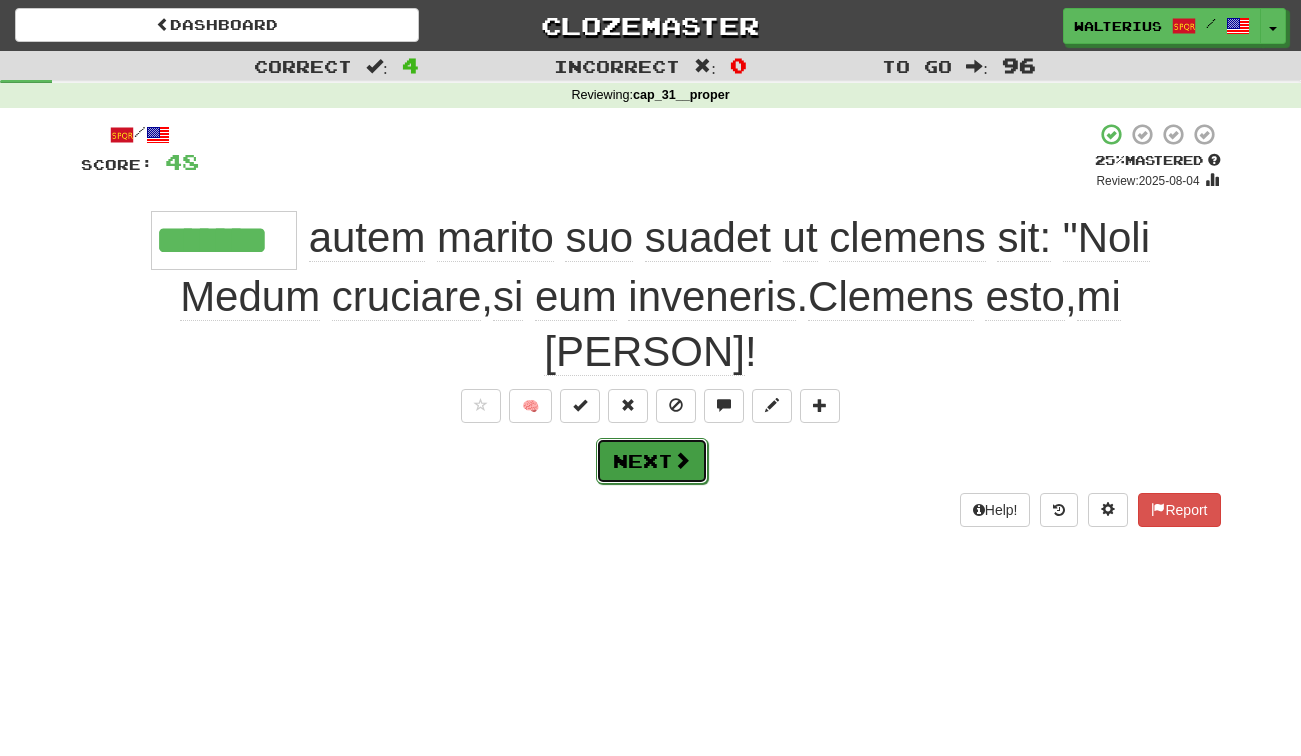 click at bounding box center (682, 460) 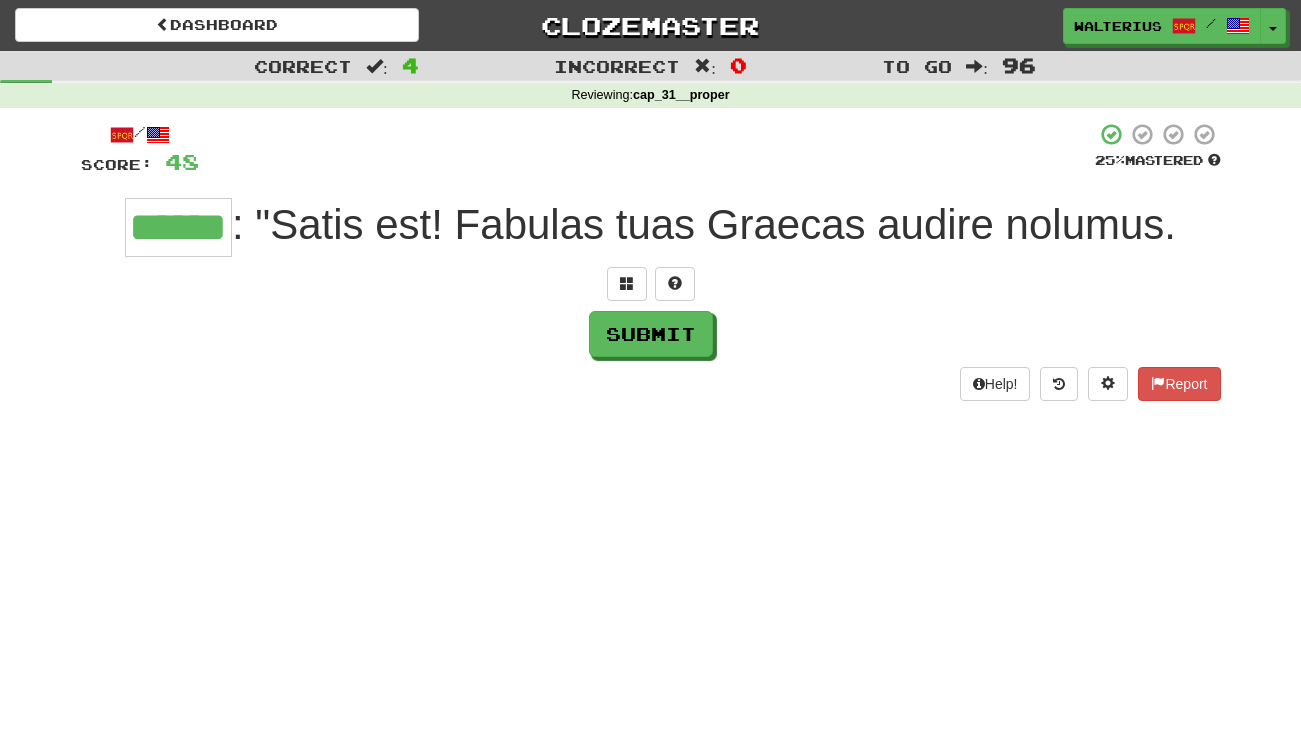 type on "******" 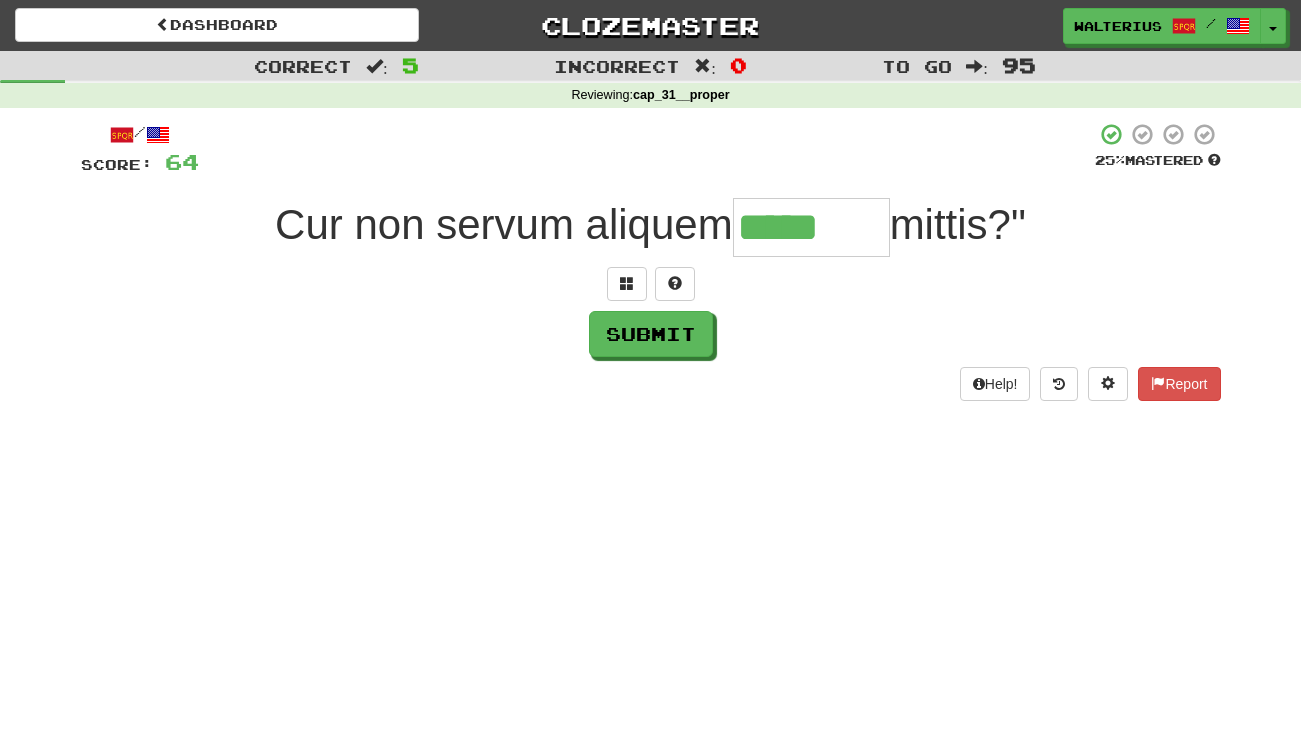 type on "*****" 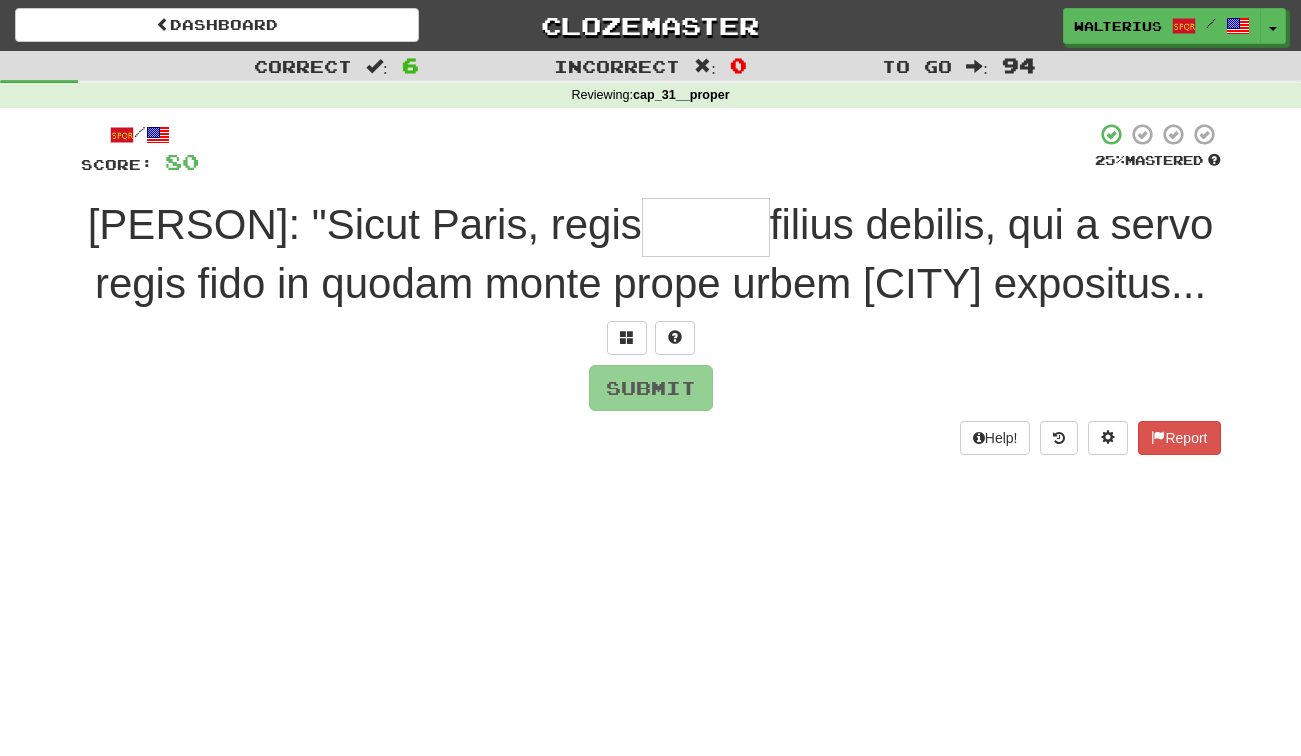 type on "*" 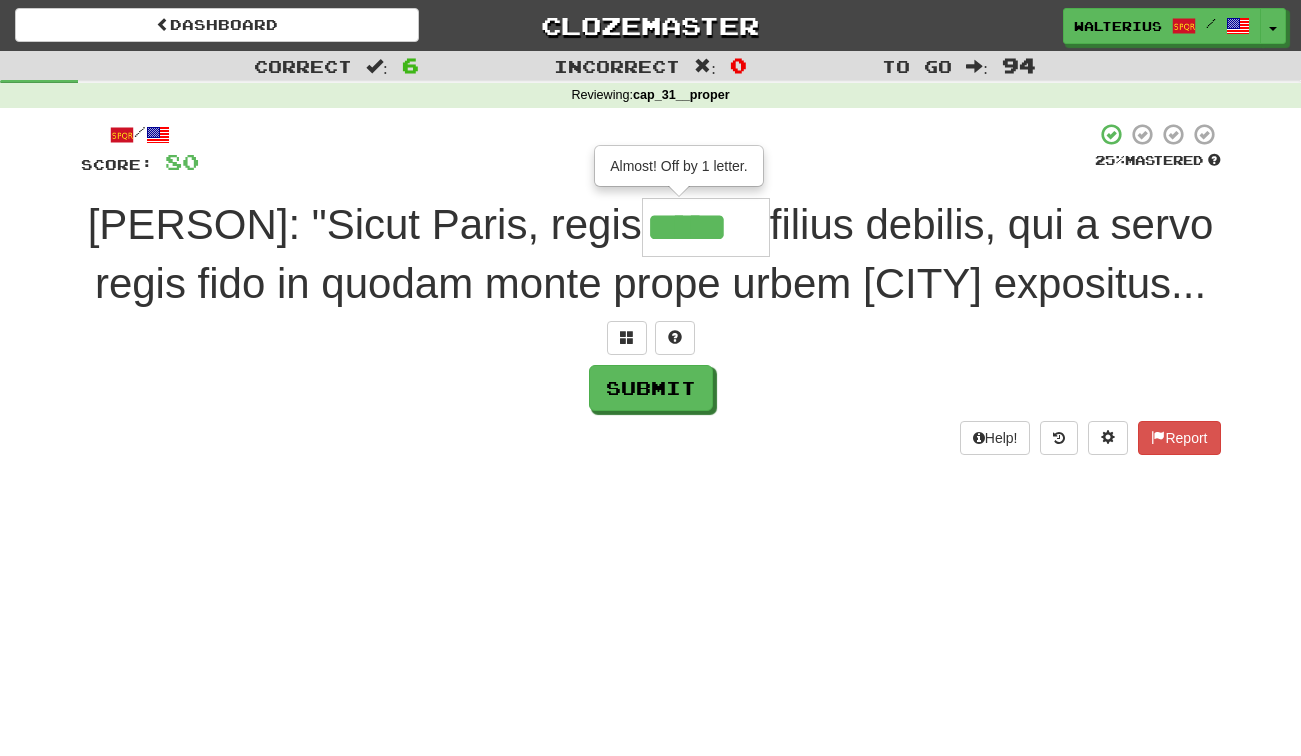 type on "******" 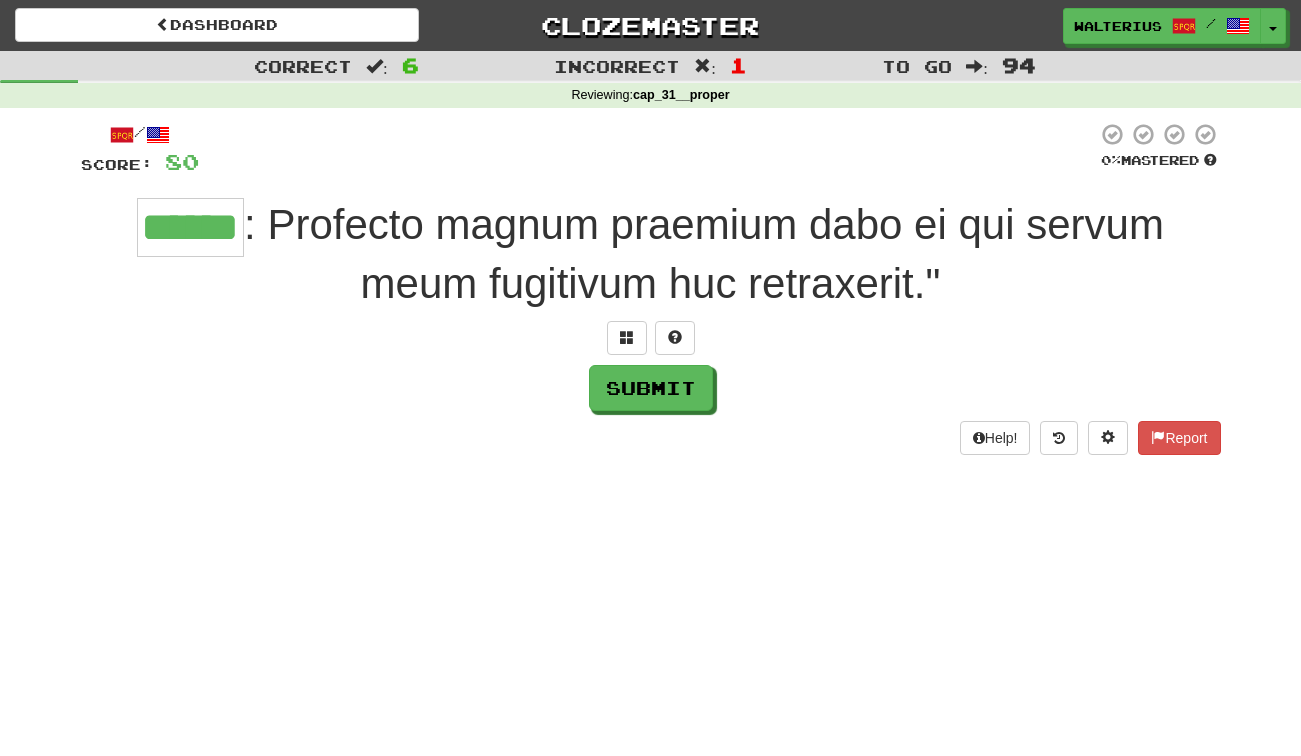 type on "******" 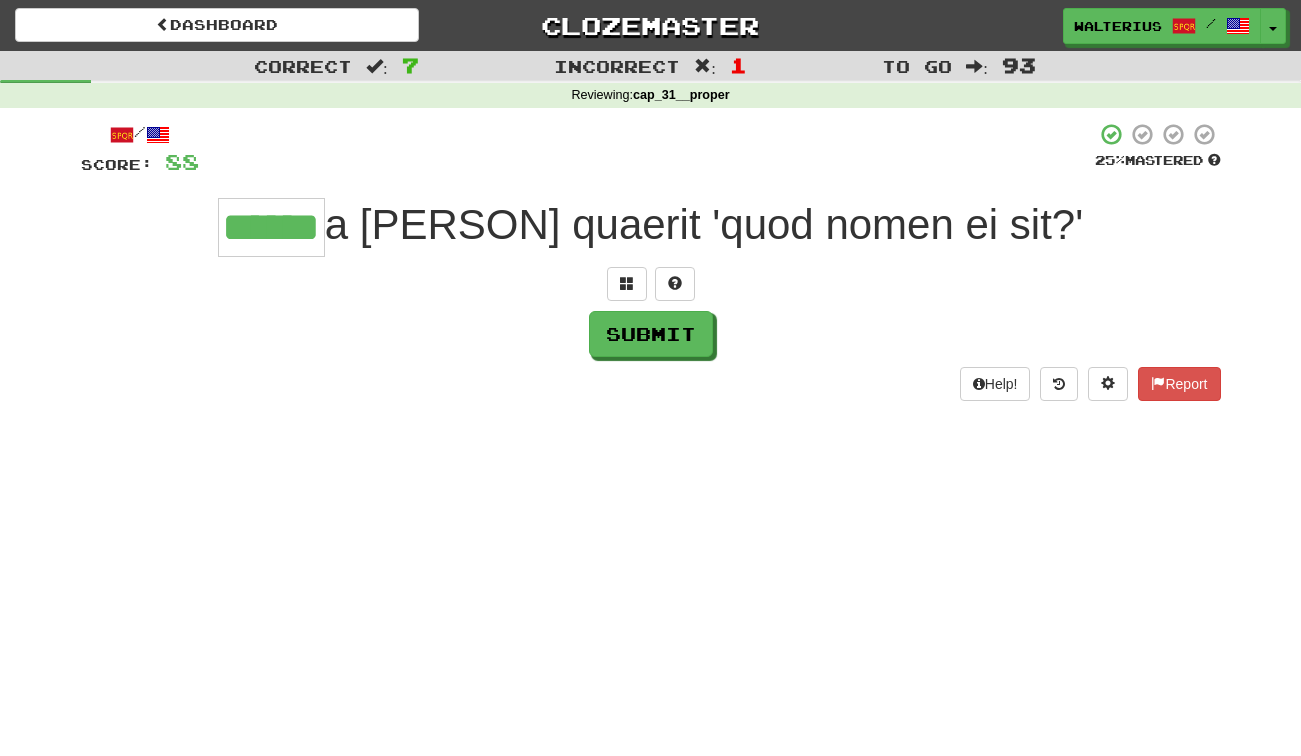 type on "******" 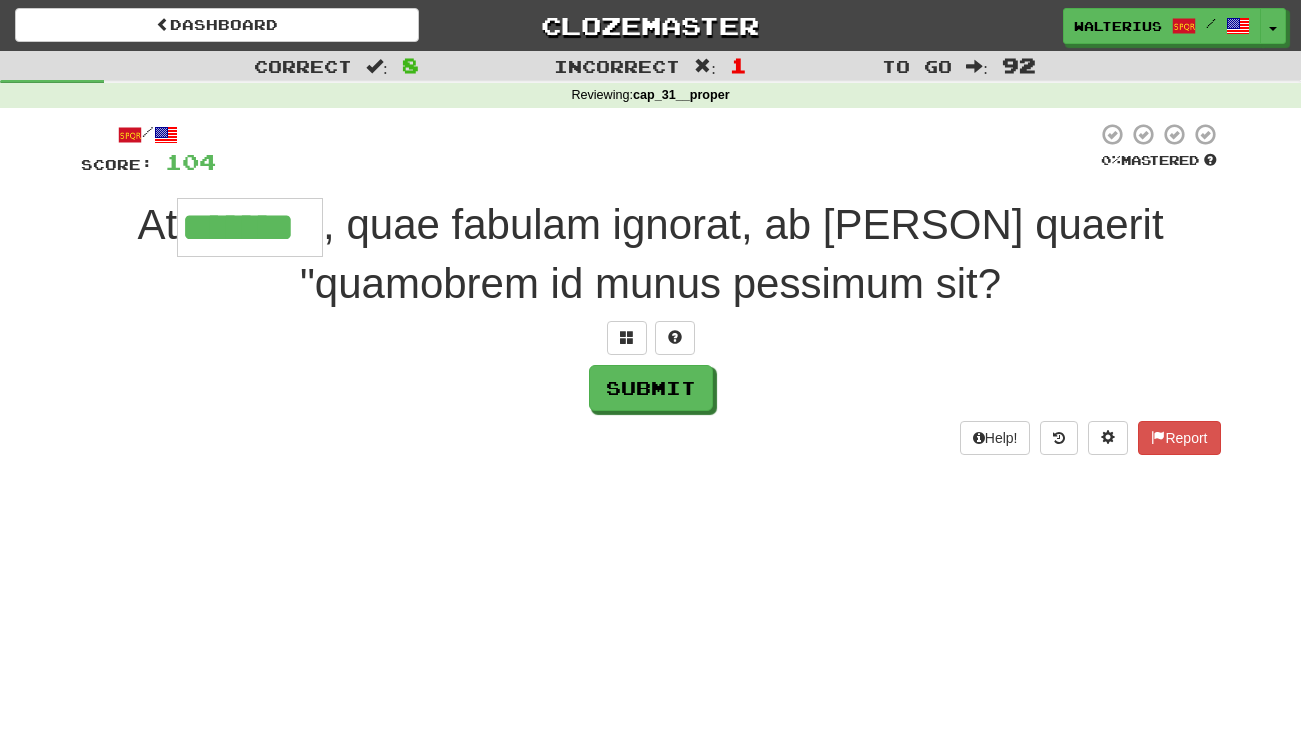 type on "*******" 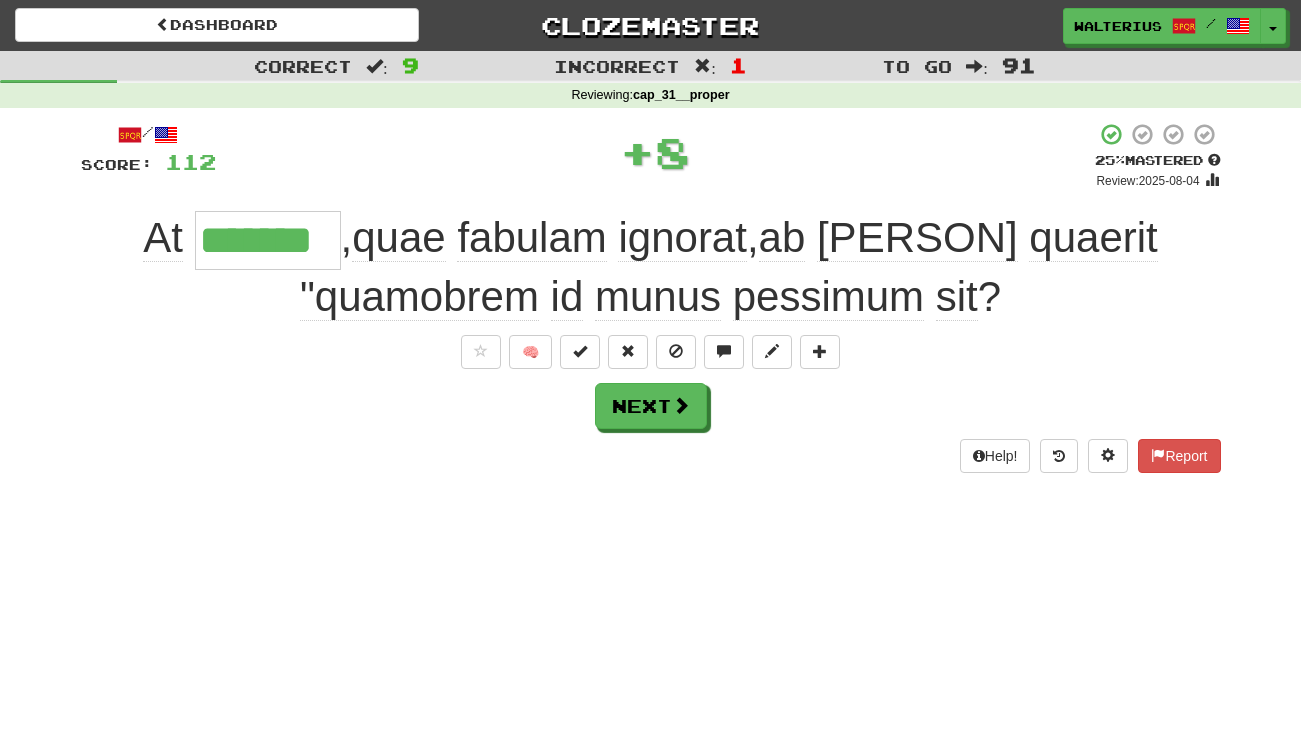type 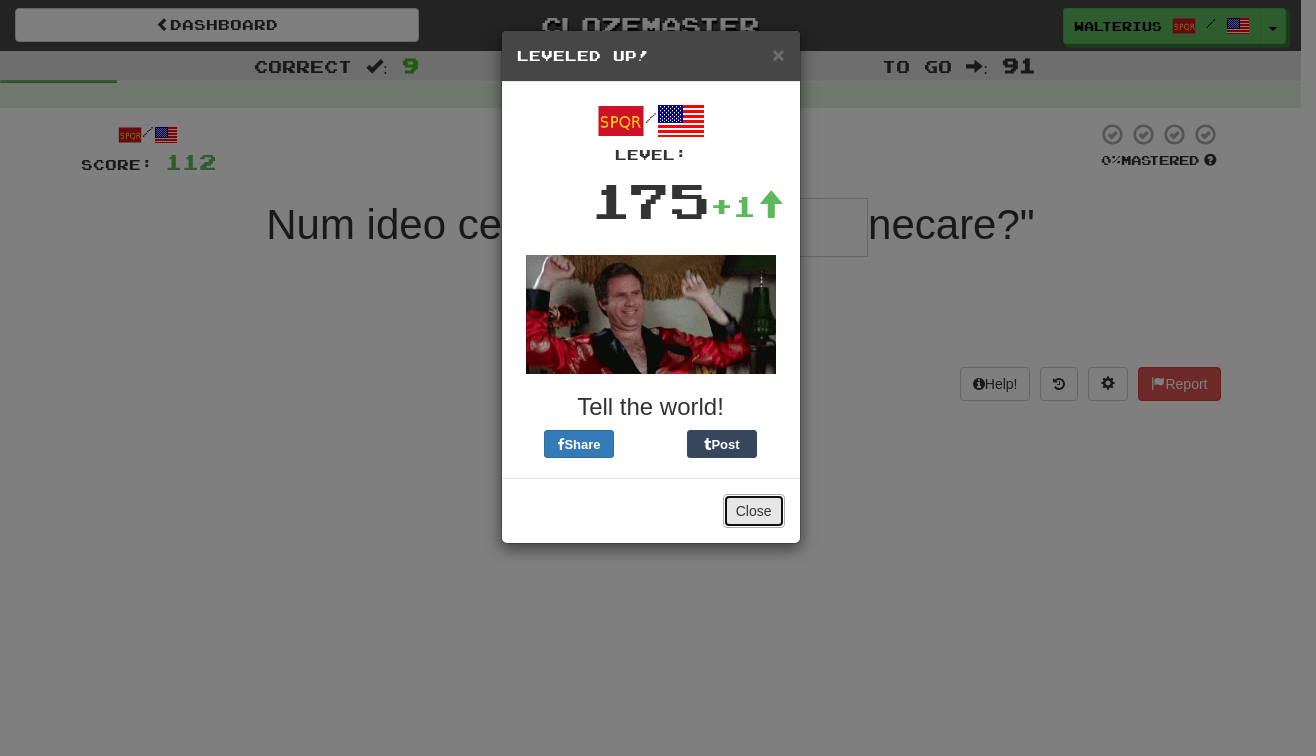 click on "Close" at bounding box center (754, 511) 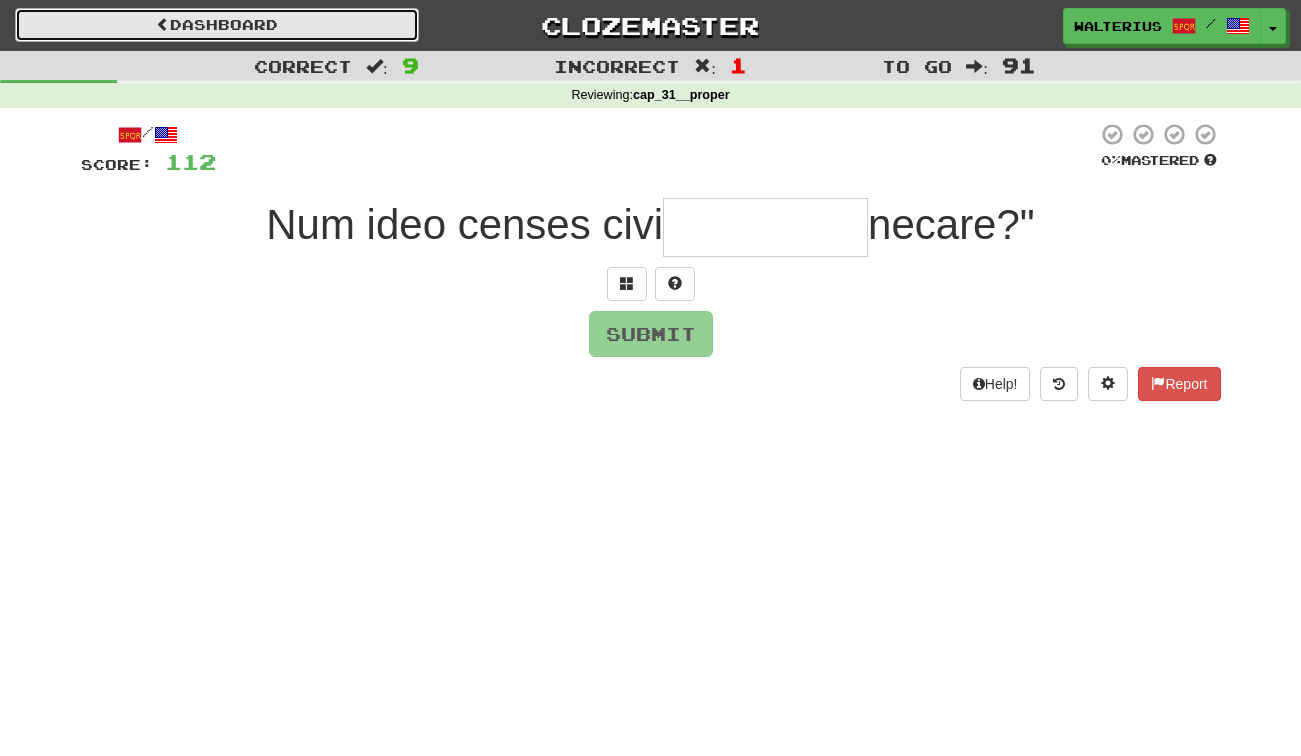 click on "Dashboard" at bounding box center (217, 25) 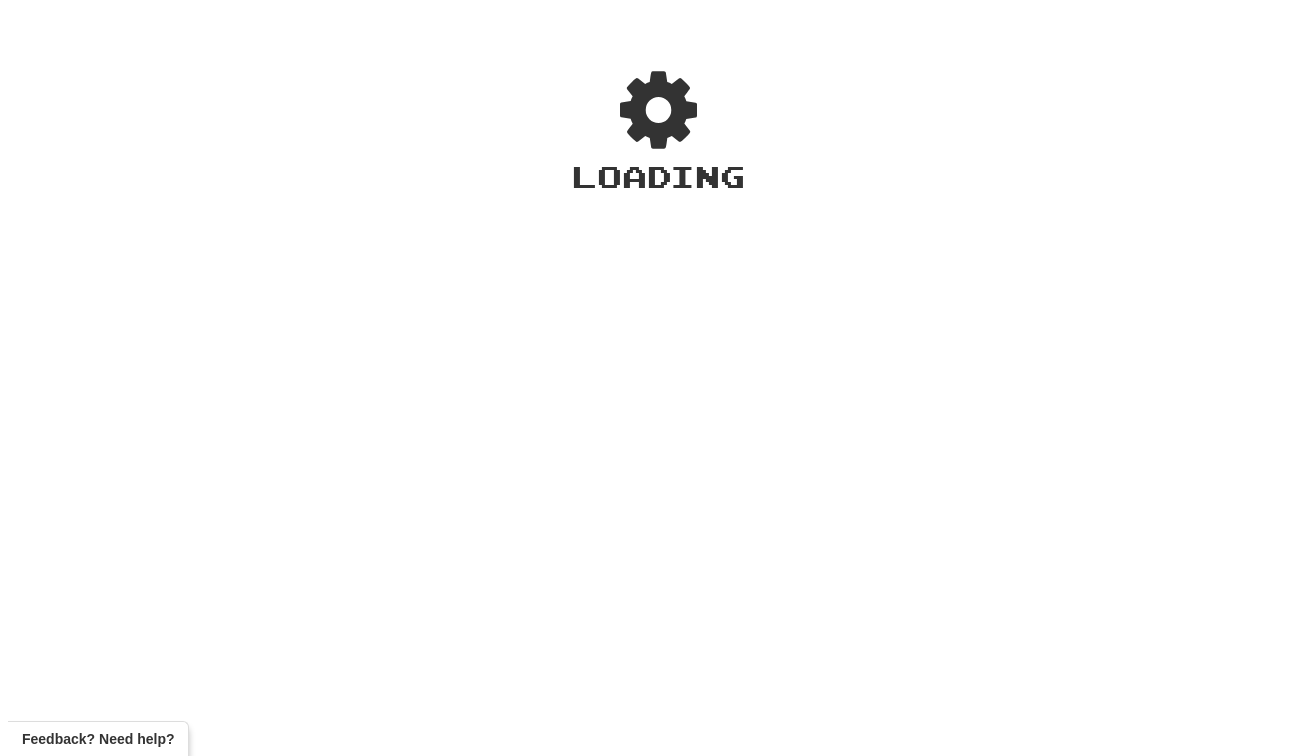 scroll, scrollTop: 0, scrollLeft: 0, axis: both 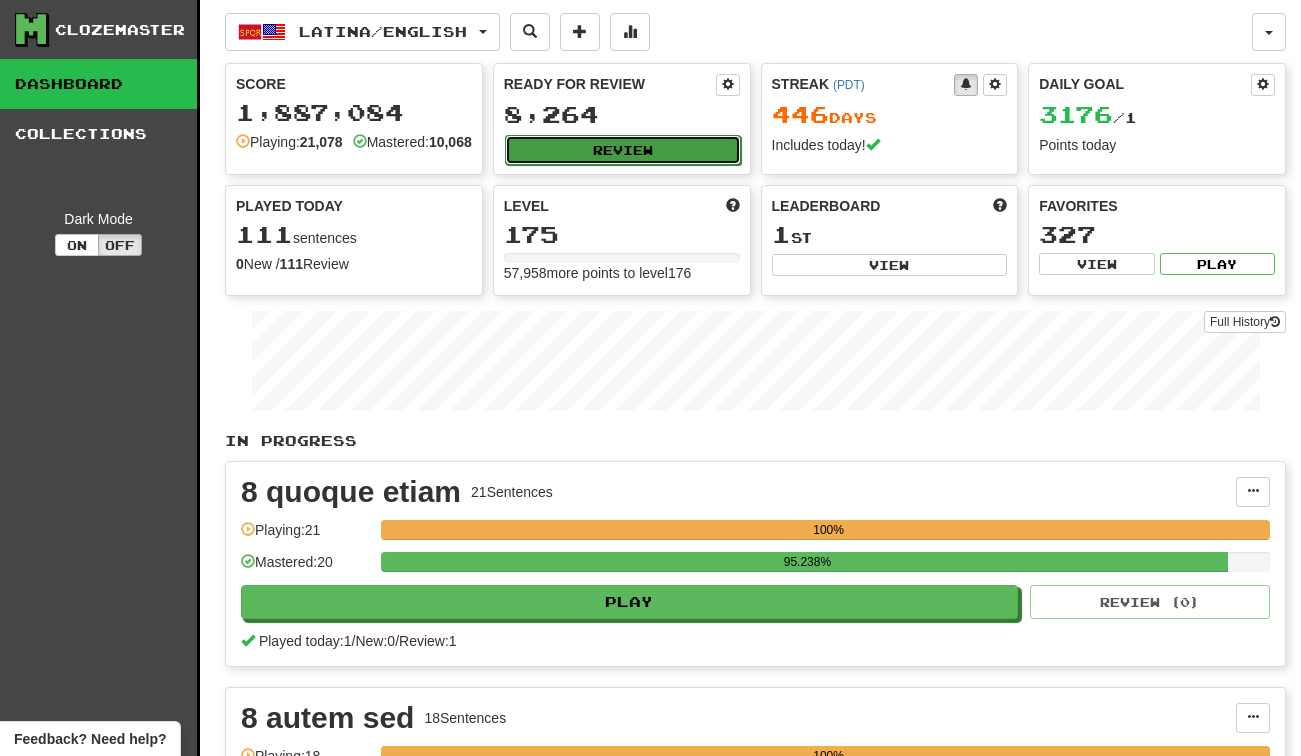 click on "Review" at bounding box center (623, 150) 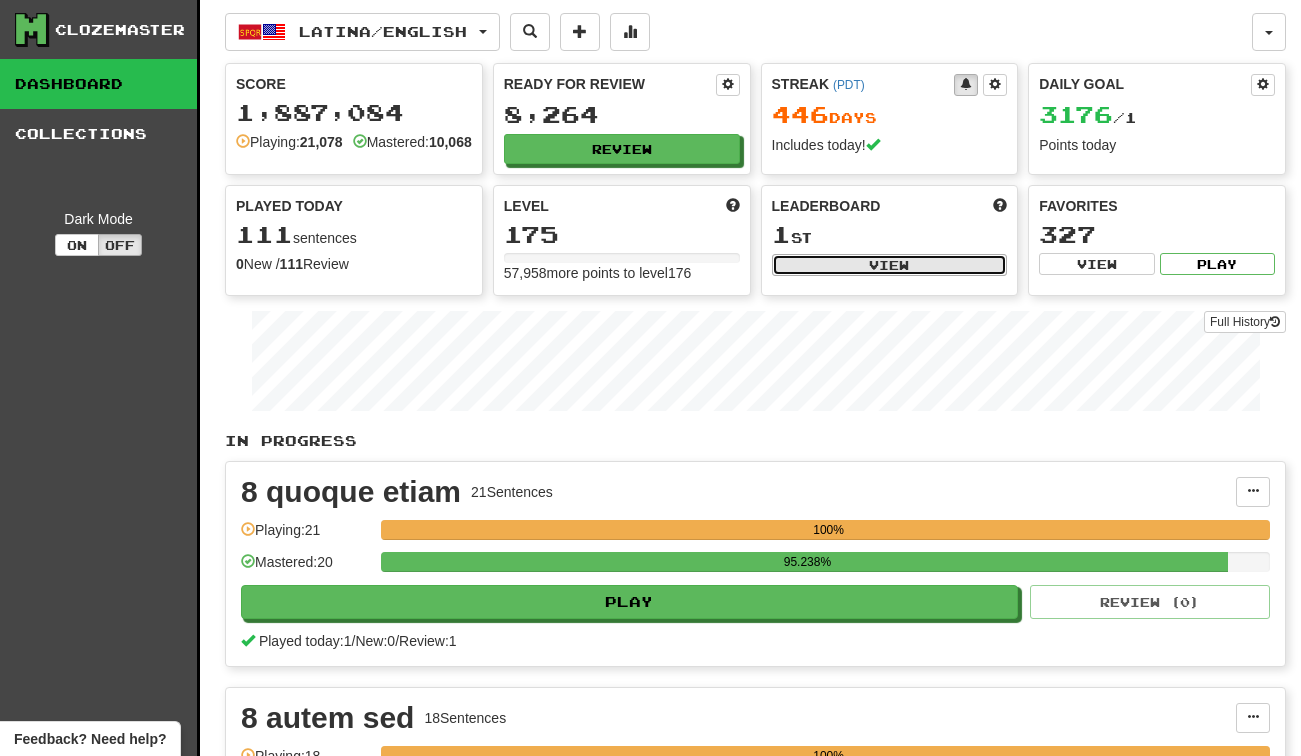 click on "View" at bounding box center (890, 265) 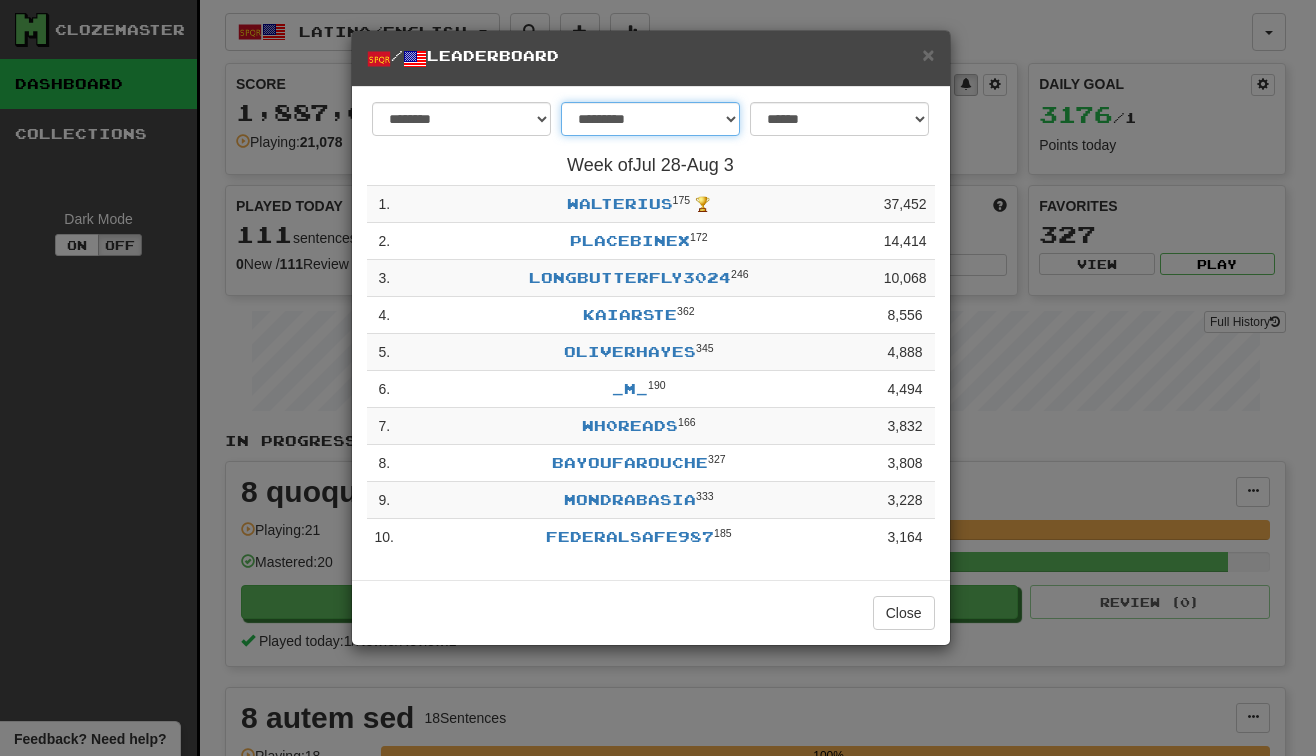 click on "**********" at bounding box center [650, 119] 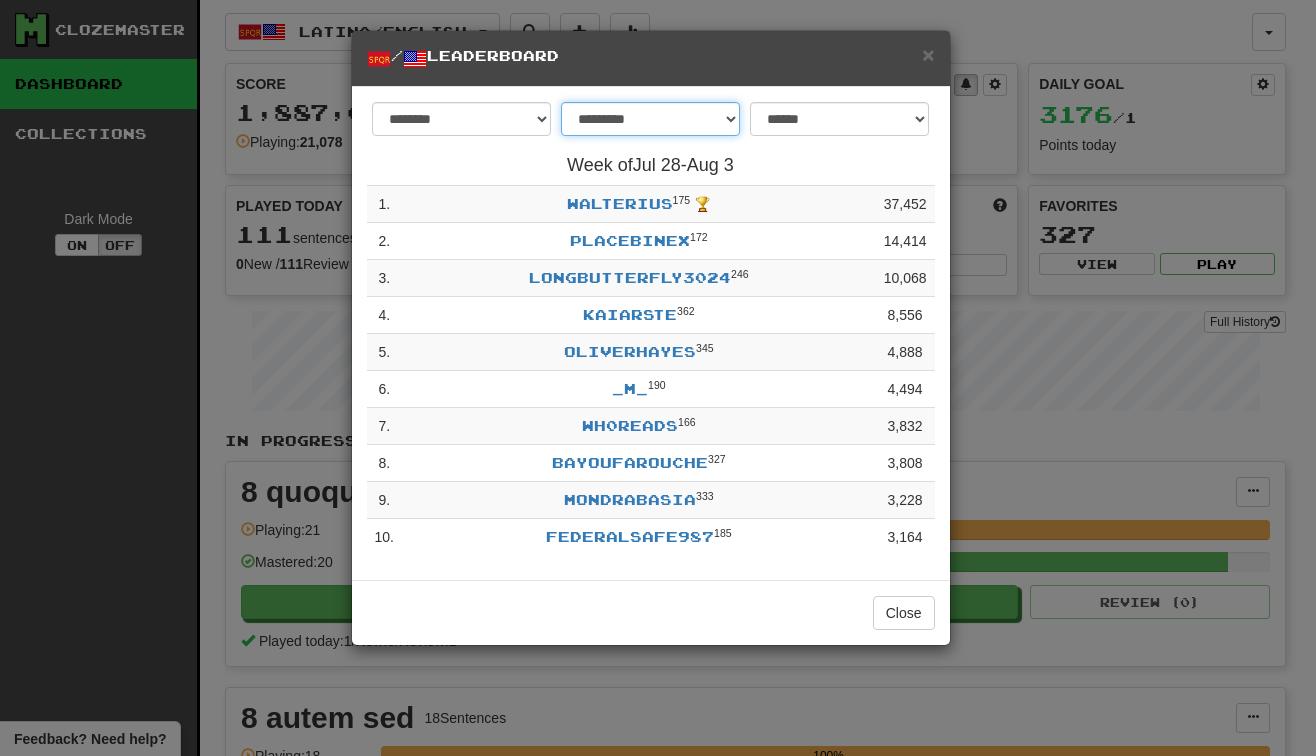 select on "********" 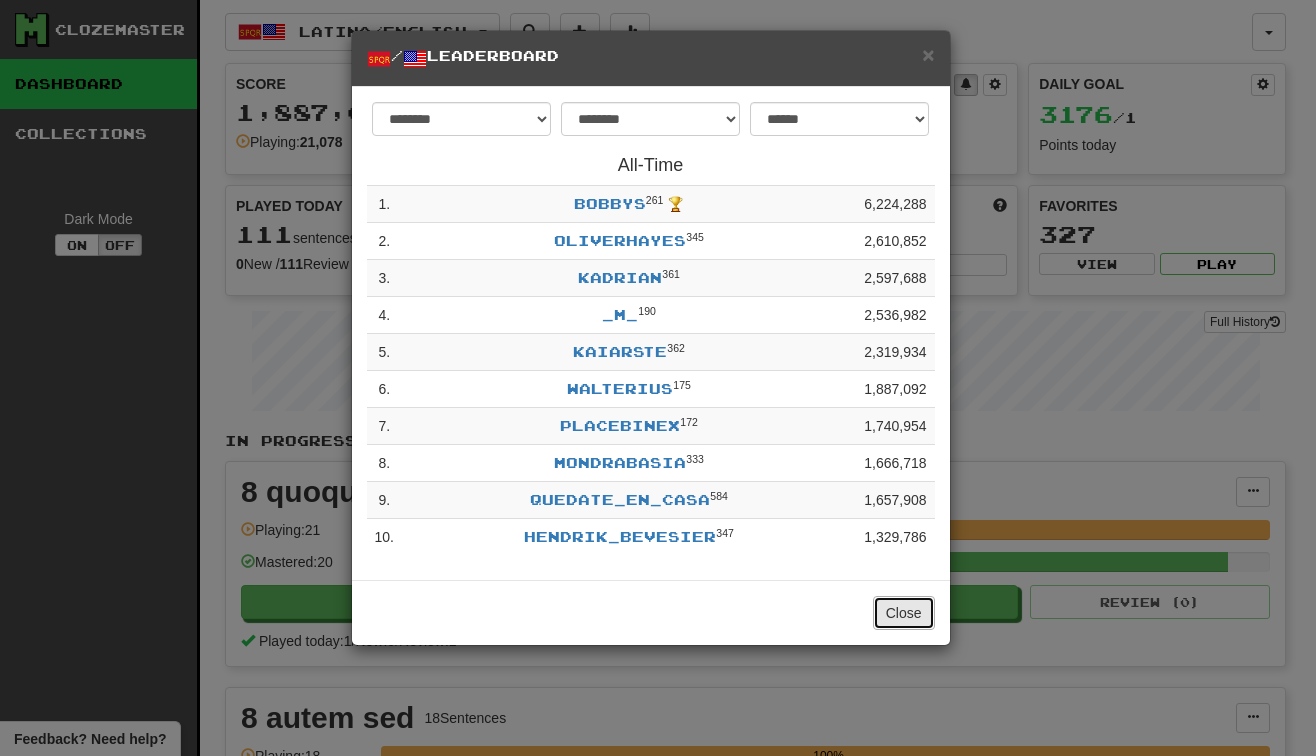 click on "Close" at bounding box center [904, 613] 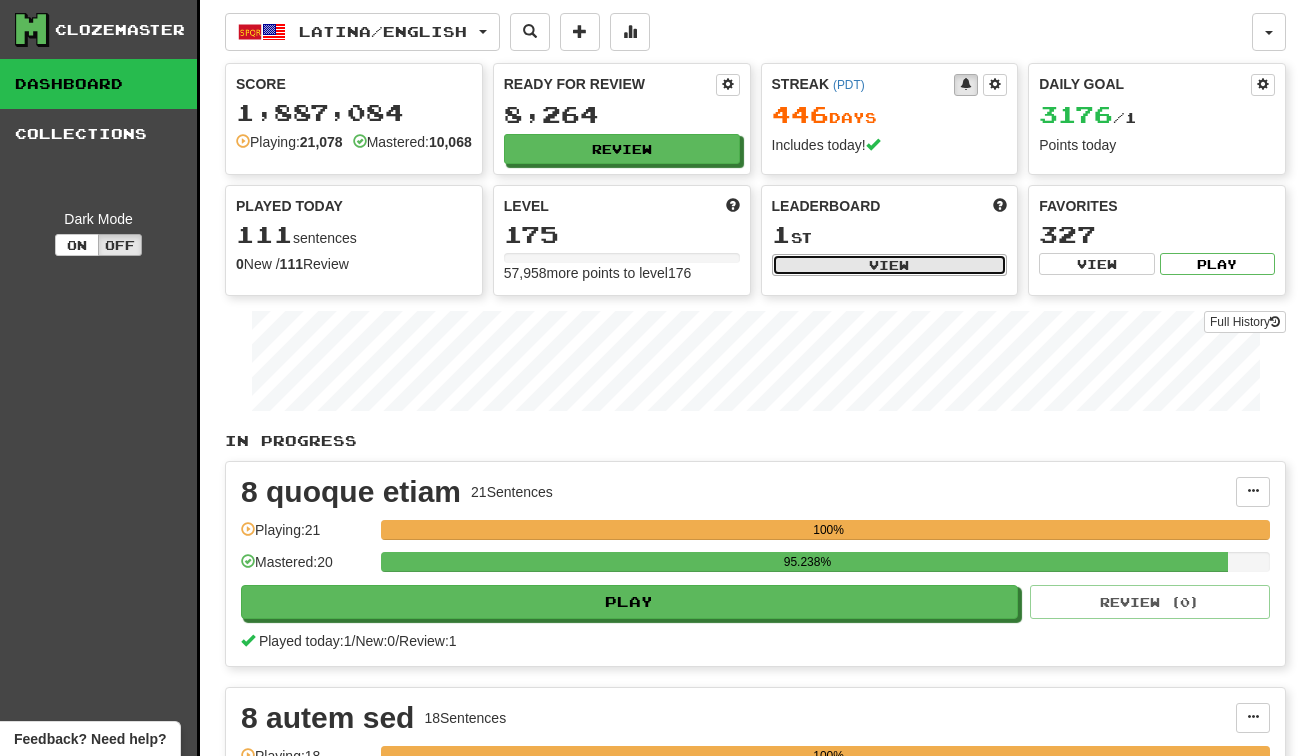click on "View" at bounding box center [890, 265] 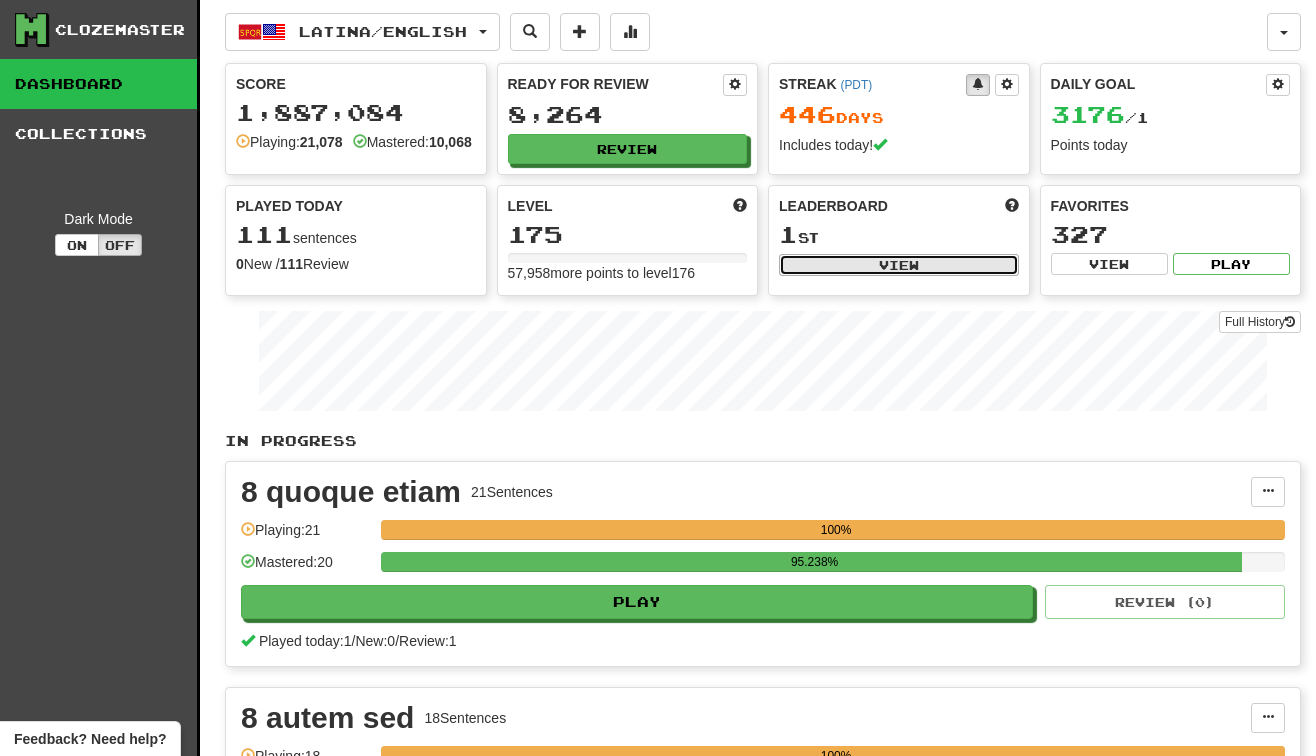 select on "**********" 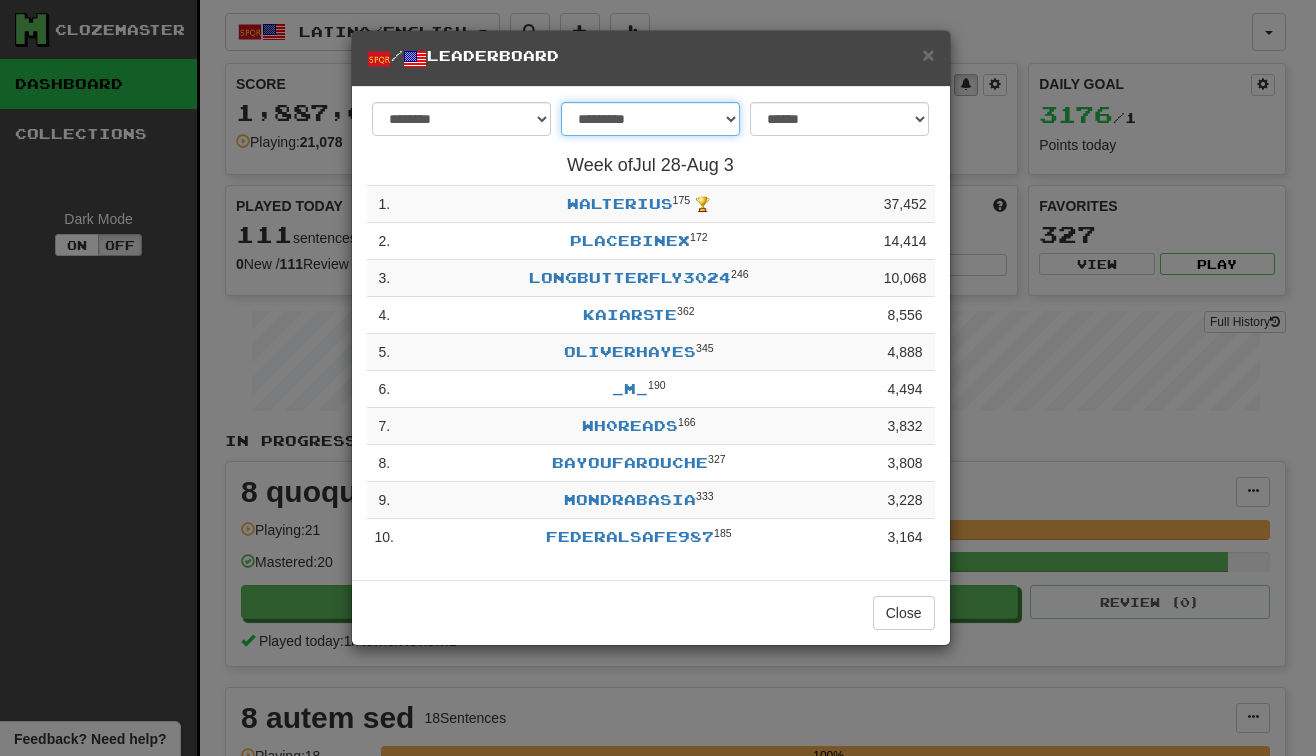 click on "**********" at bounding box center (650, 119) 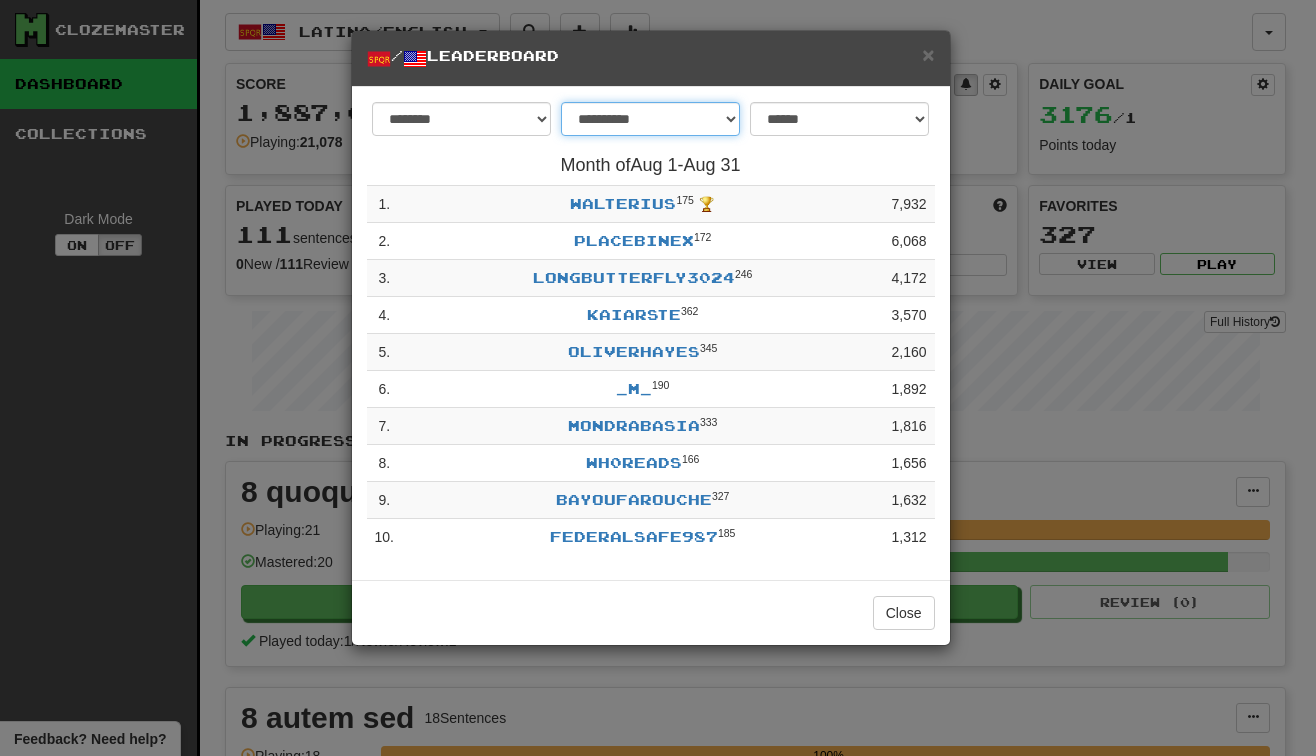 click on "**********" at bounding box center [650, 119] 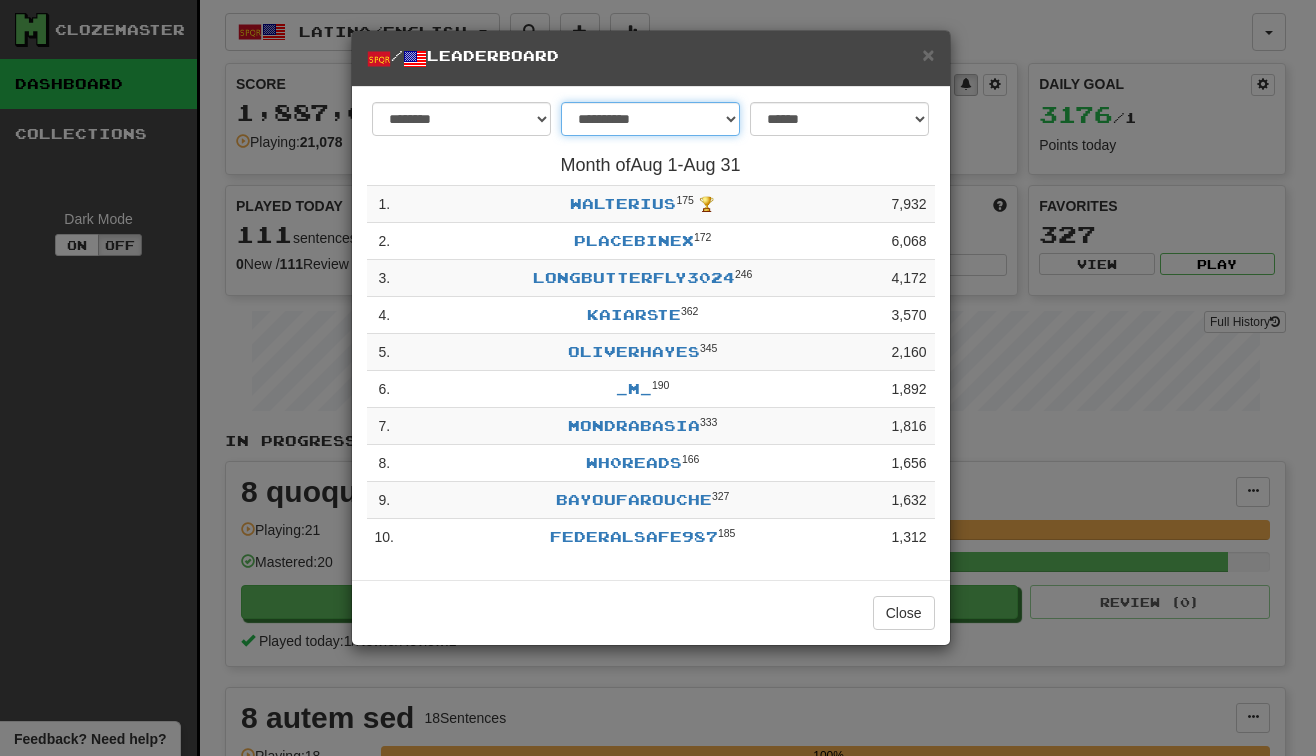 select on "********" 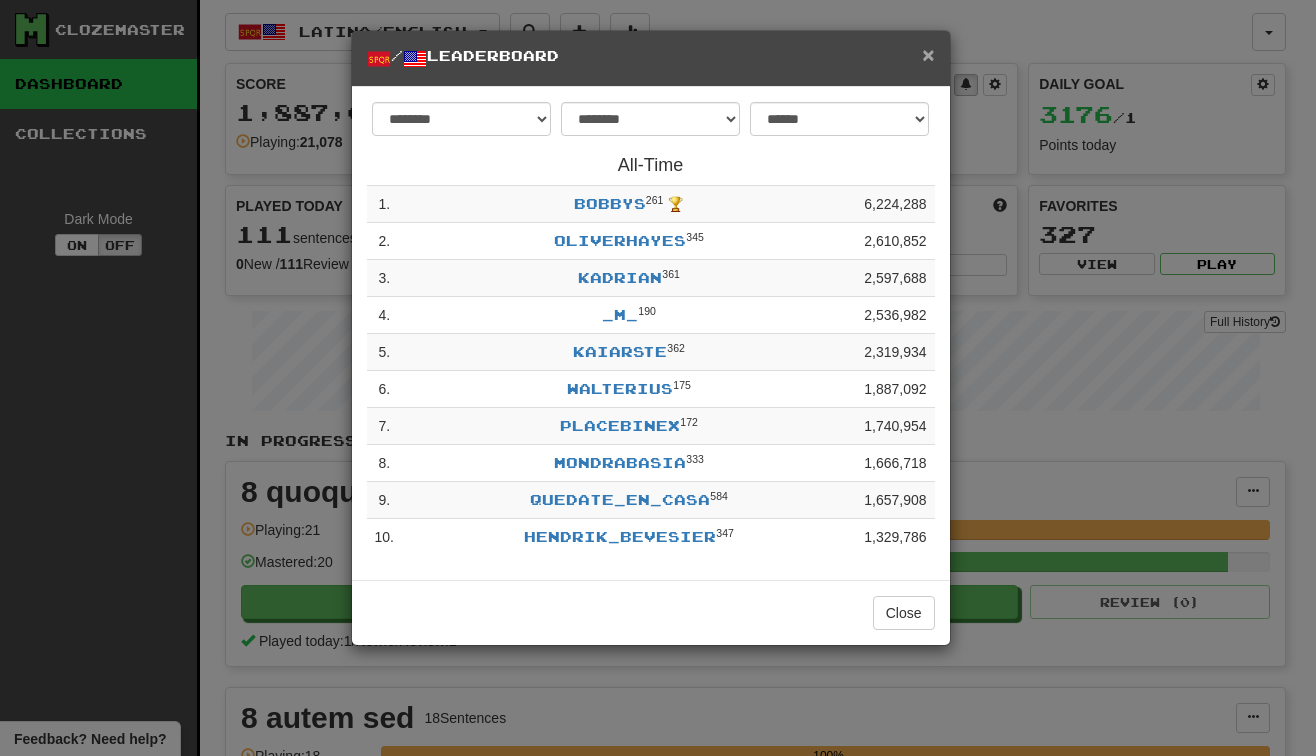 click on "×" at bounding box center [928, 54] 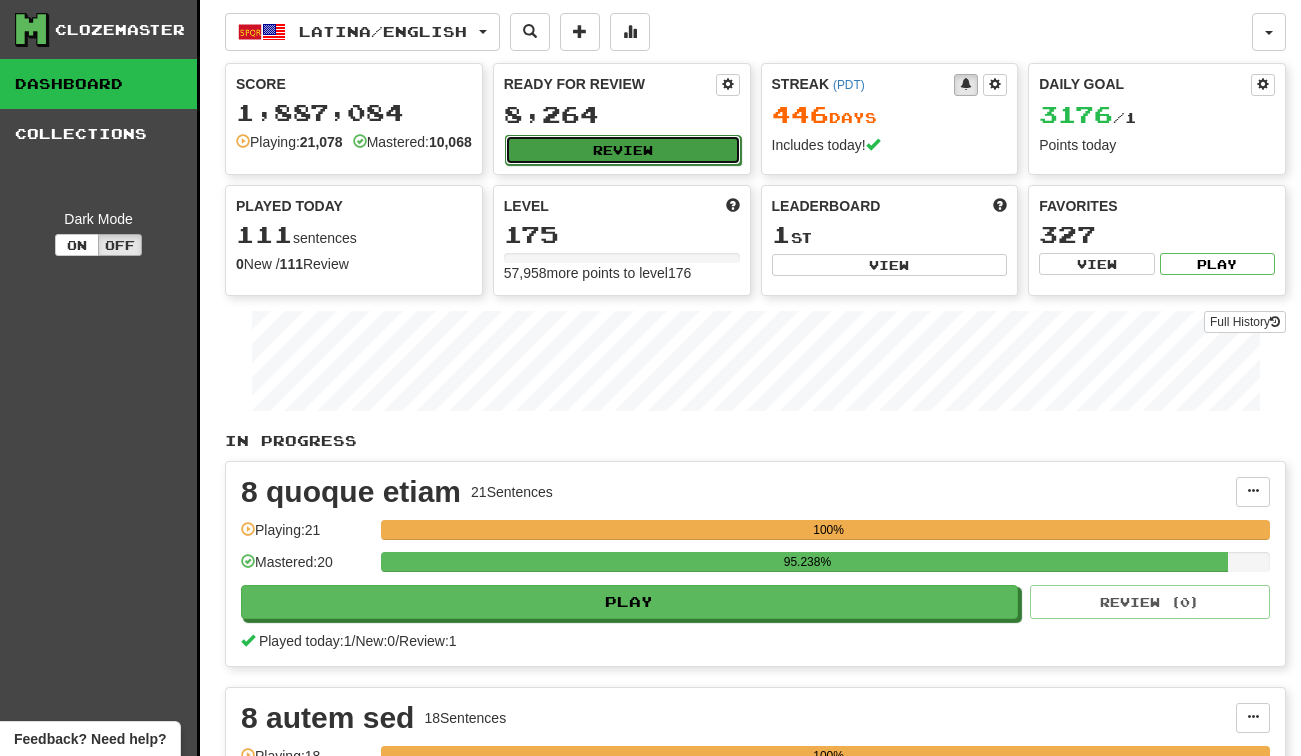 click on "Review" at bounding box center (623, 150) 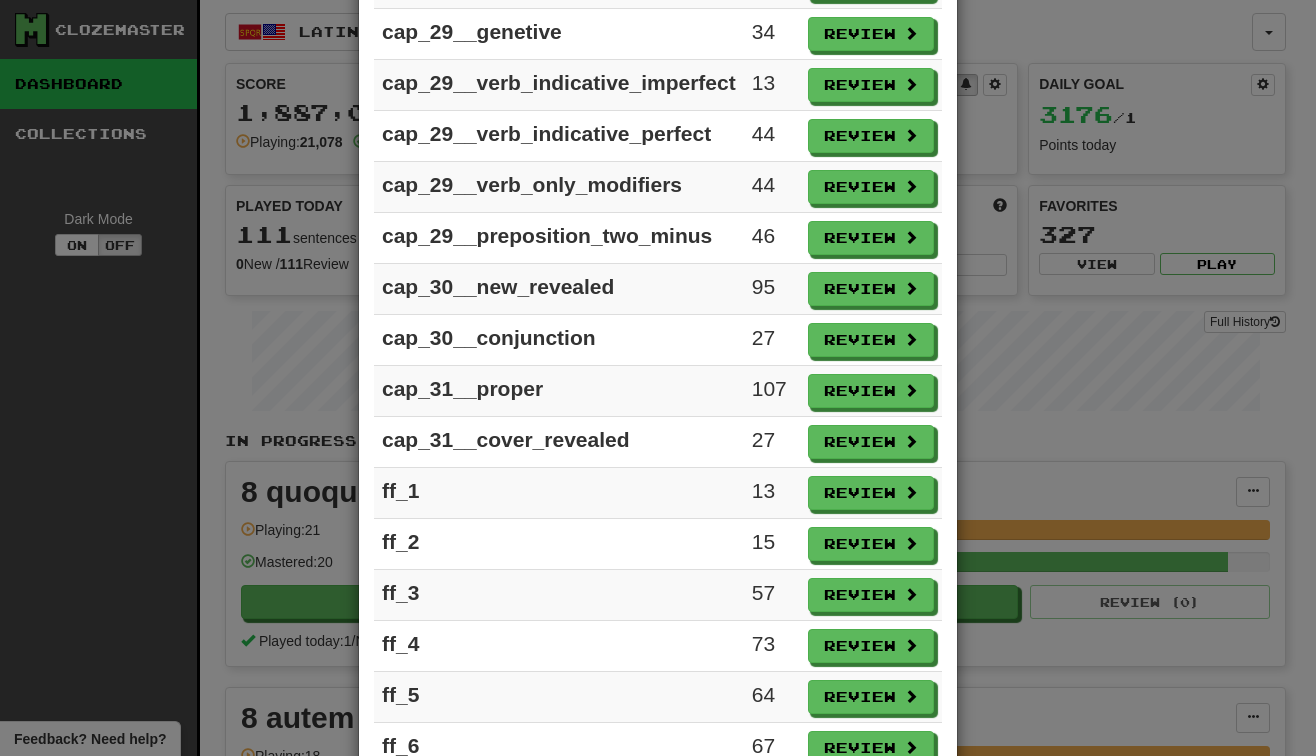 scroll, scrollTop: 2682, scrollLeft: 0, axis: vertical 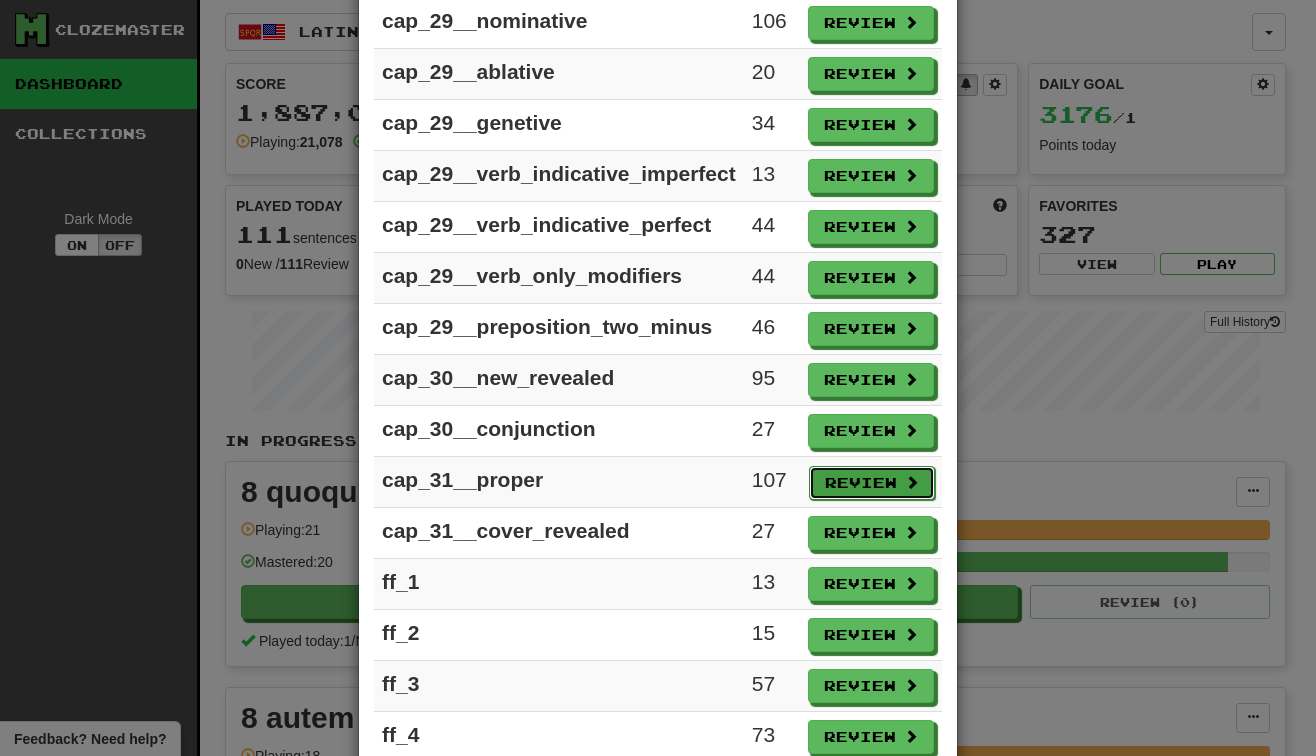 click on "Review" at bounding box center [872, 483] 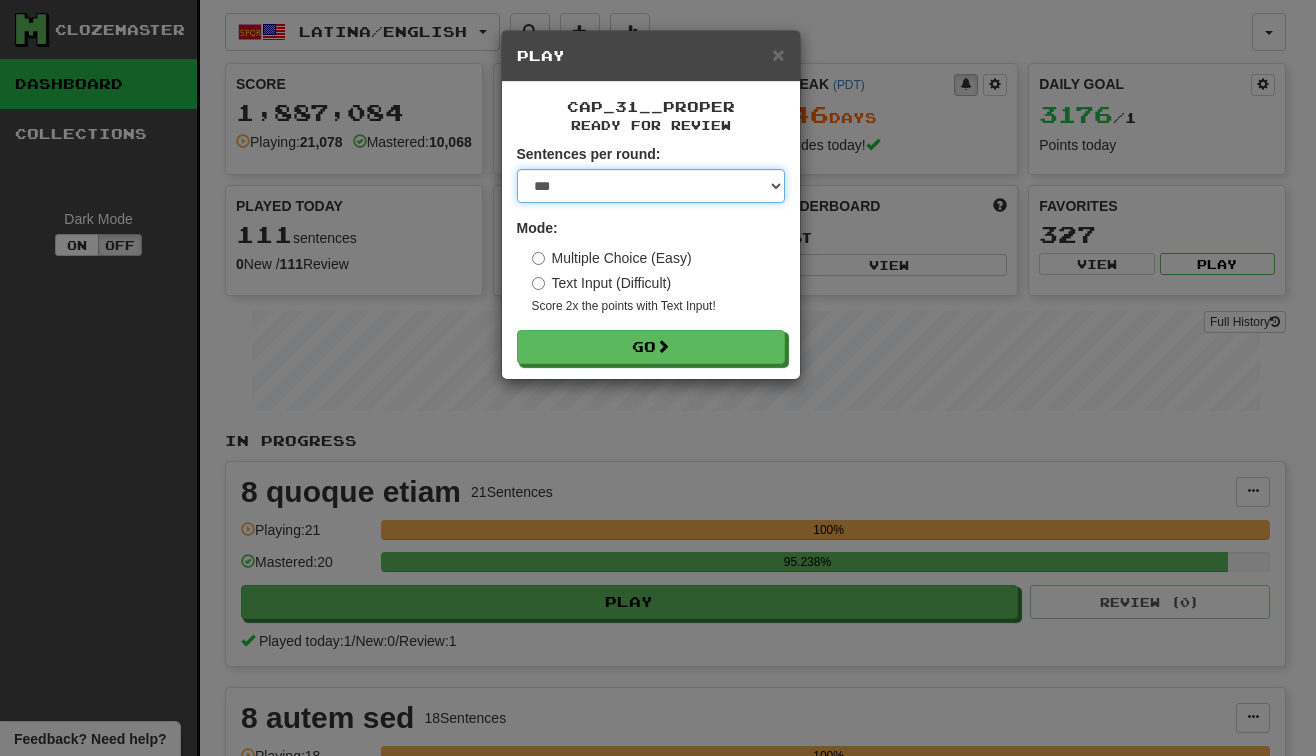 click on "* ** ** ** ** ** *** ********" at bounding box center (651, 186) 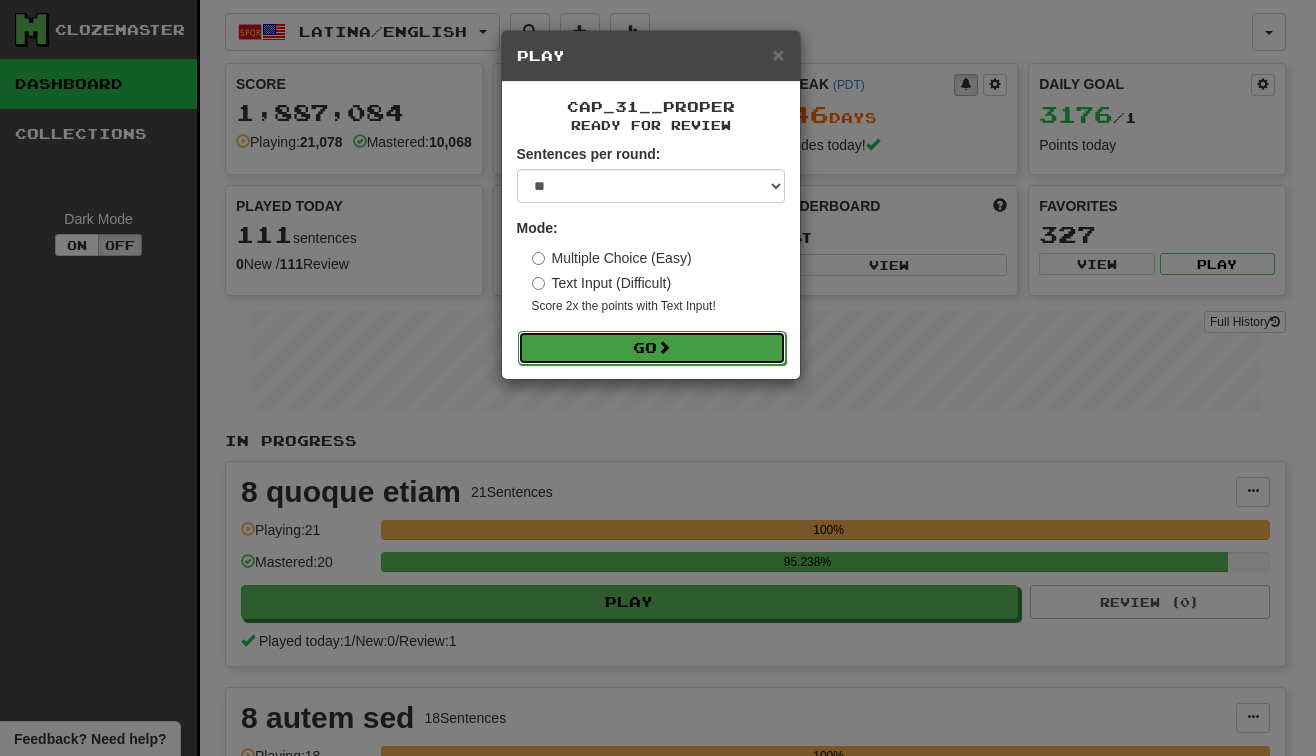 click on "Go" at bounding box center [652, 348] 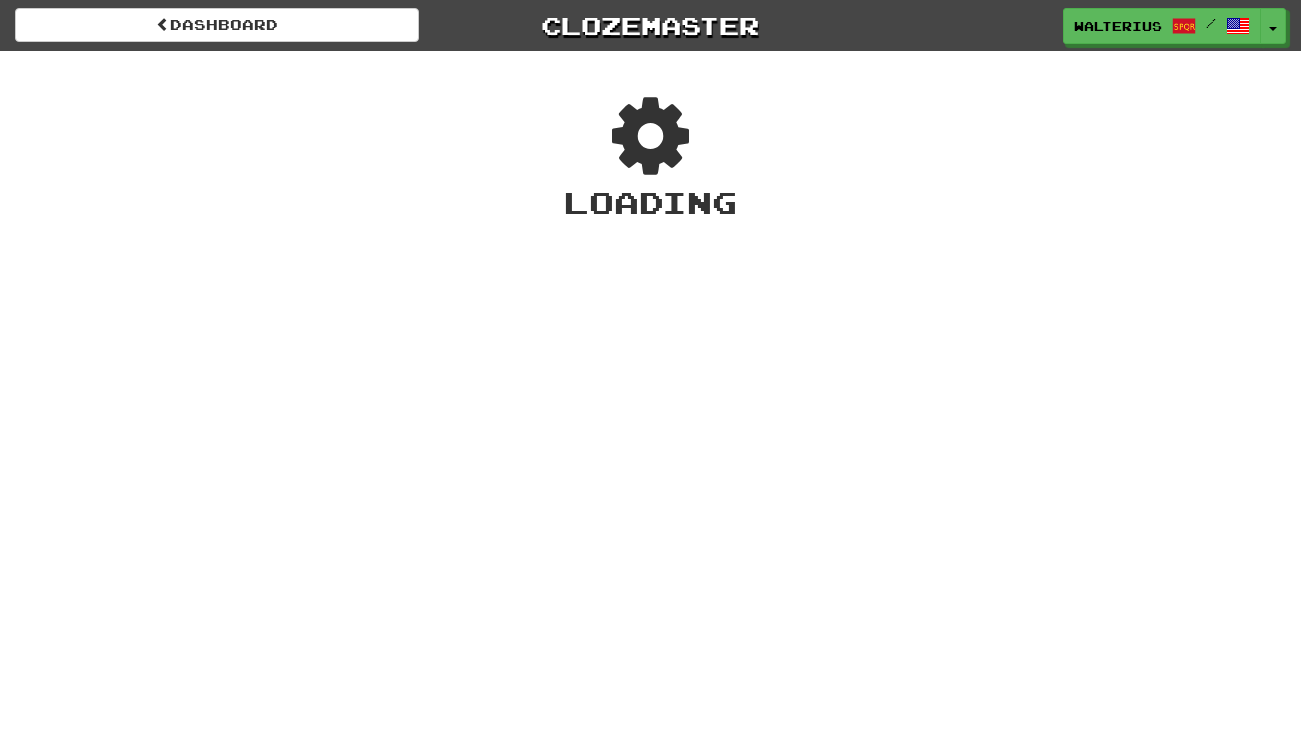scroll, scrollTop: 0, scrollLeft: 0, axis: both 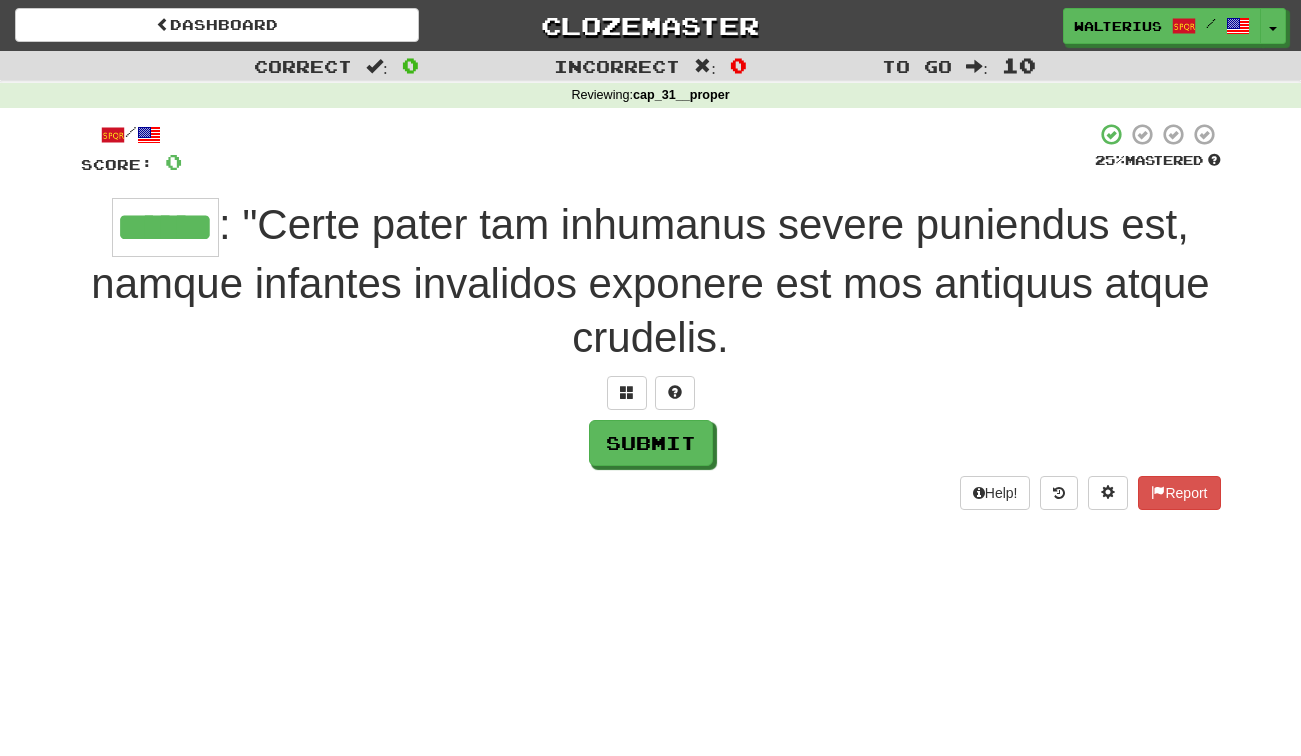 type on "******" 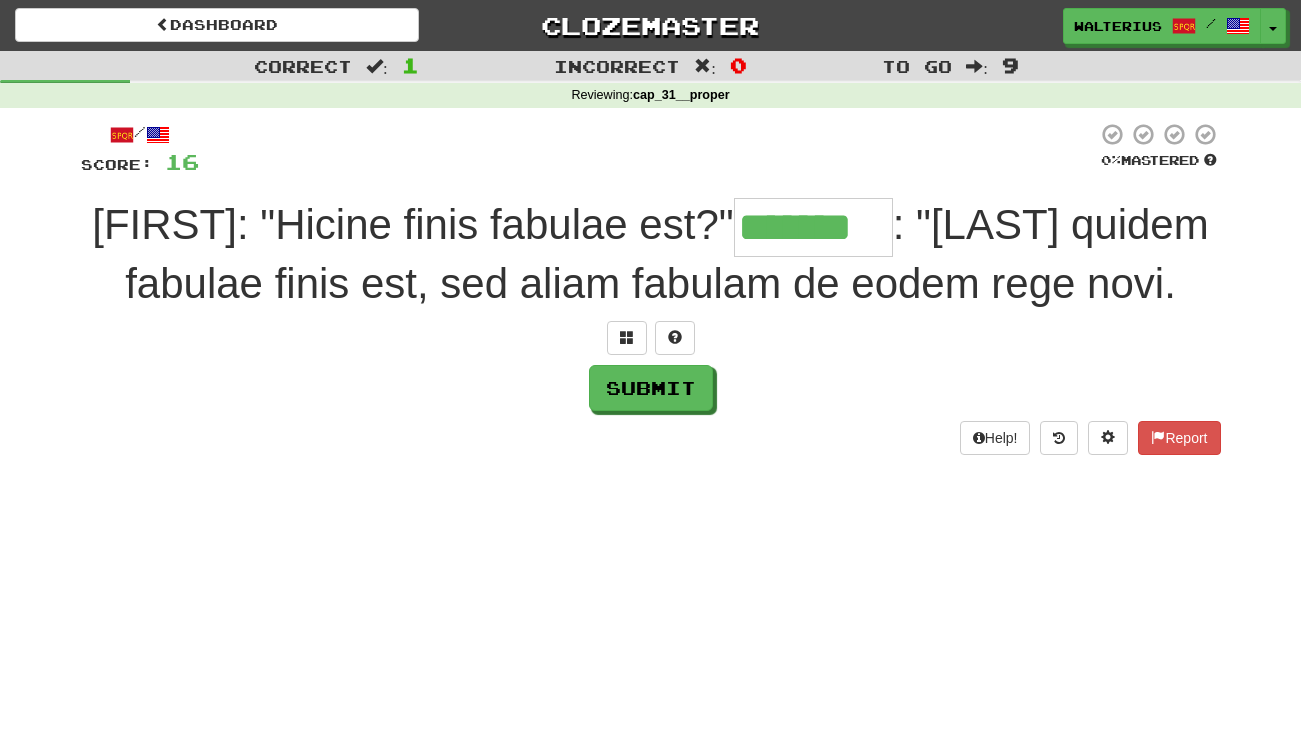type on "*******" 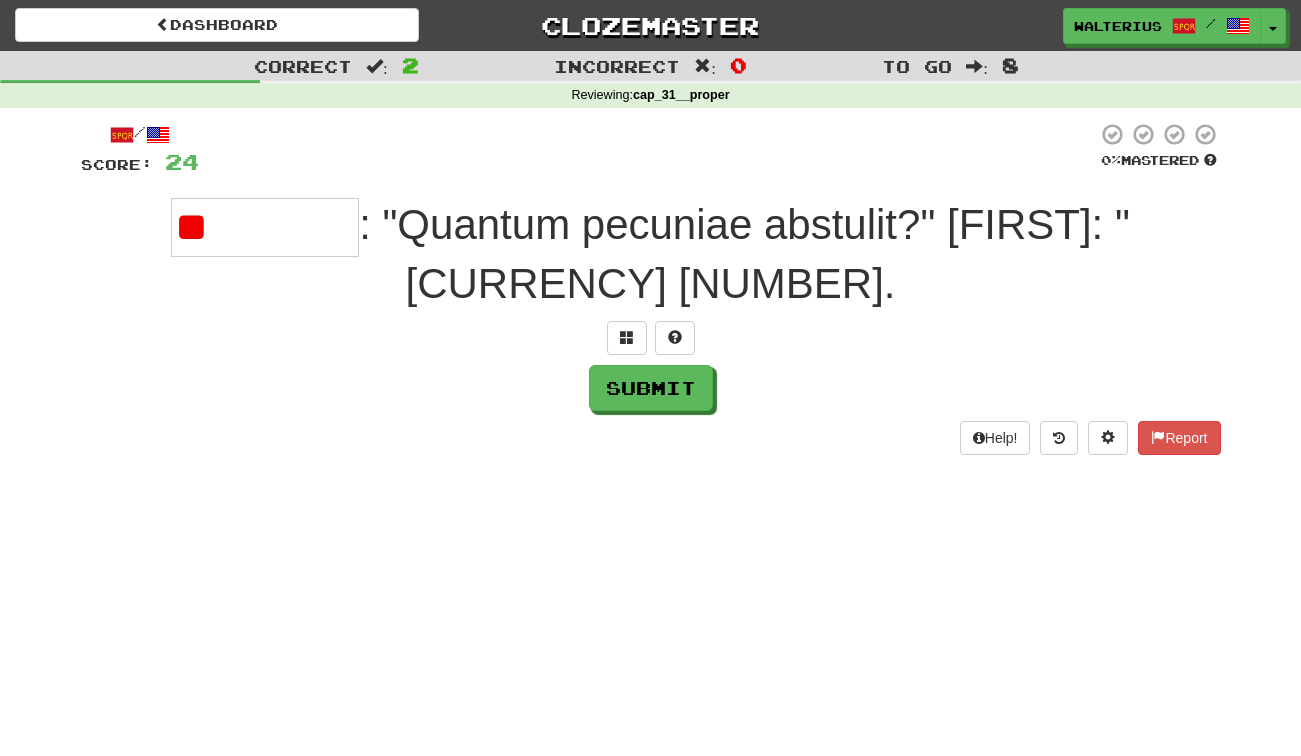 type on "*" 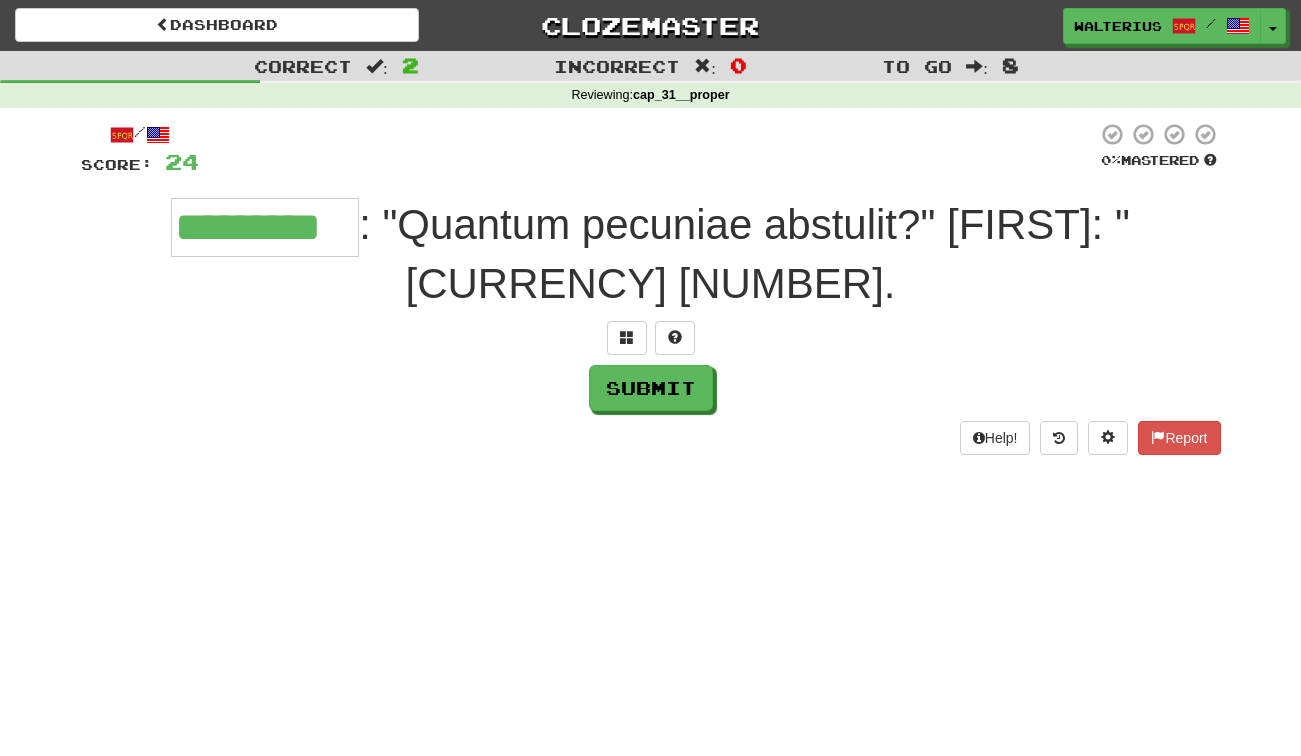 type on "*********" 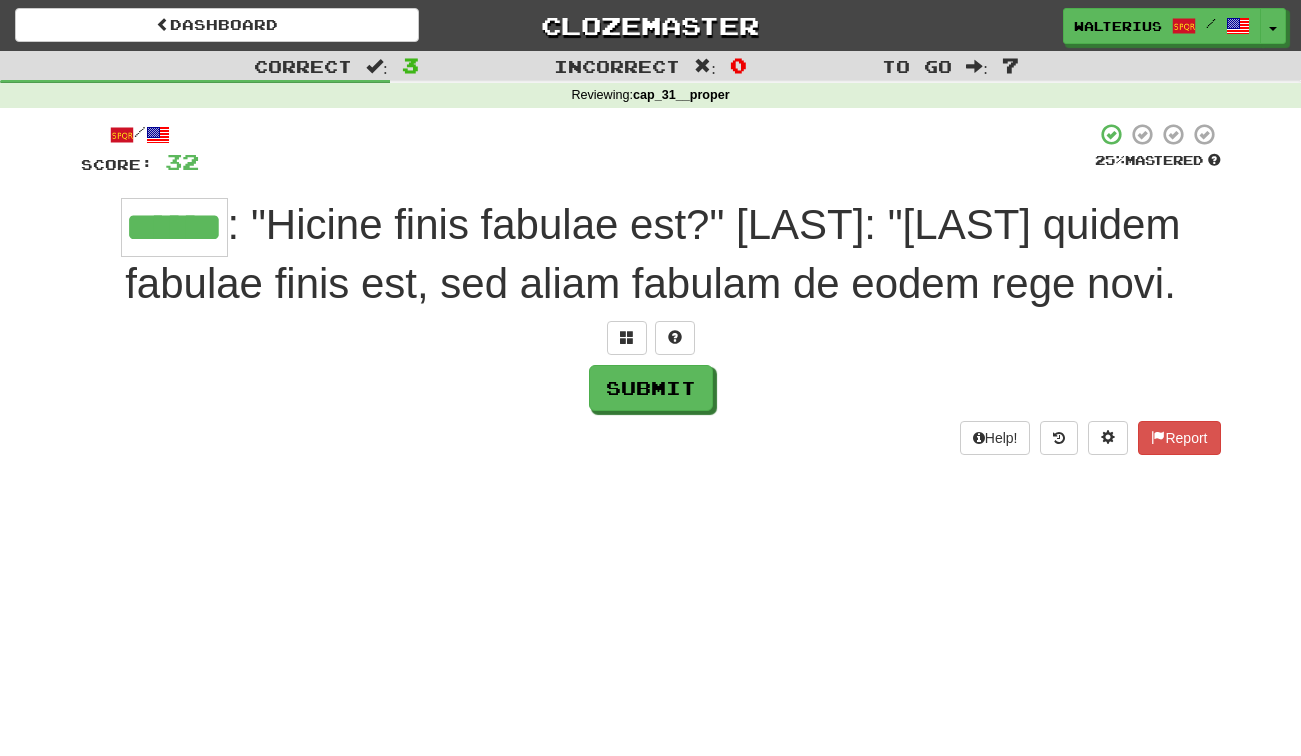 type on "******" 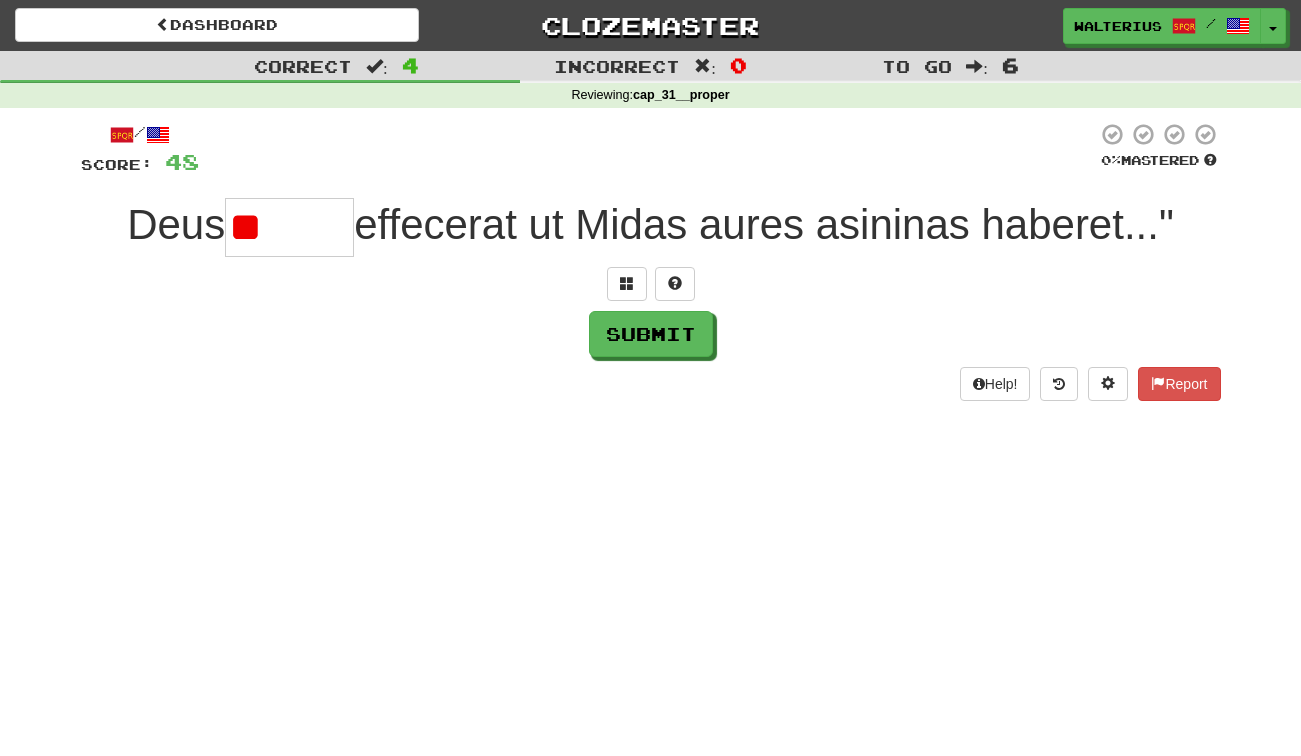 type on "*" 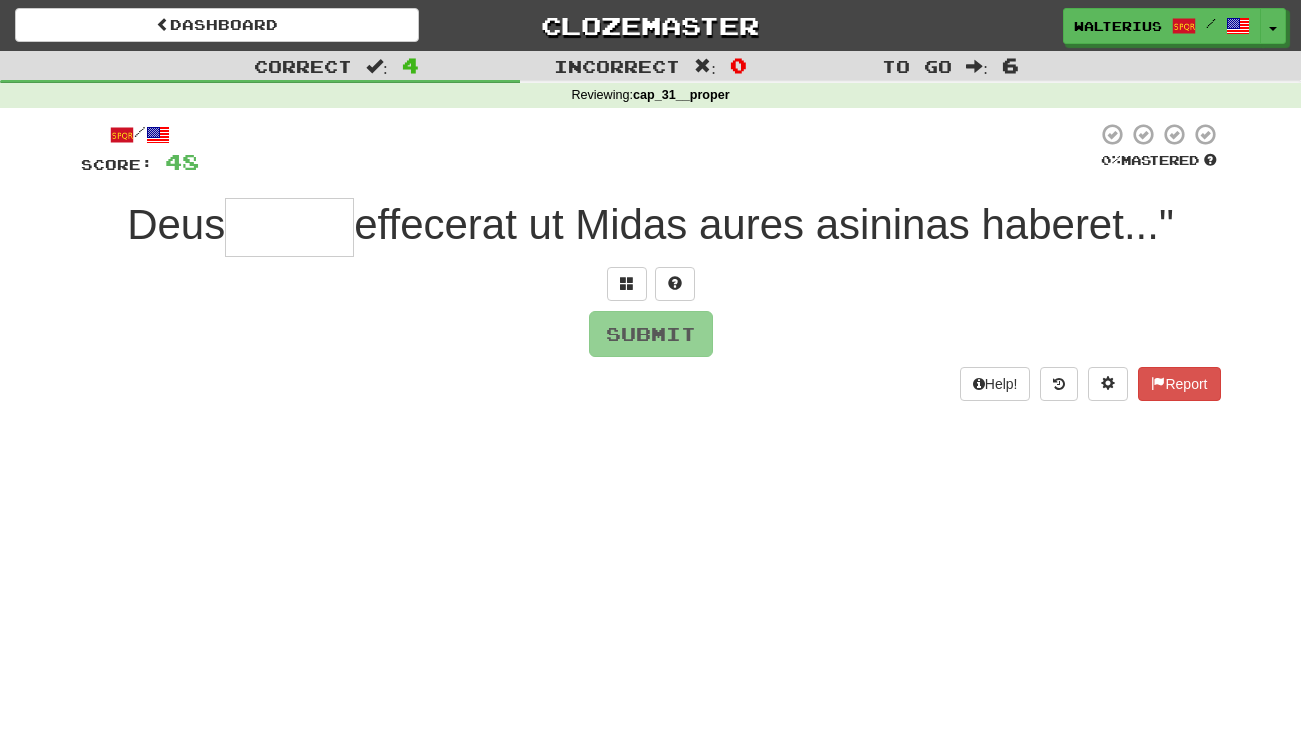 type on "*" 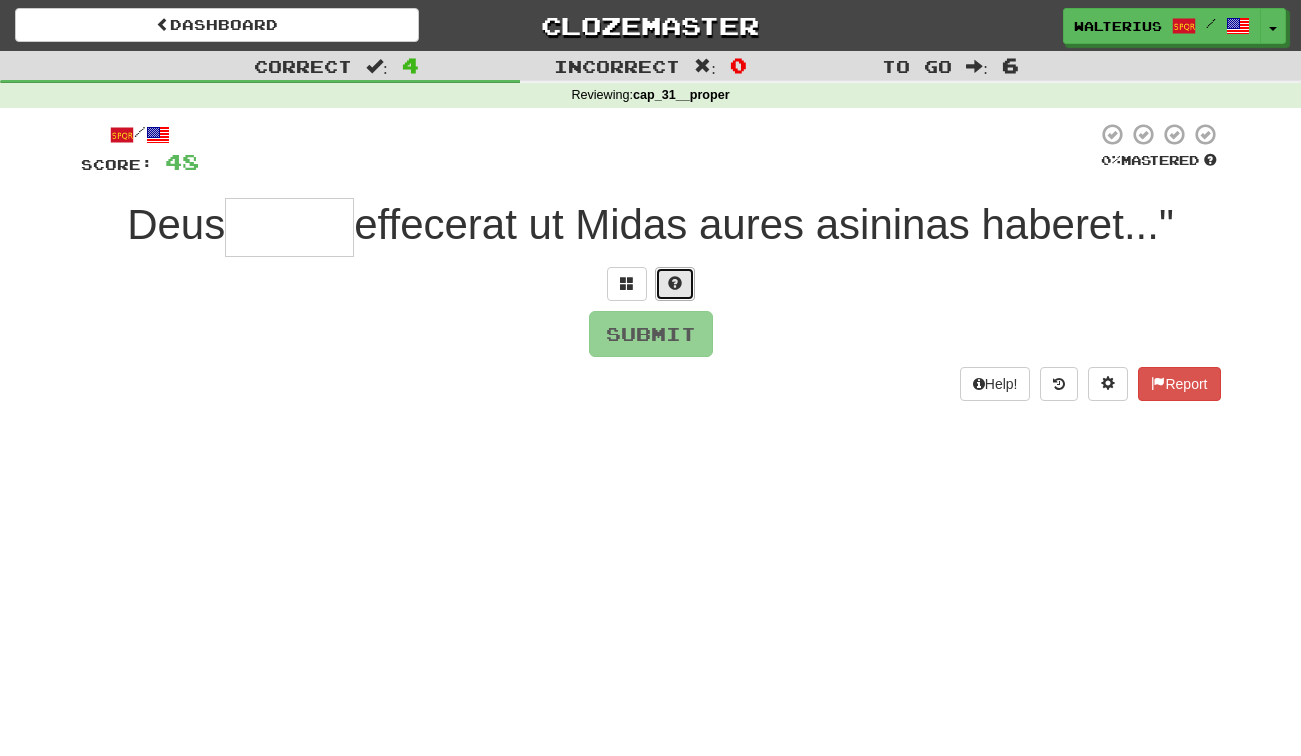 click at bounding box center (675, 283) 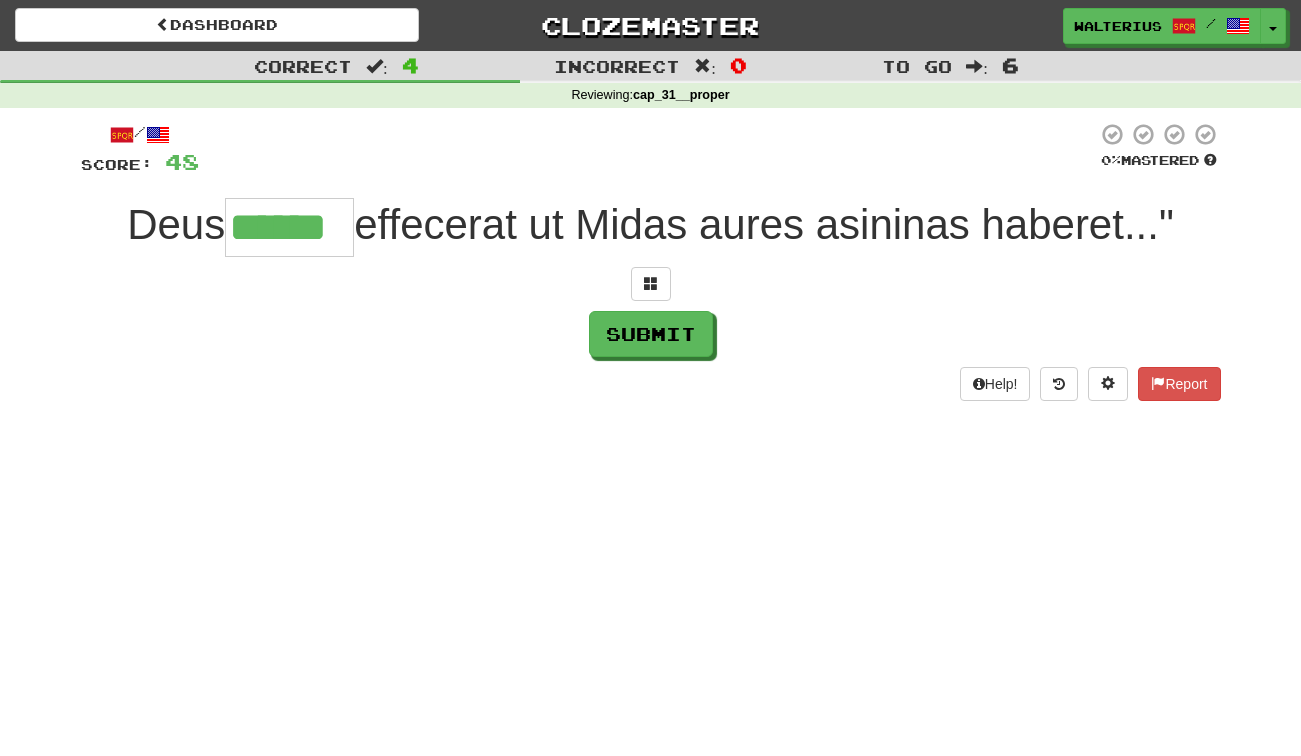 type on "******" 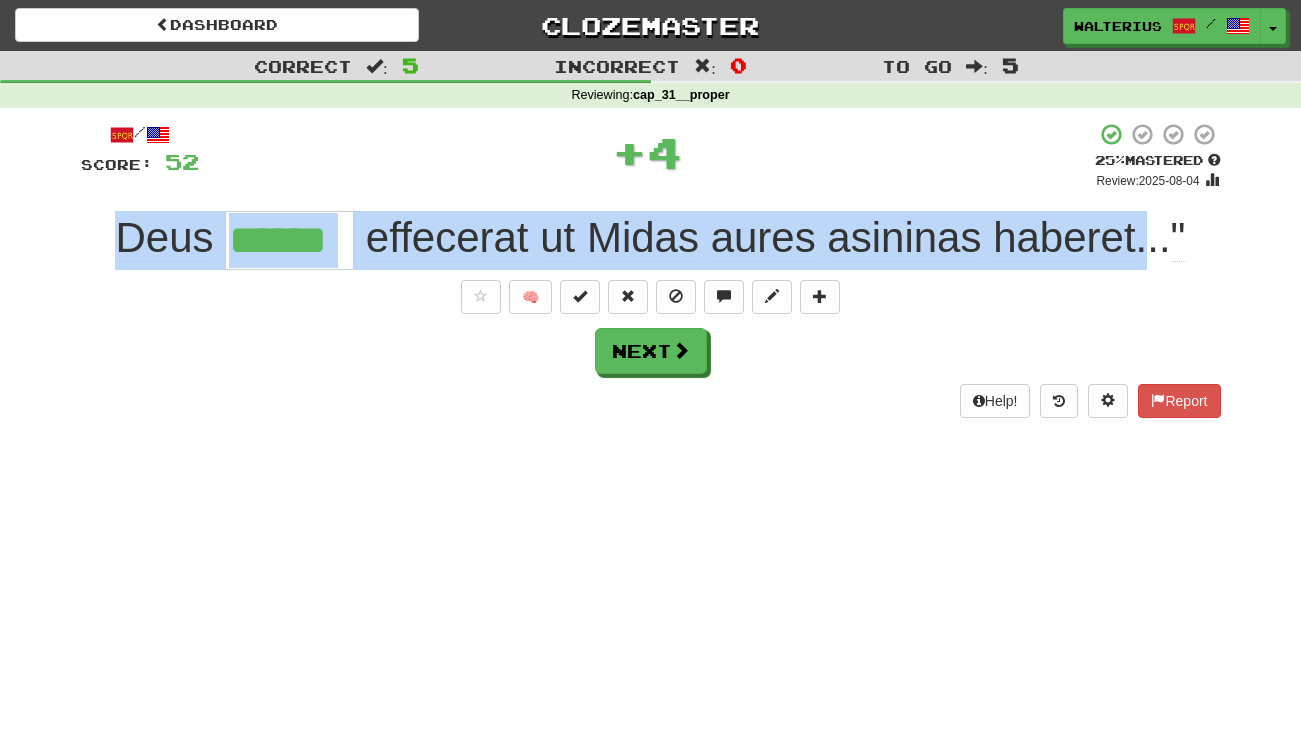 drag, startPoint x: 1140, startPoint y: 232, endPoint x: 98, endPoint y: 239, distance: 1042.0236 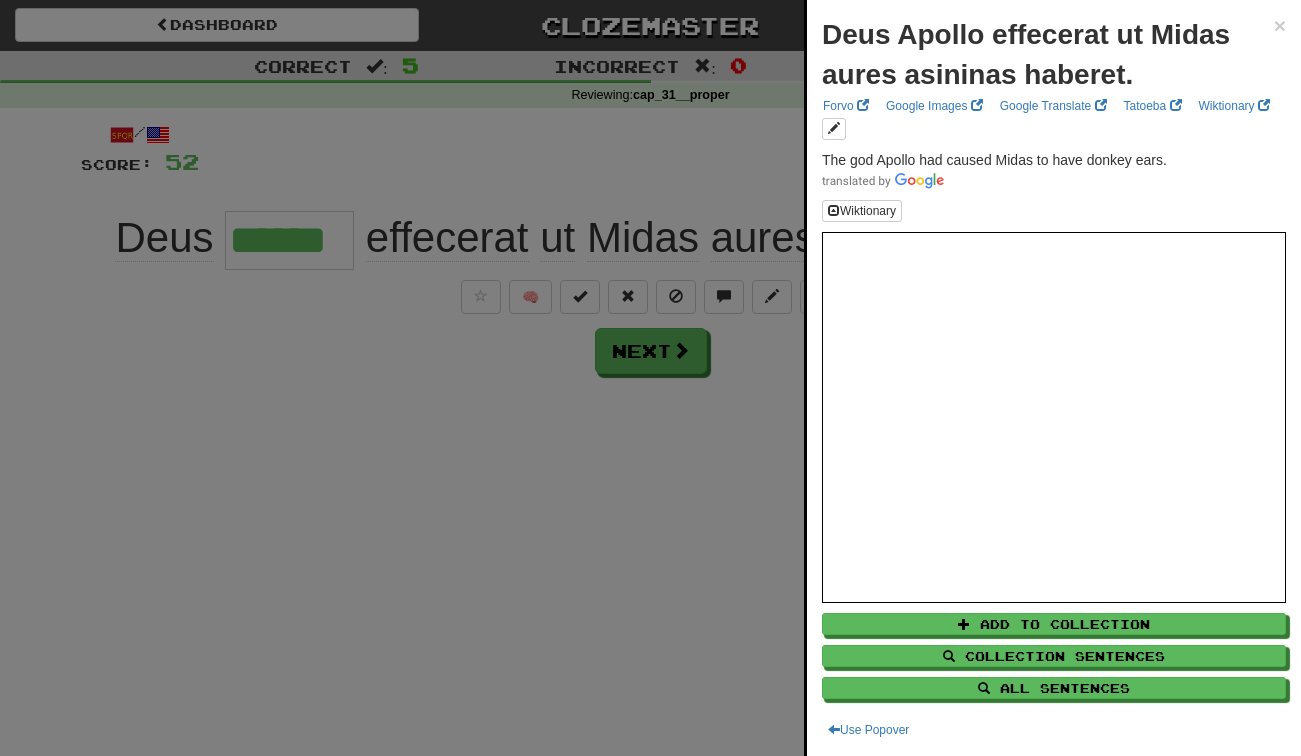 click at bounding box center [650, 378] 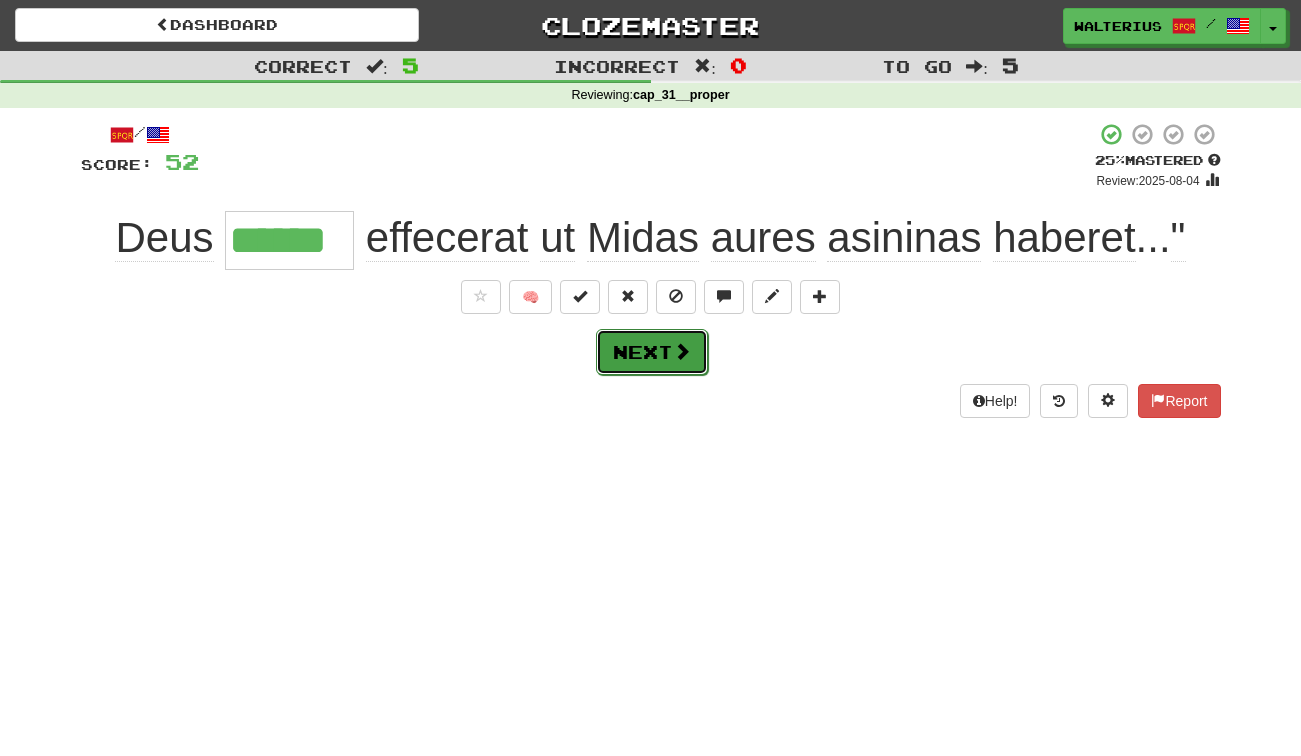 click on "Next" at bounding box center [652, 352] 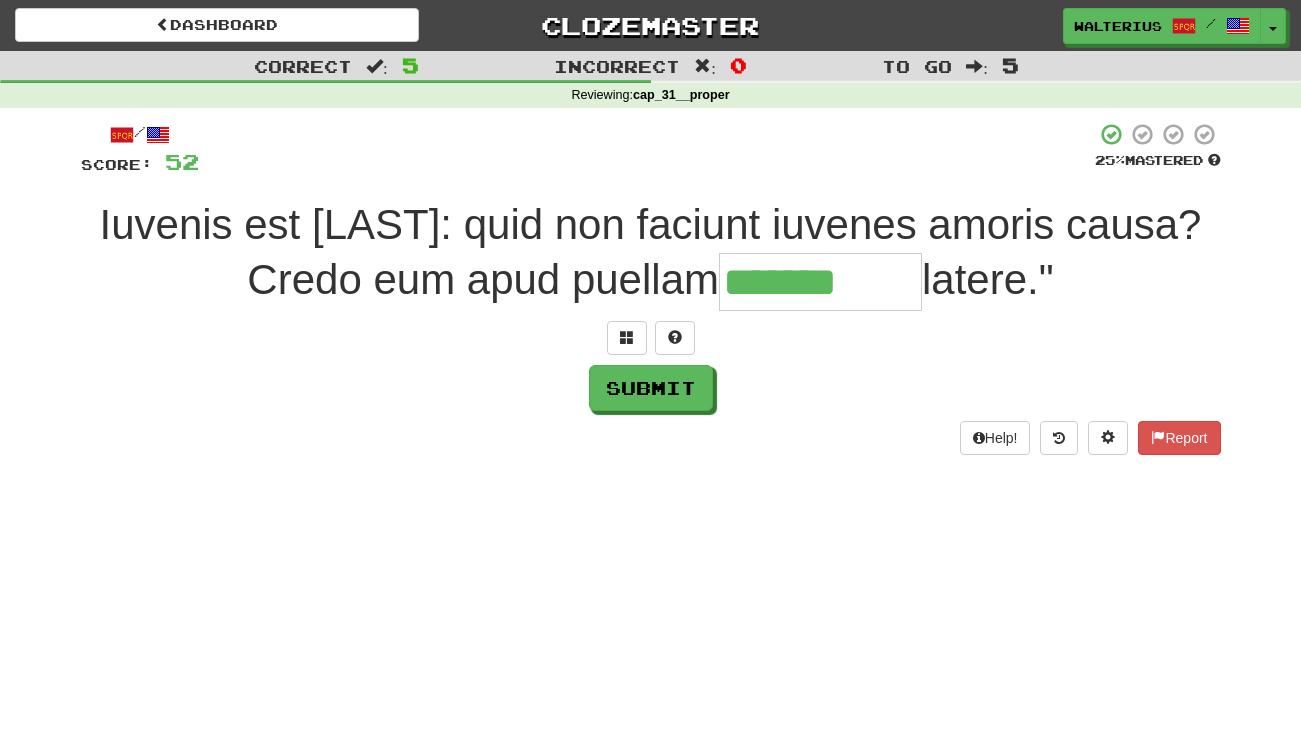 type on "*******" 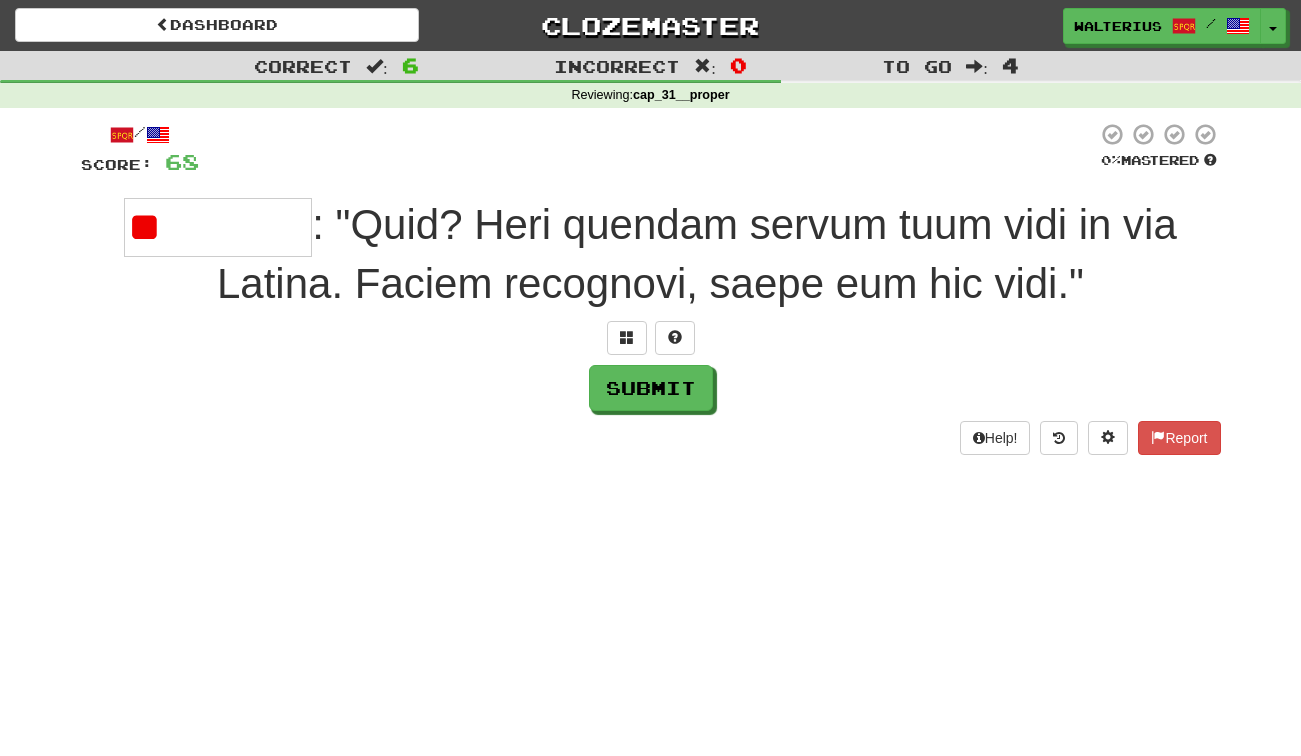 type on "*" 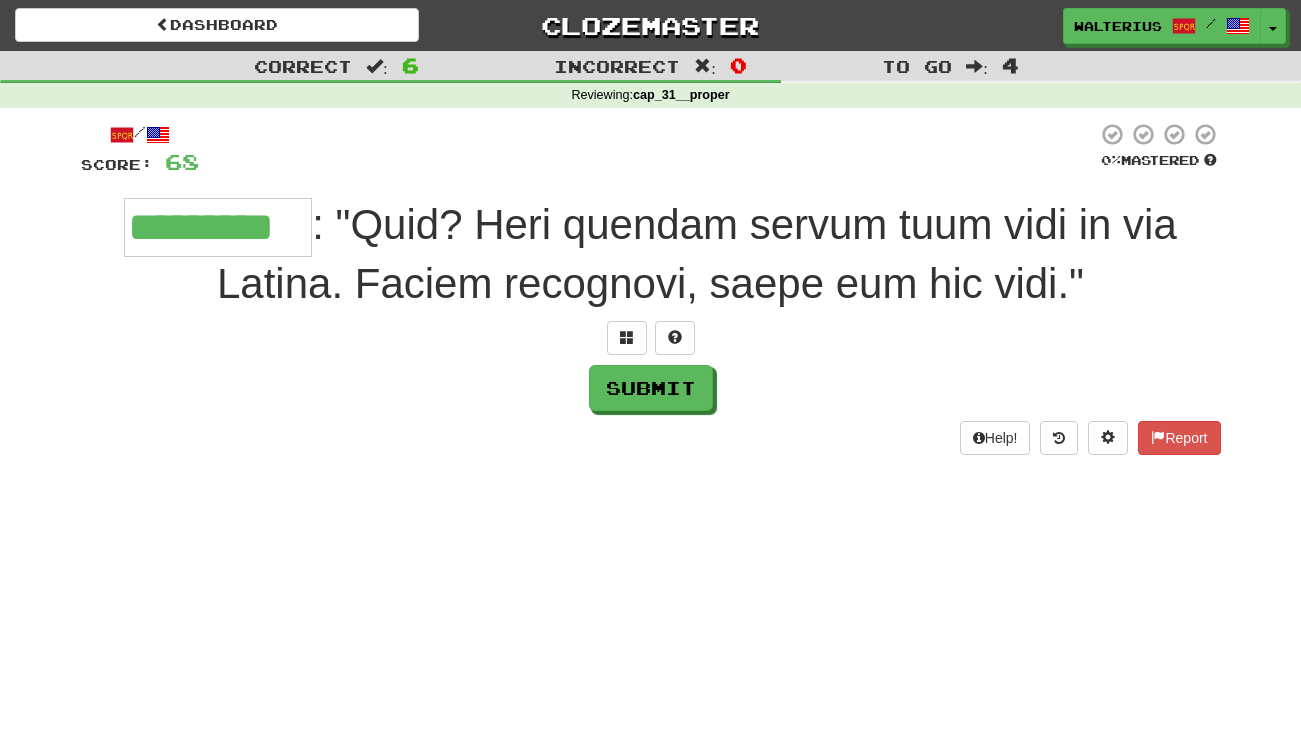 type on "*********" 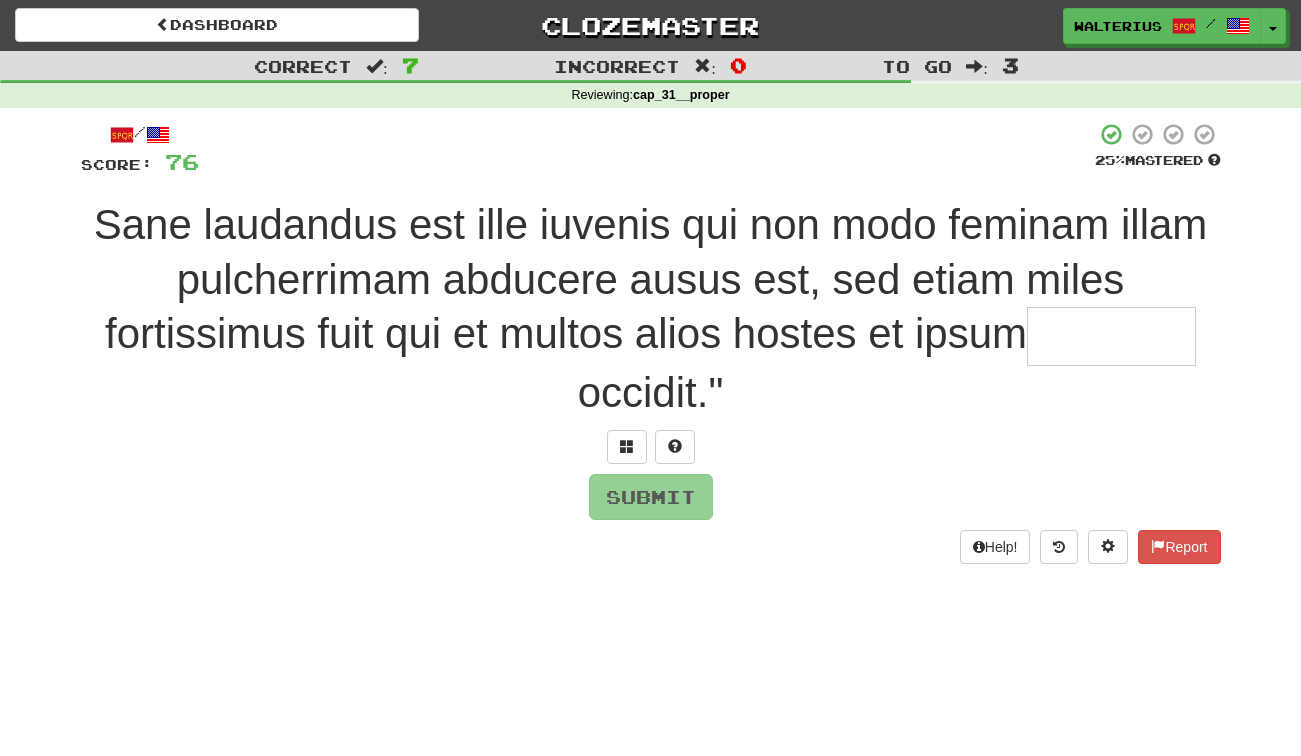 type on "*" 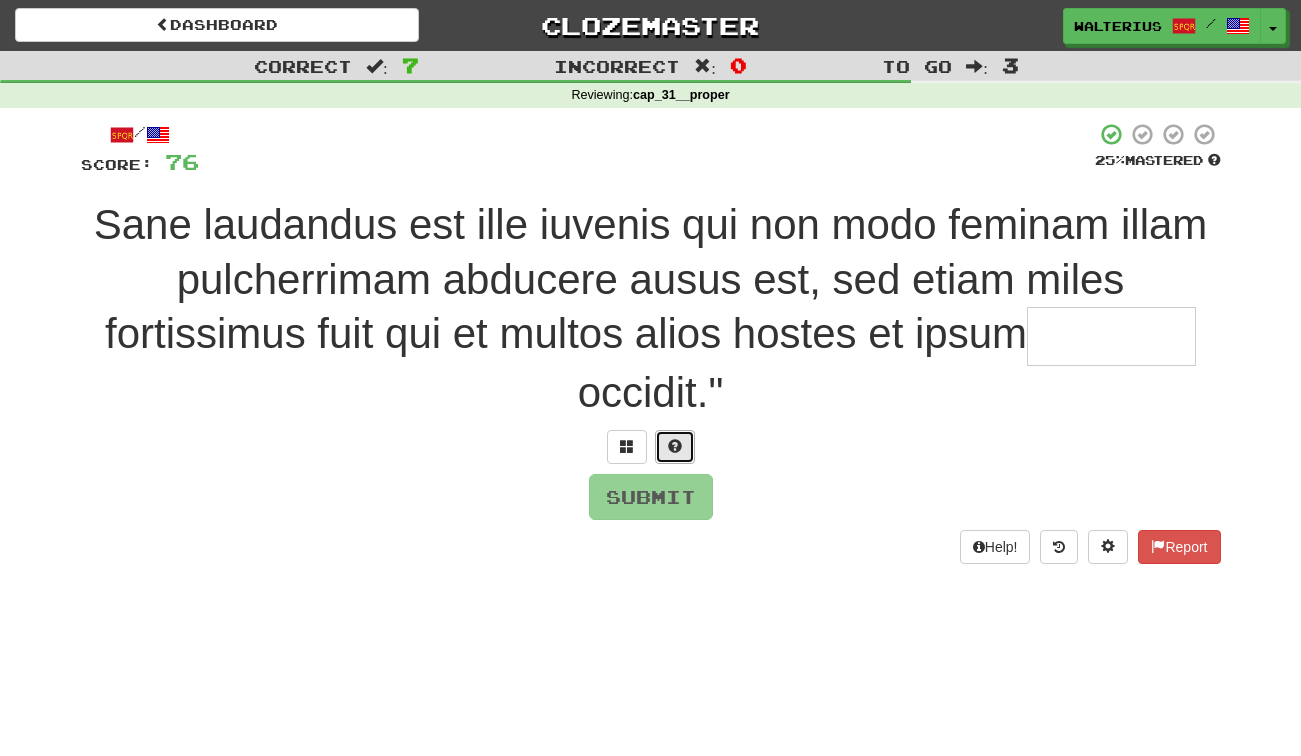 click at bounding box center (675, 446) 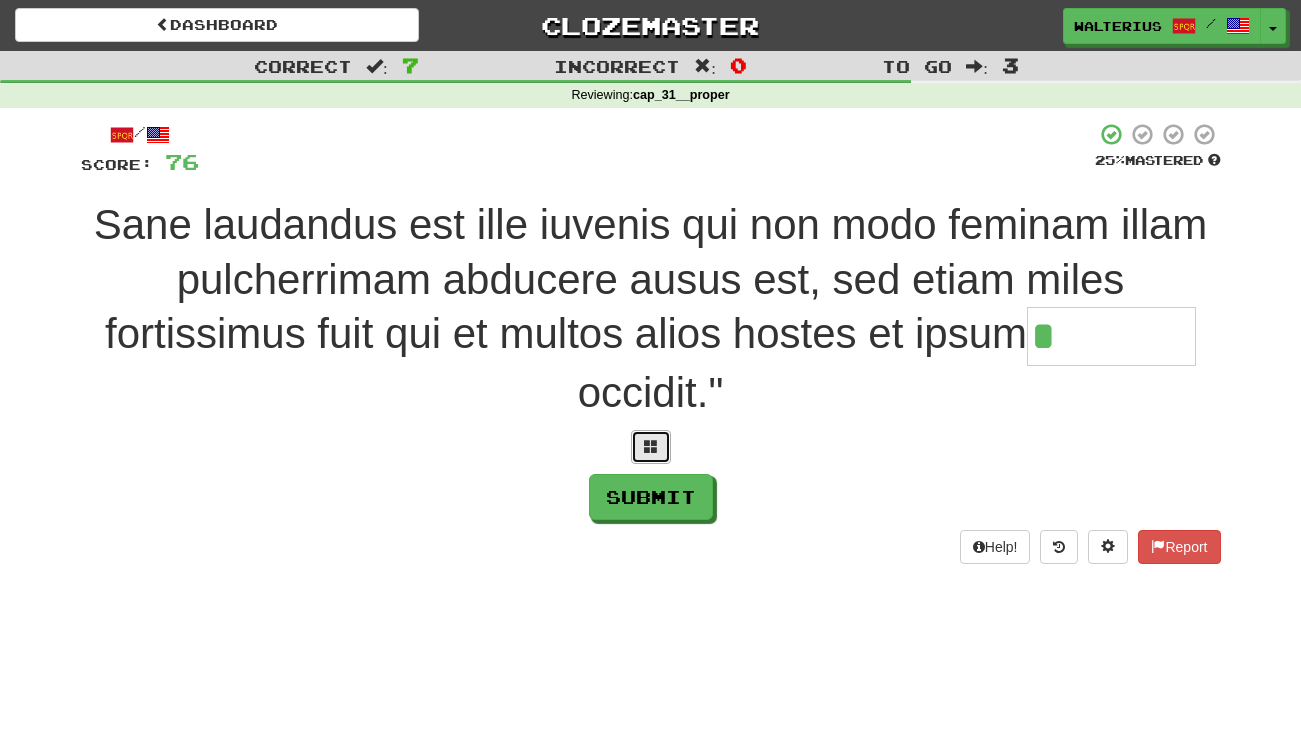 click at bounding box center [651, 447] 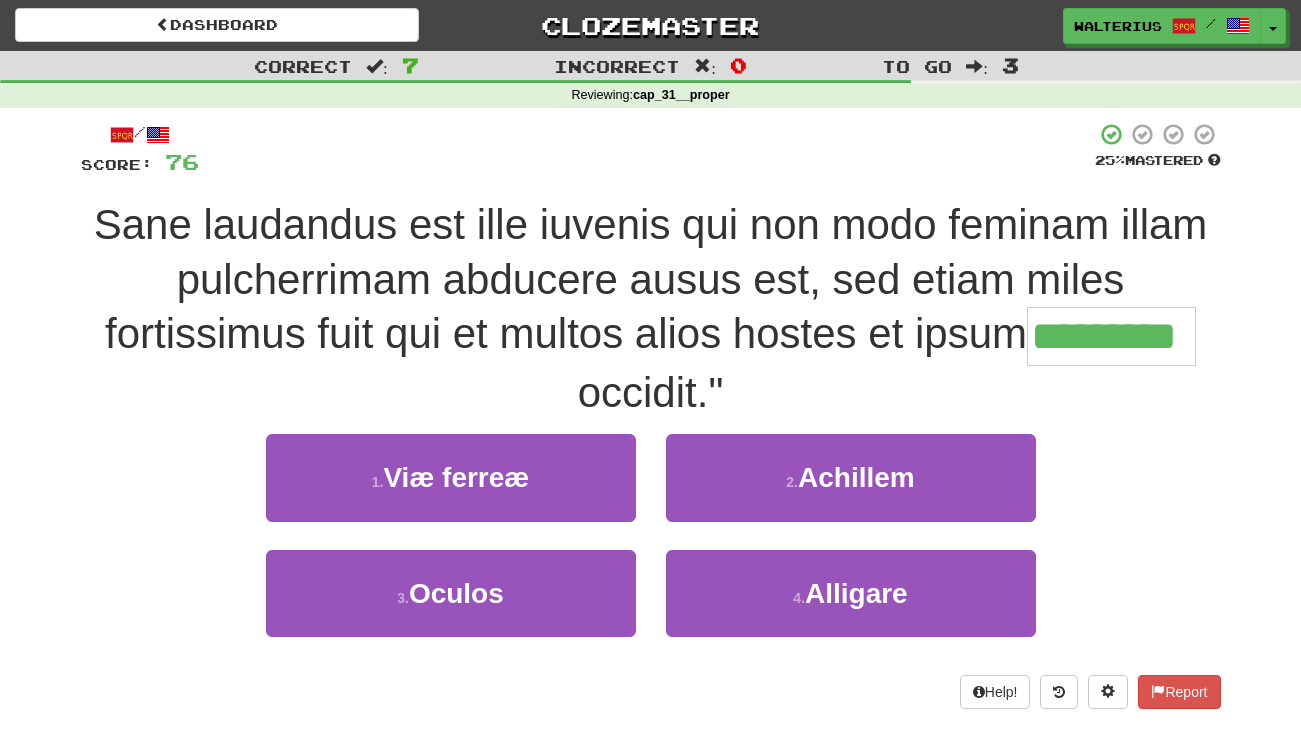 scroll, scrollTop: 0, scrollLeft: 20, axis: horizontal 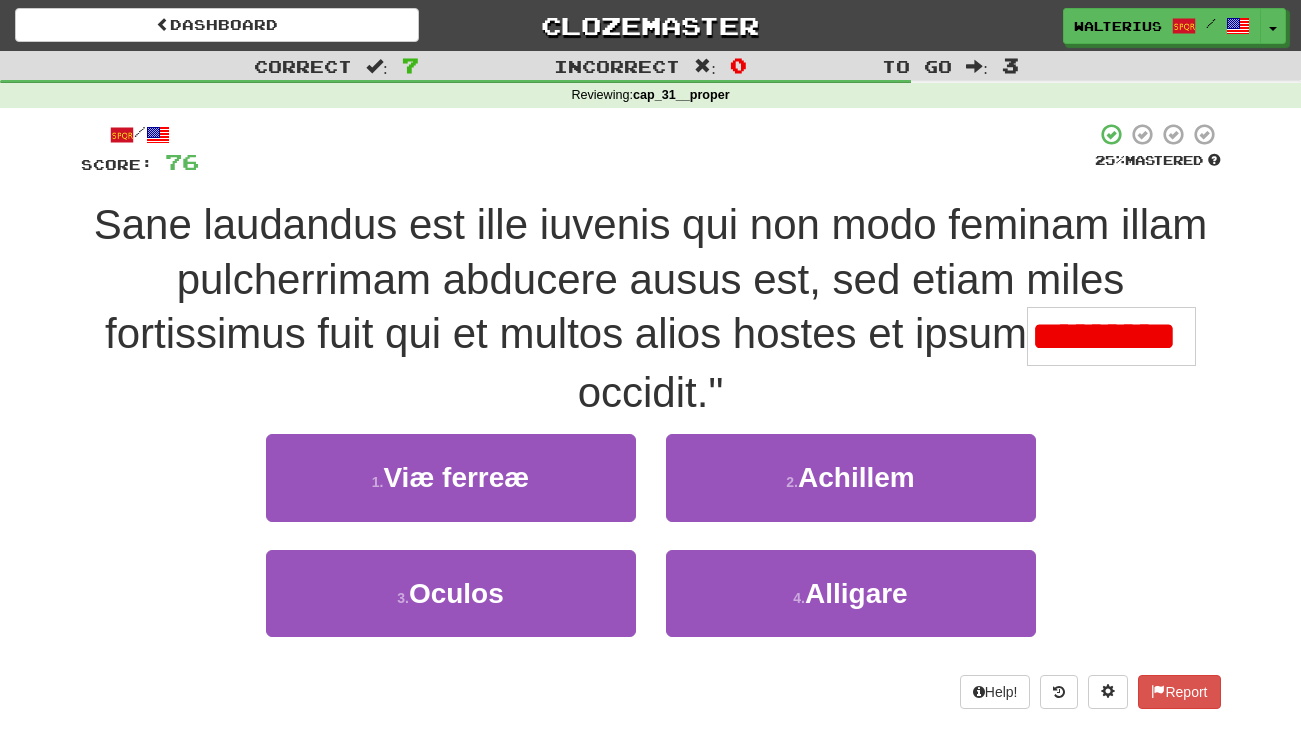 type on "********" 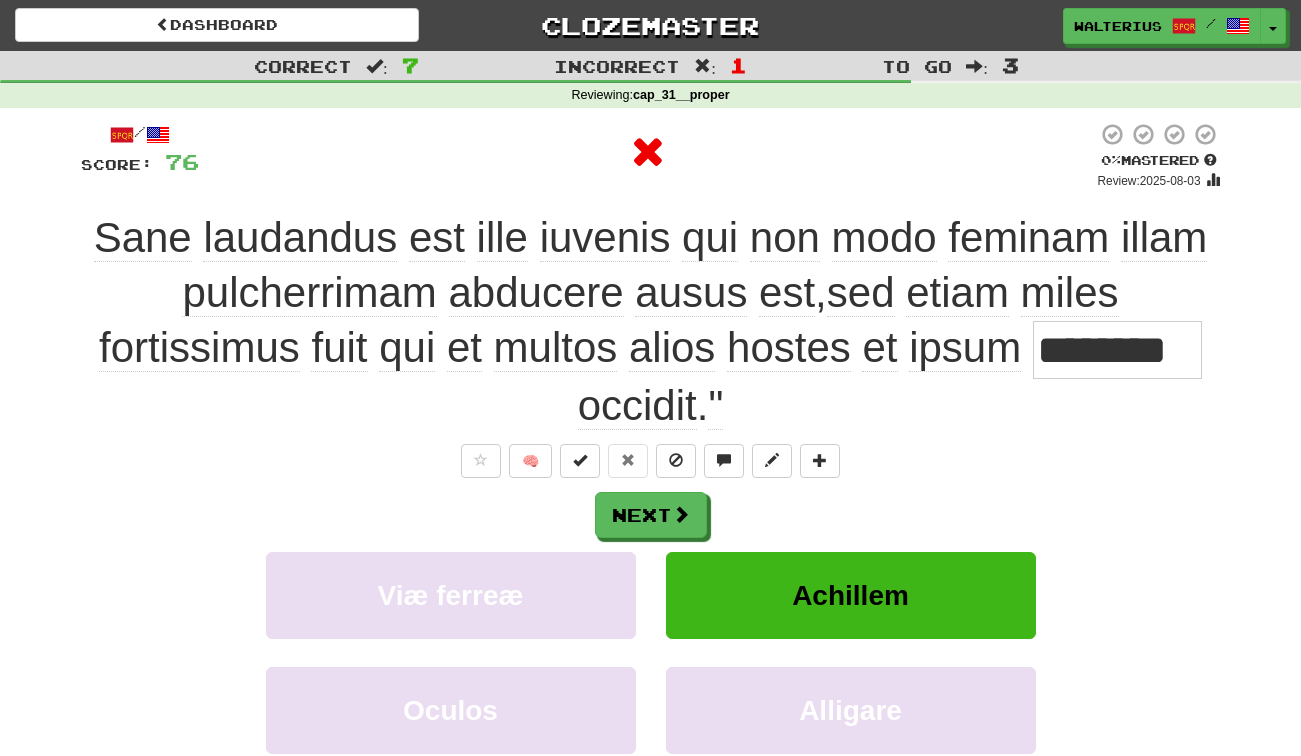 scroll, scrollTop: 0, scrollLeft: 0, axis: both 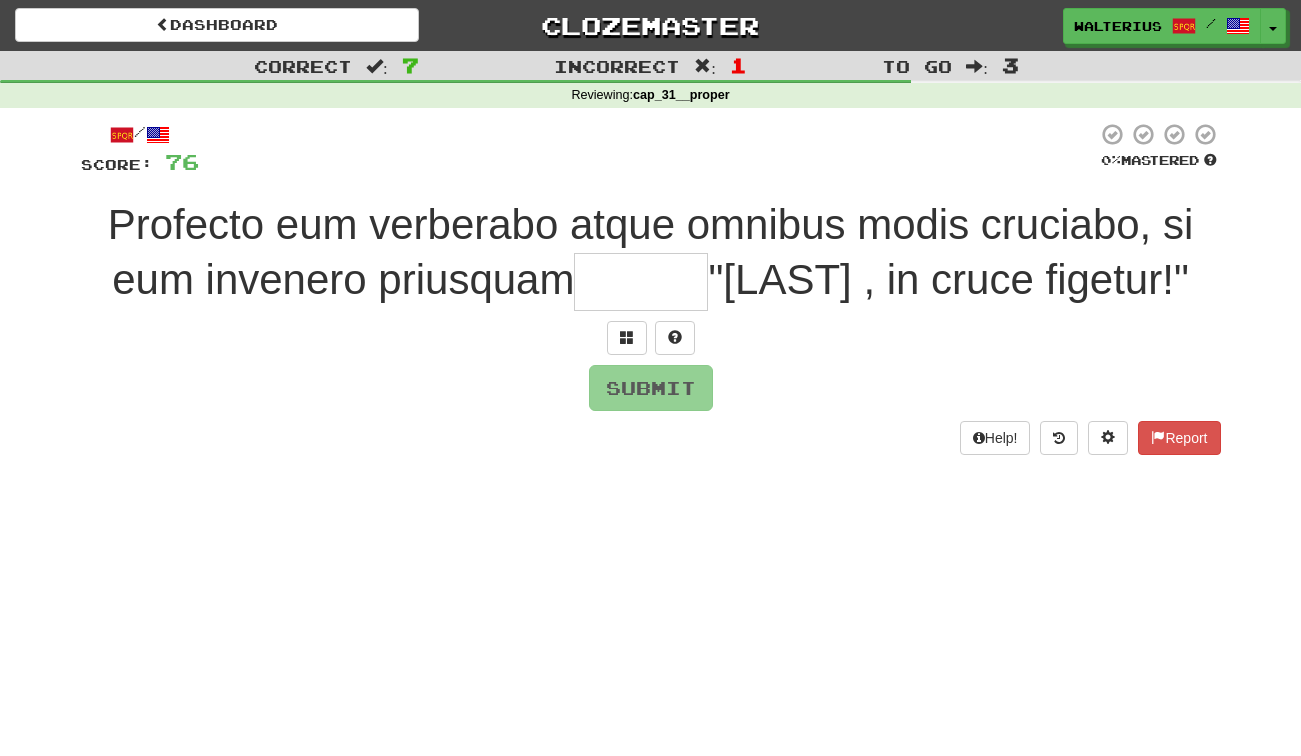 type on "*" 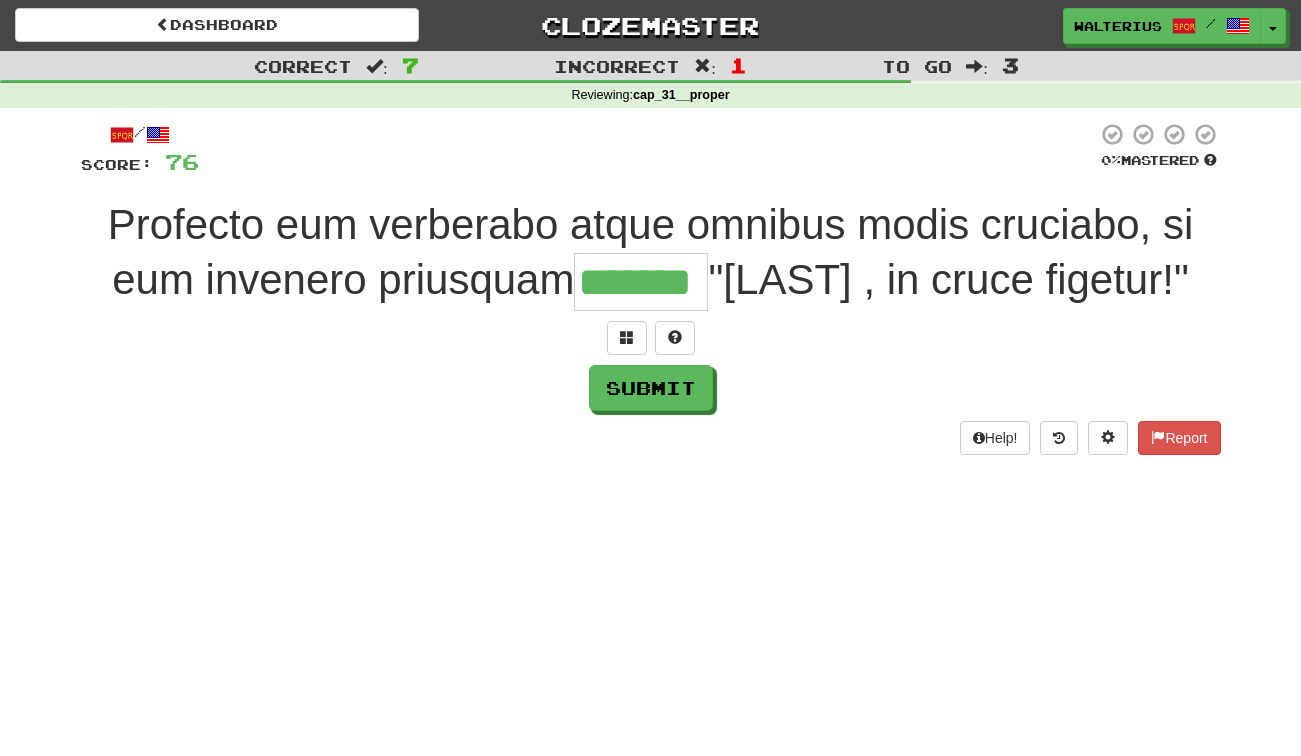 type on "*******" 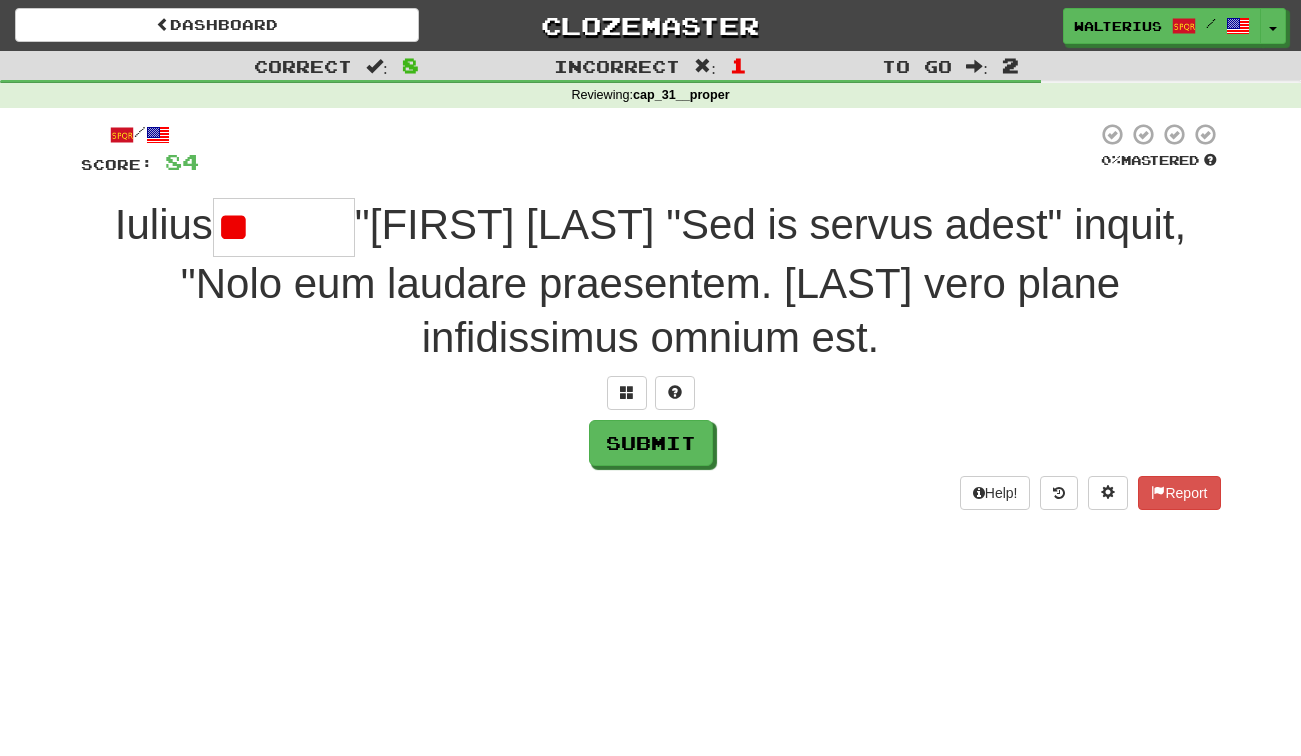 type on "*" 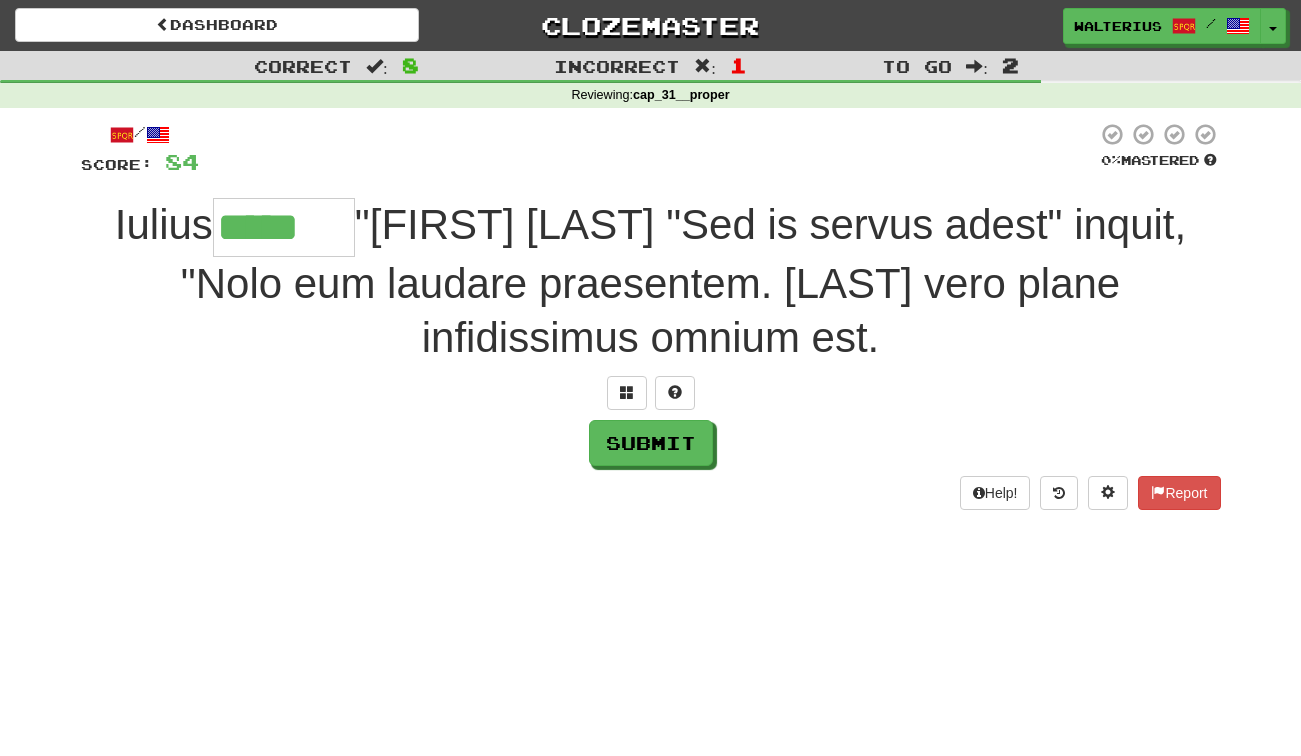 type on "*****" 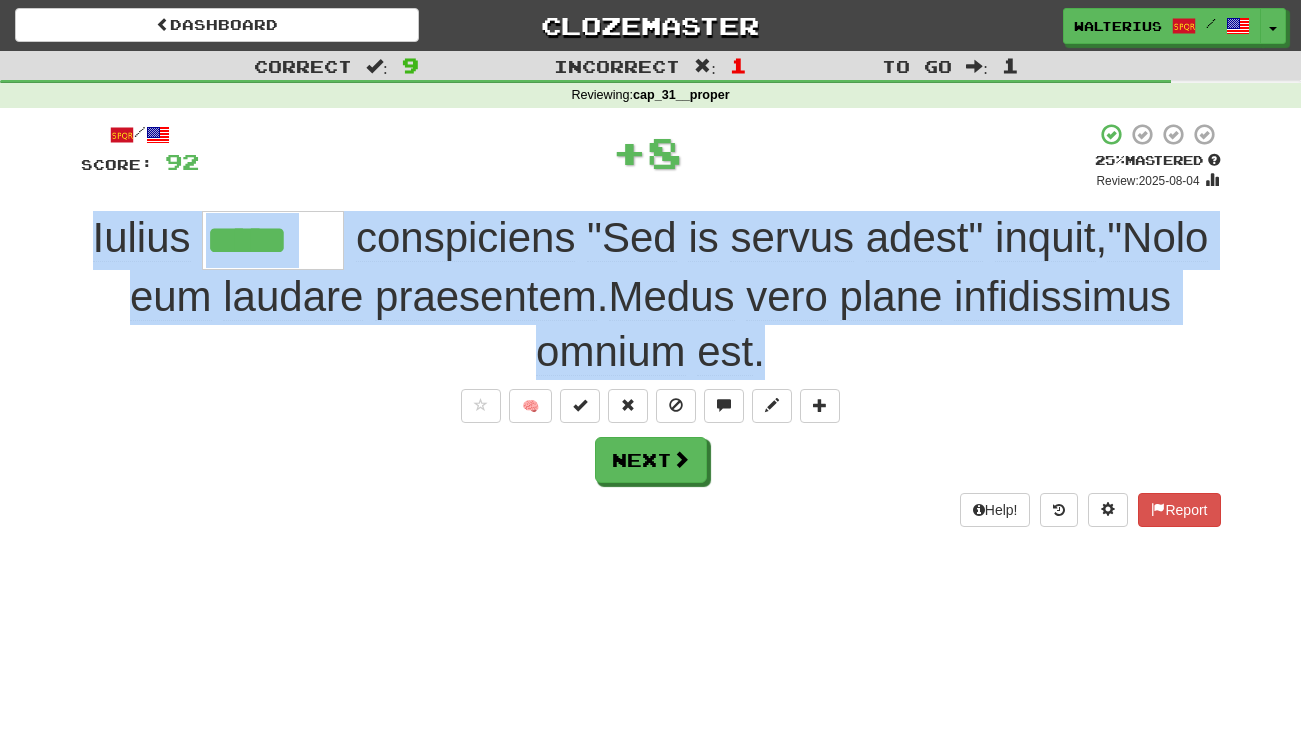 drag, startPoint x: 890, startPoint y: 345, endPoint x: 123, endPoint y: 218, distance: 777.44324 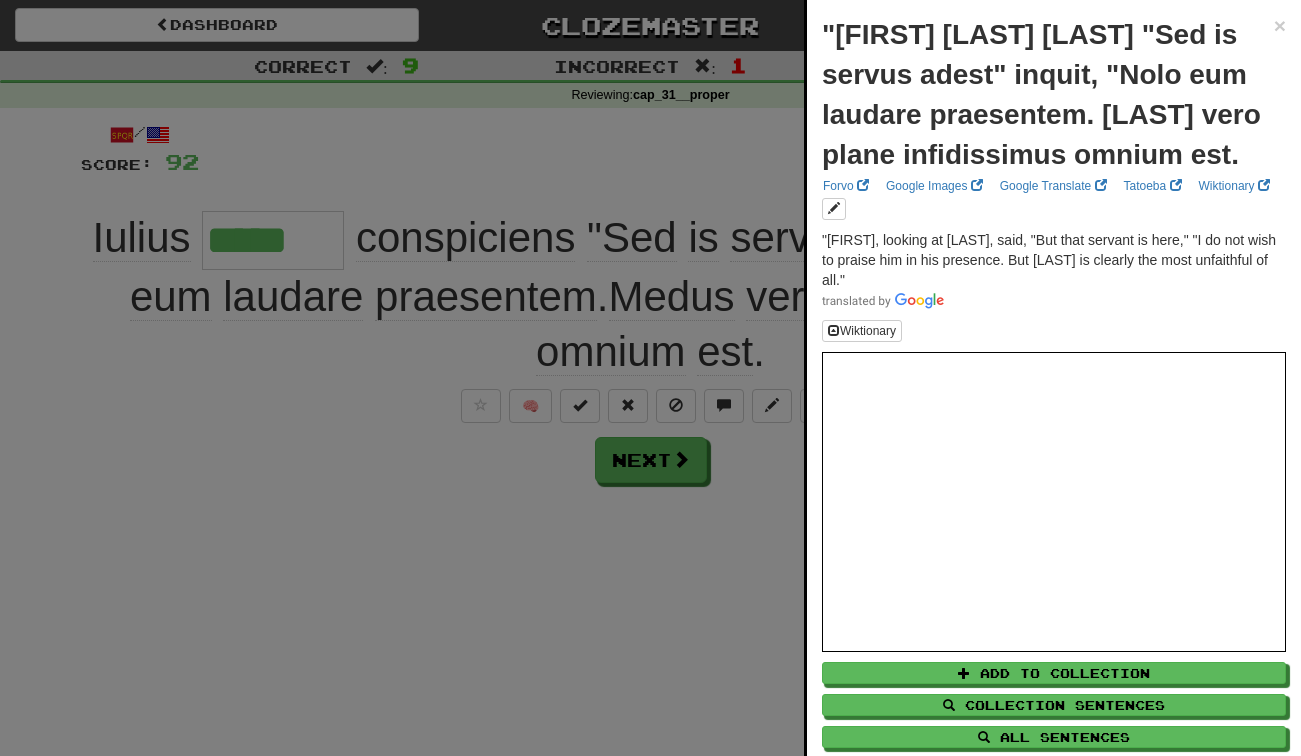drag, startPoint x: 342, startPoint y: 365, endPoint x: 317, endPoint y: 354, distance: 27.313 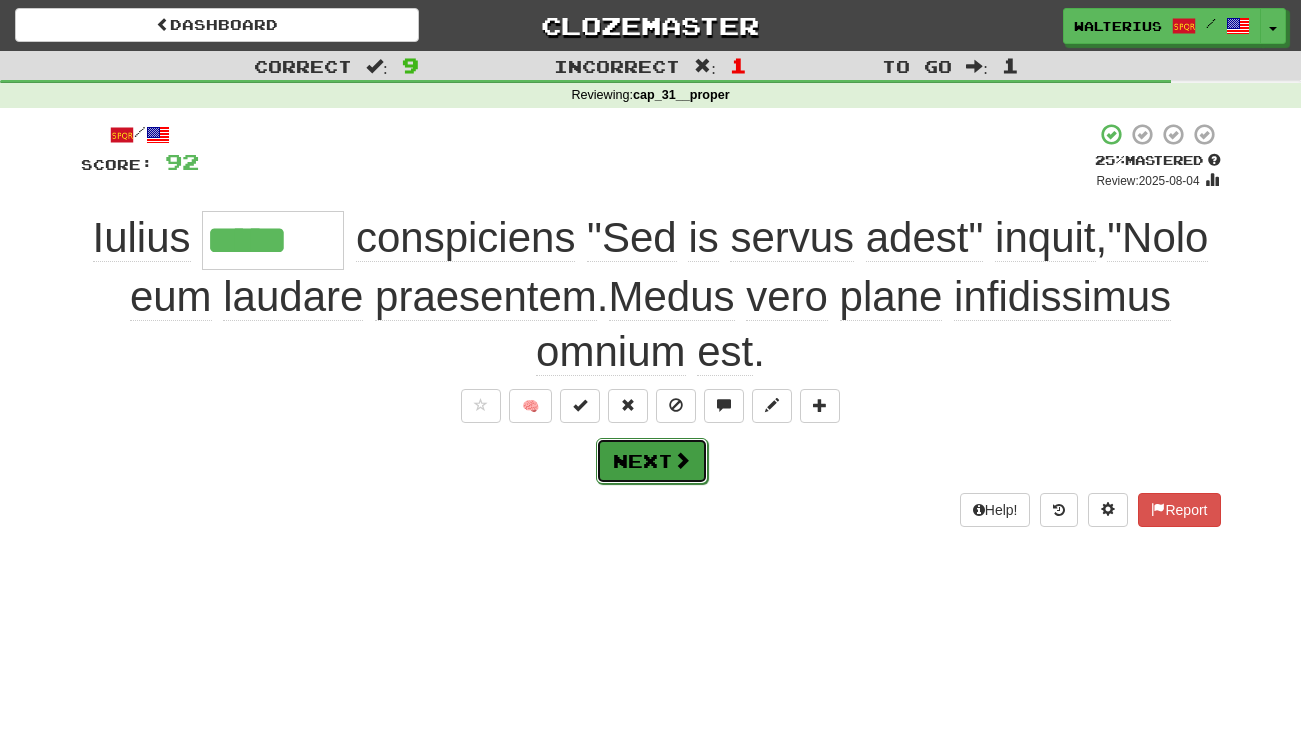 click on "Next" at bounding box center (652, 461) 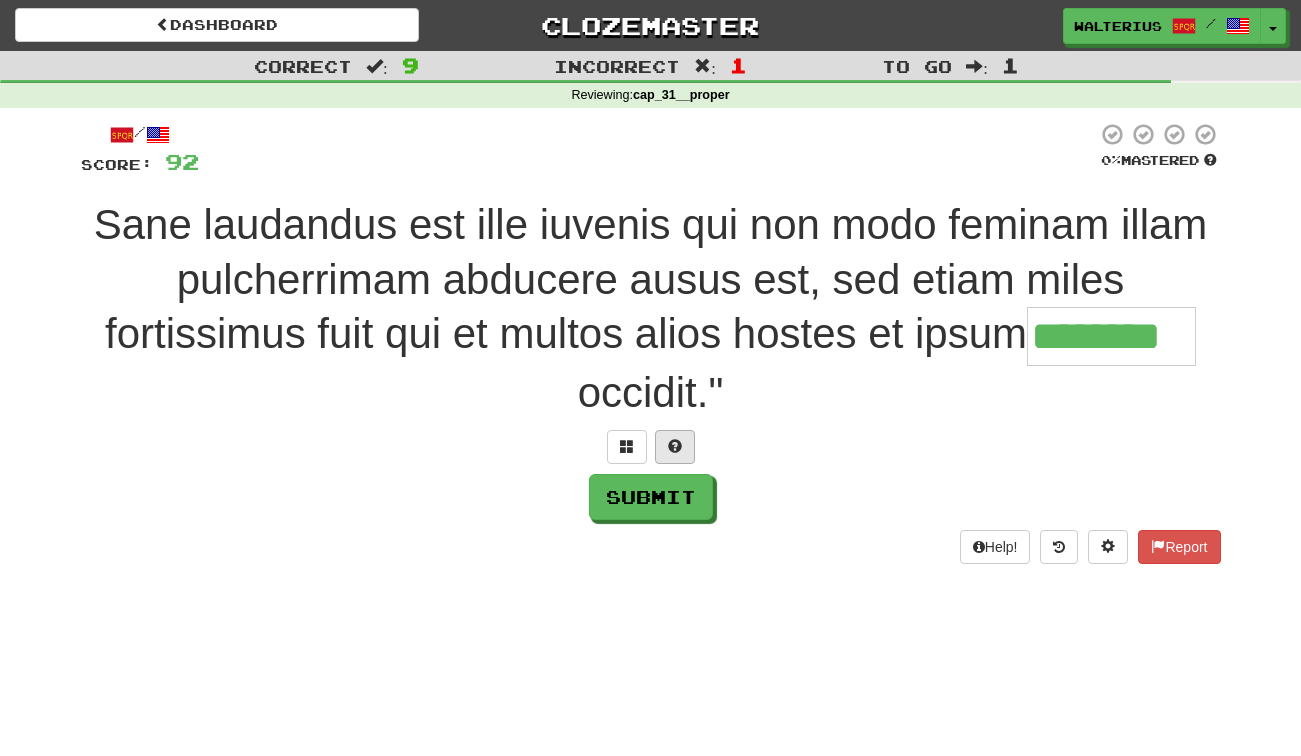 type on "********" 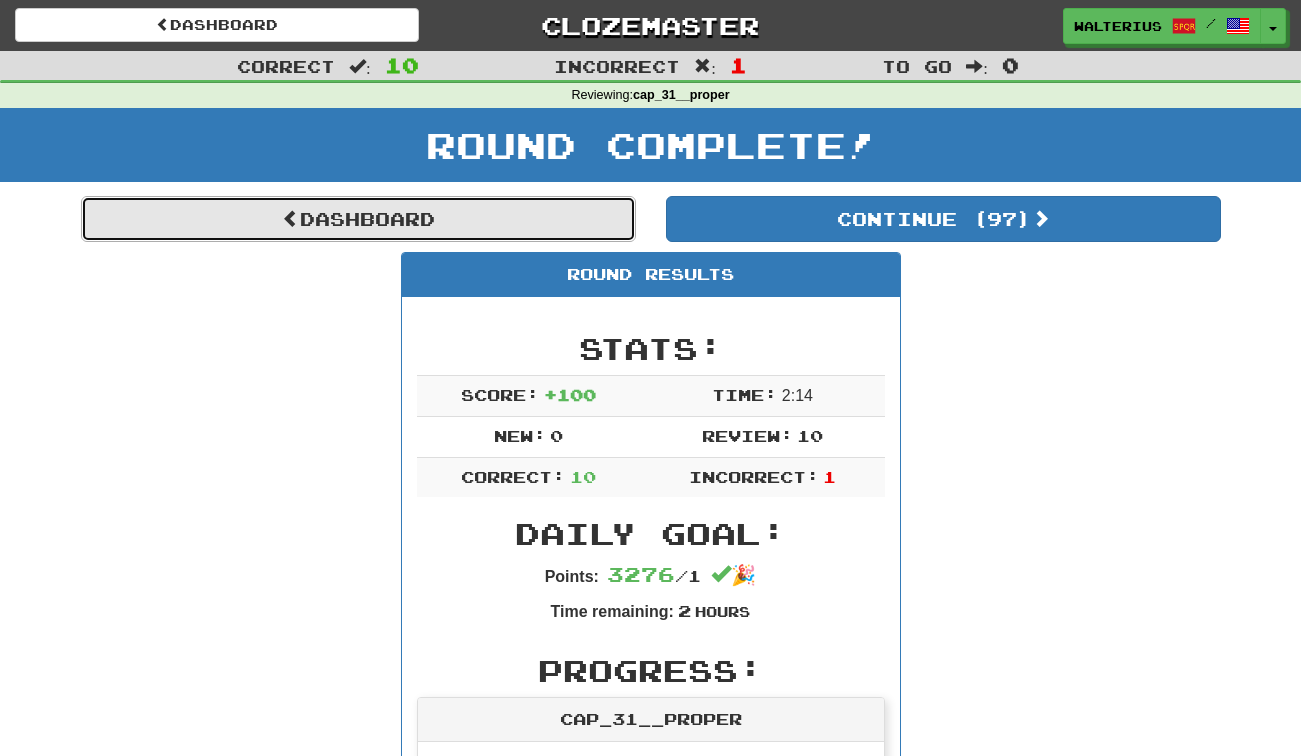 click on "Dashboard" at bounding box center (358, 219) 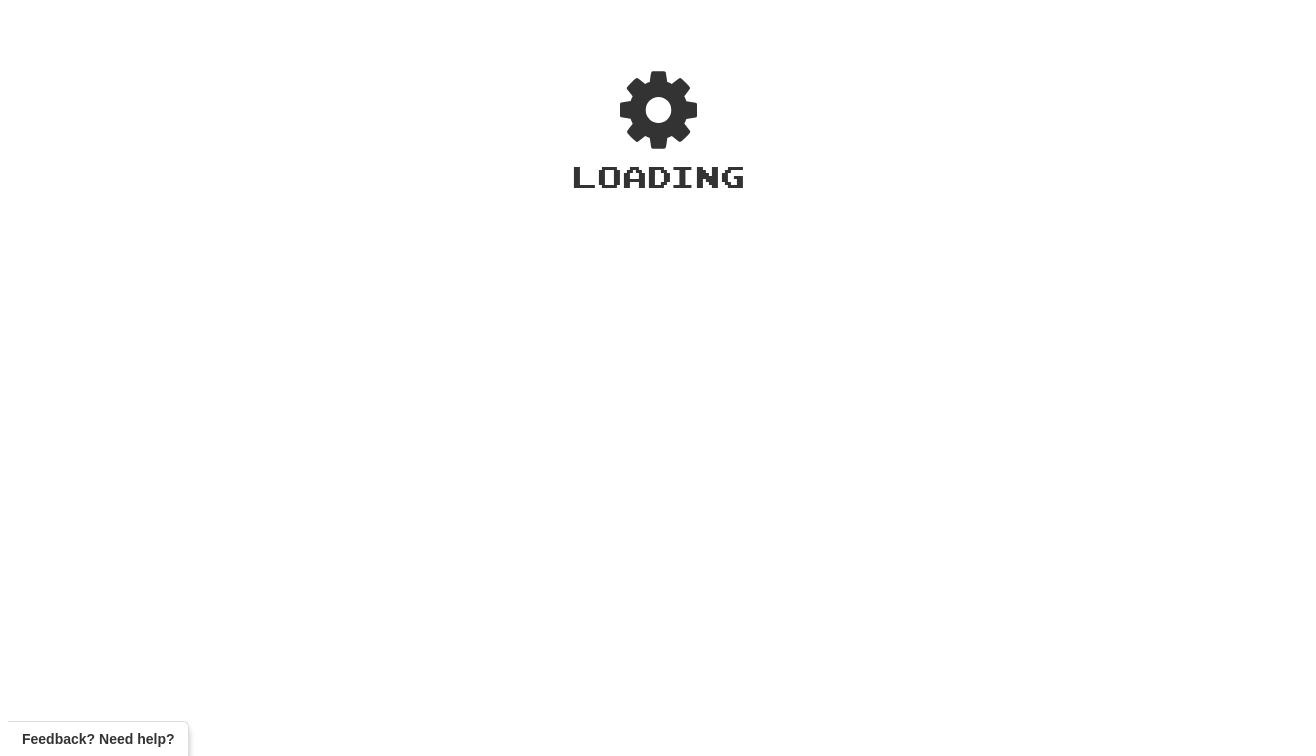 scroll, scrollTop: 0, scrollLeft: 0, axis: both 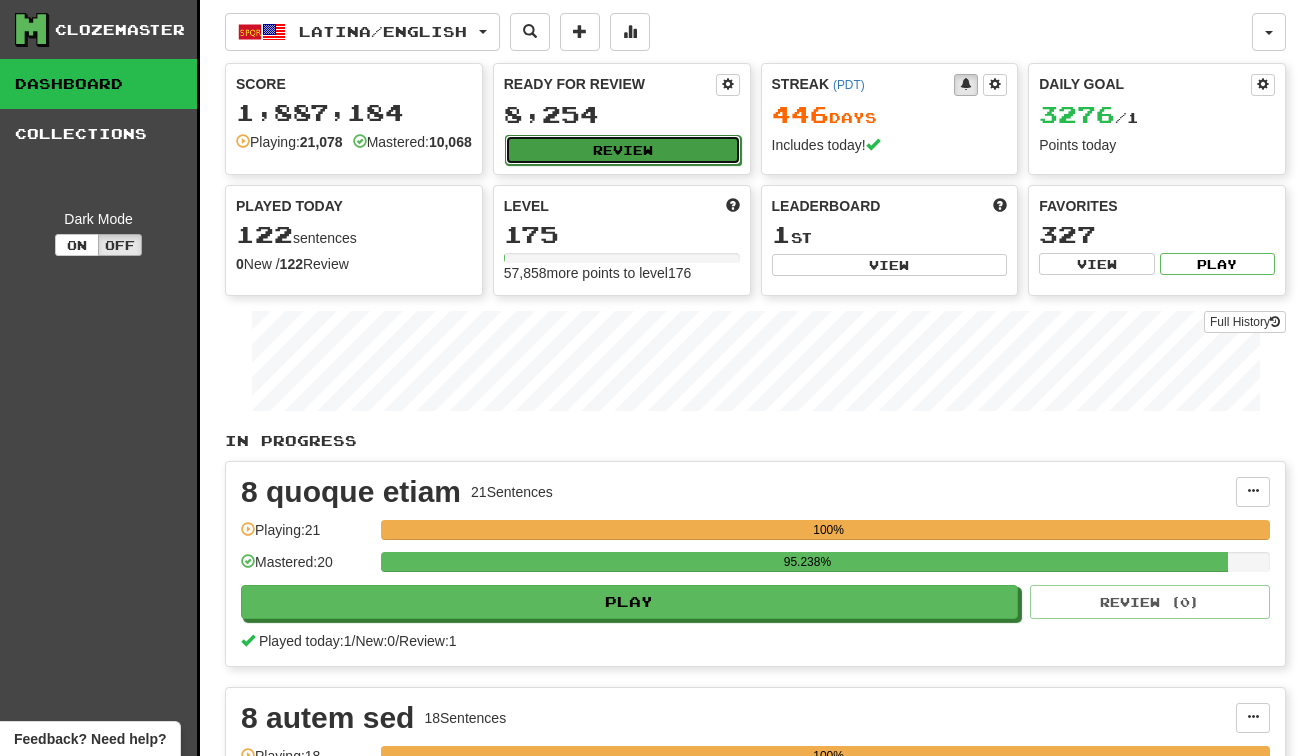 click on "Review" at bounding box center (623, 150) 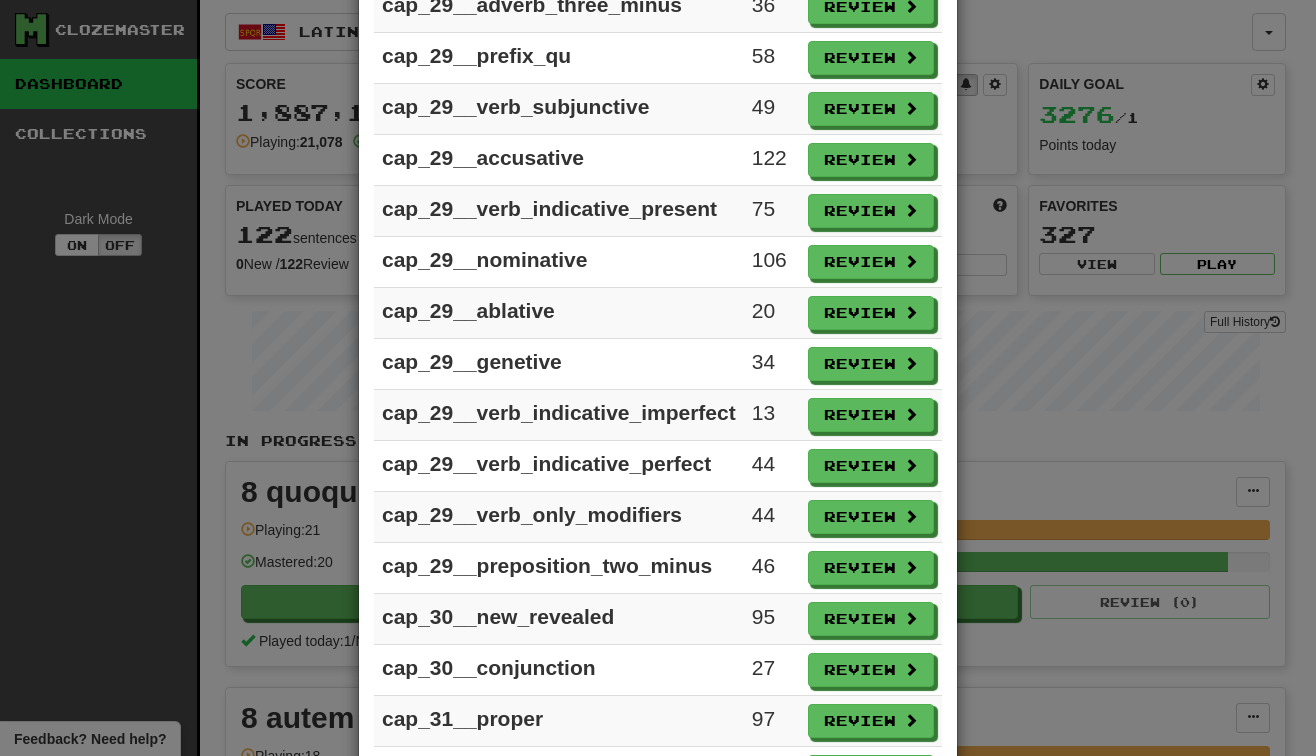 scroll, scrollTop: 2611, scrollLeft: 0, axis: vertical 